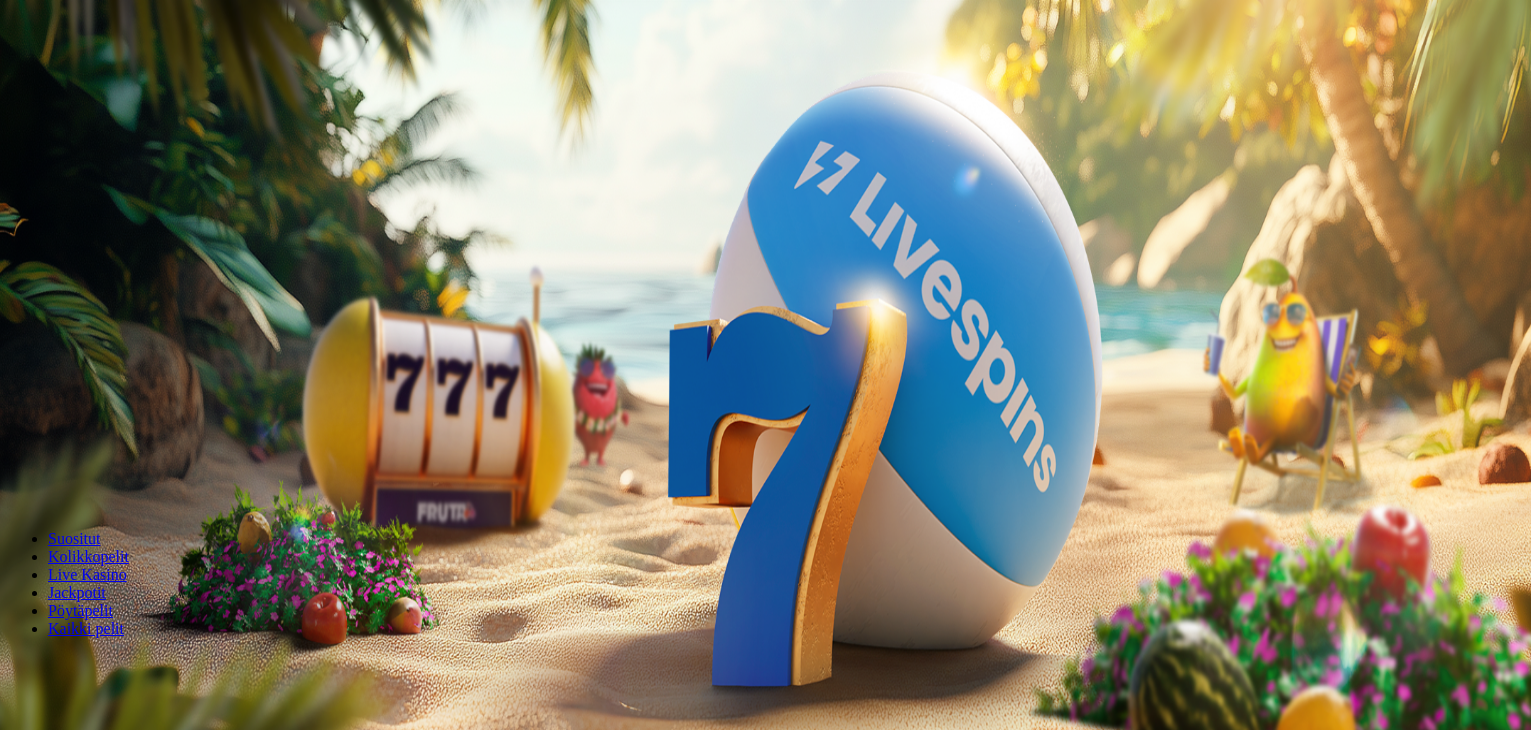 scroll, scrollTop: 0, scrollLeft: 0, axis: both 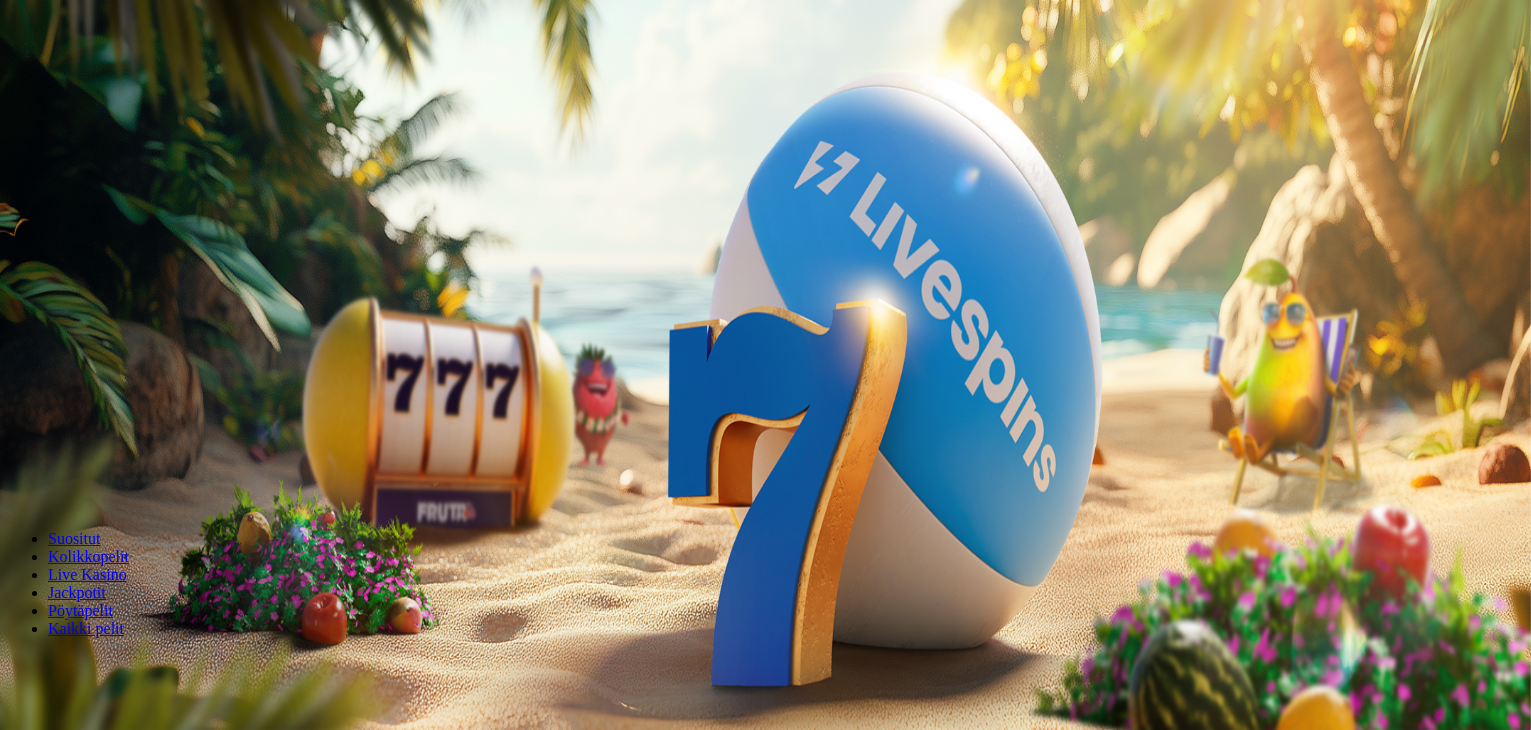 drag, startPoint x: 0, startPoint y: 0, endPoint x: 861, endPoint y: 269, distance: 902.0432 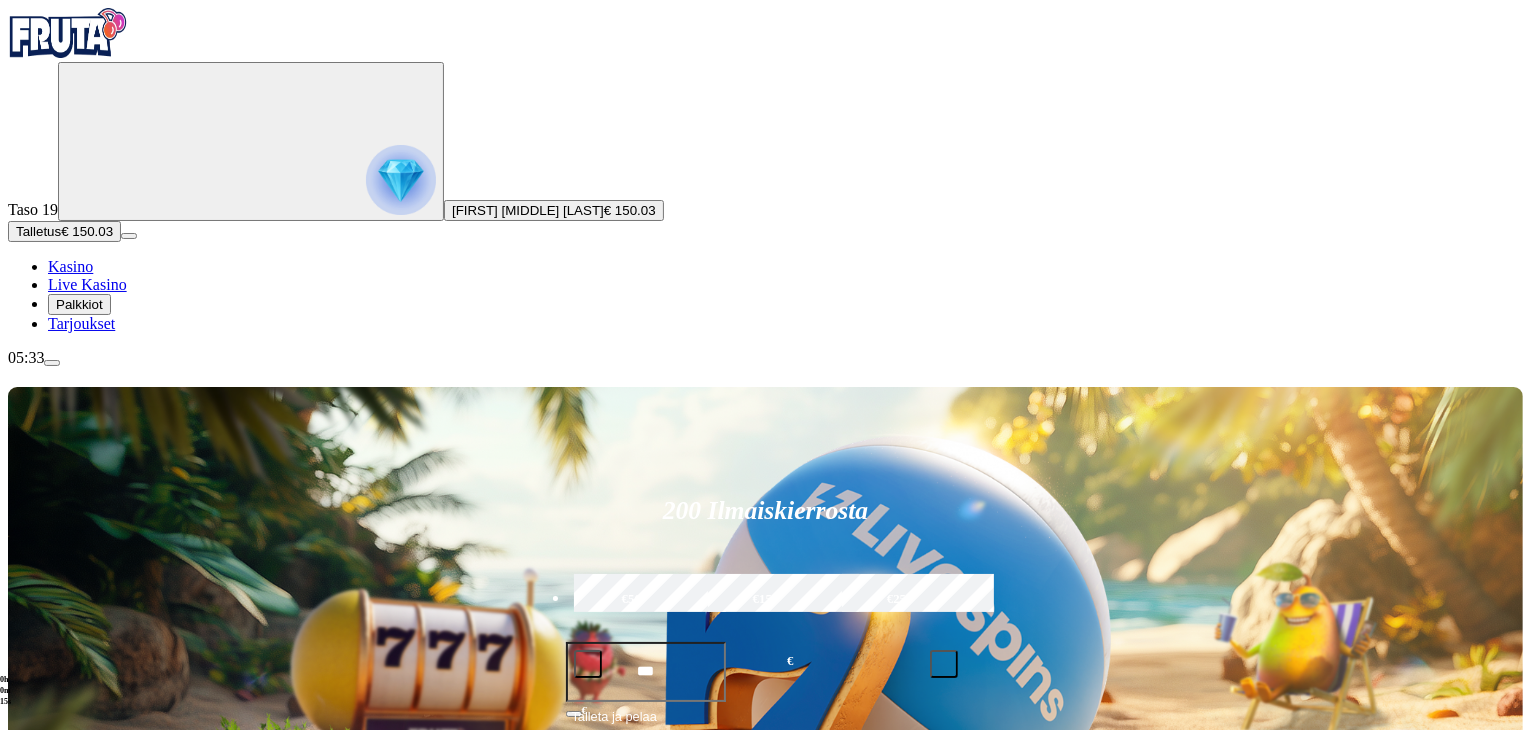 click on "200 Ilmaiskierrosta €50 €150 €250 *** € € Talleta ja pelaa 200 kierrätysvapaata ilmaiskierrosta ensitalletuksen yhteydessä. 50 kierrosta per päivä, 4 päivän ajan. Suositut Kolikkopelit Live Kasino Jackpotit Pöytäpelit Kaikki pelit Viimeksi pelattu Pelaa nyt Gold Blitz Pelaa nyt Wild Wild Riches Pelaa nyt Super Joker Pelaa nyt Aztec Gems Deluxe™ Pelaa nyt Wolf Power: Hold & Win Pelaa nyt Joker Stoker Pelaa nyt Bustin' Beavers Pelaa nyt Foxy Fortunes Pelaa nyt Blazing Bison Gold Blitz King Millions Suosituinta alueellasi Näytä kaikki Pelaa nyt Gates of High Roller Pelaa nyt Cherry Pop Deluxe Pelaa nyt Brute Force Pelaa nyt Fire In The Hole xBomb Pelaa nyt Book of Dead Pelaa nyt Le Bandit Pelaa nyt Gold Blitz Pelaa nyt Sweet Bonanza Pelaa nyt Energy Coins: Hold and Win Pelaa nyt Bill & Coin Dream Drop Pelaa nyt Moon Princess 100 Uusia pelejä Näytä kaikki Pelaa nyt Giga Match Gems Pelaa nyt Aiko and the Wind Spirit Pelaa nyt Rise of Orpheus  Pelaa nyt Jack Hammer 4: Chasing the Dragon FAQ" at bounding box center (765, 9286) 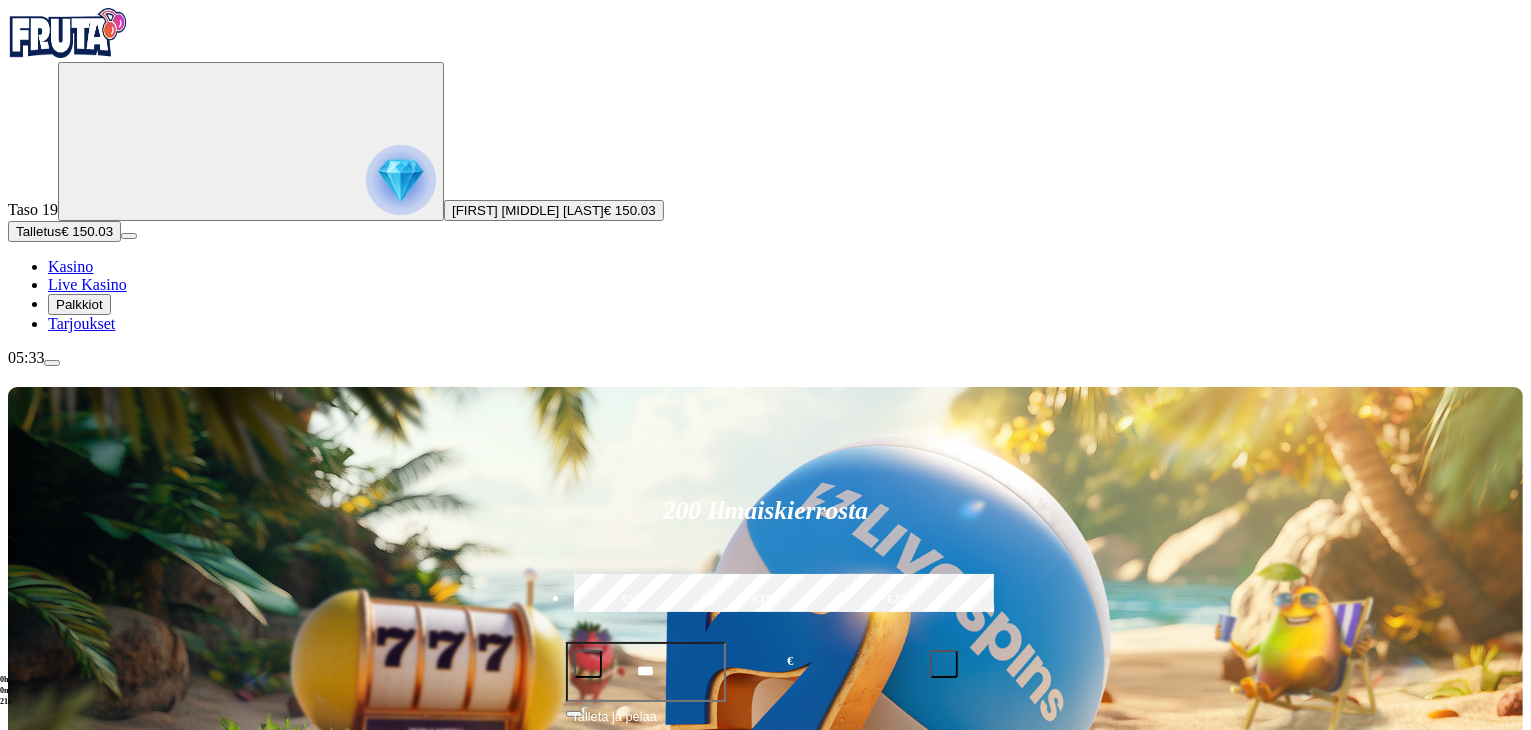 click on "Pelaa nyt" at bounding box center (77, 1486) 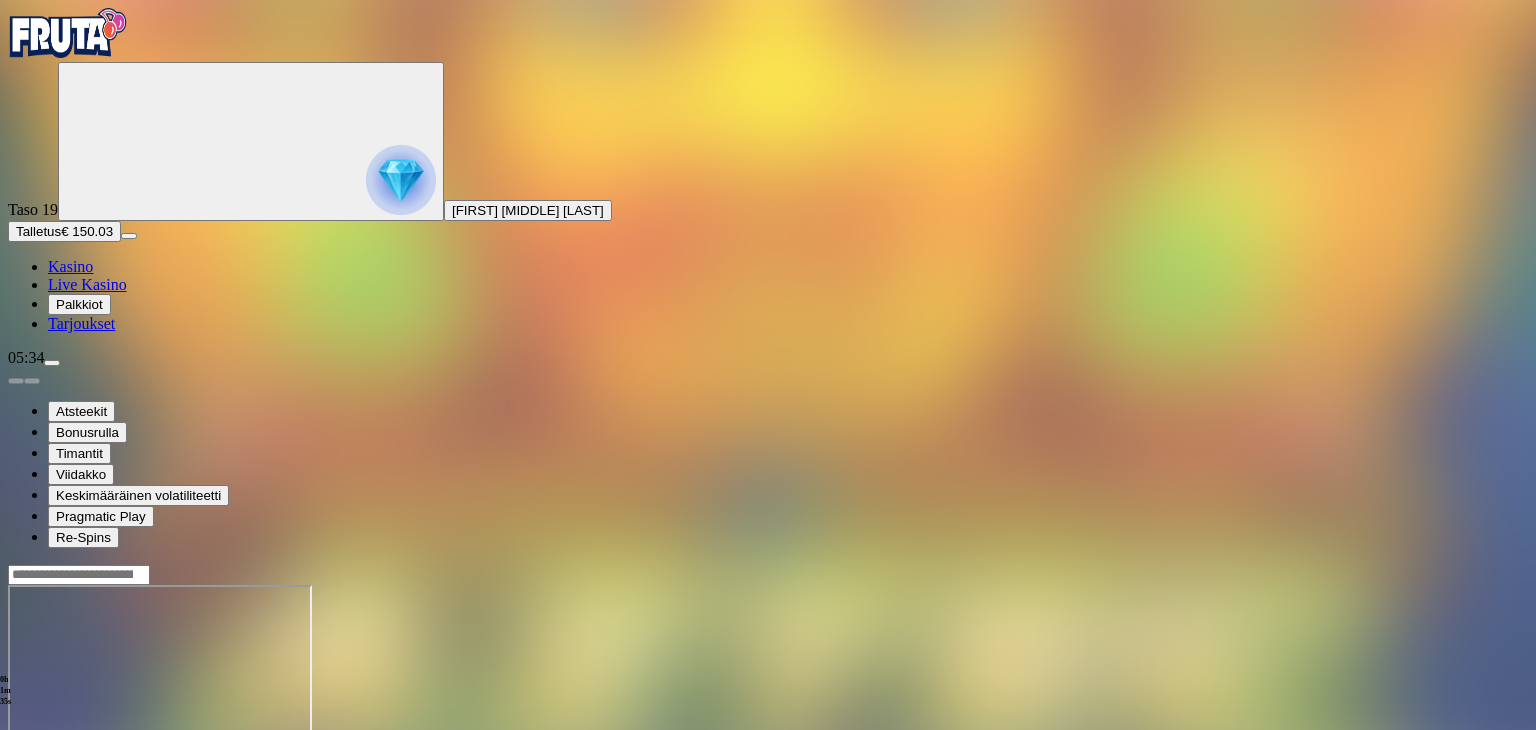 click on "Kasino" at bounding box center (70, 266) 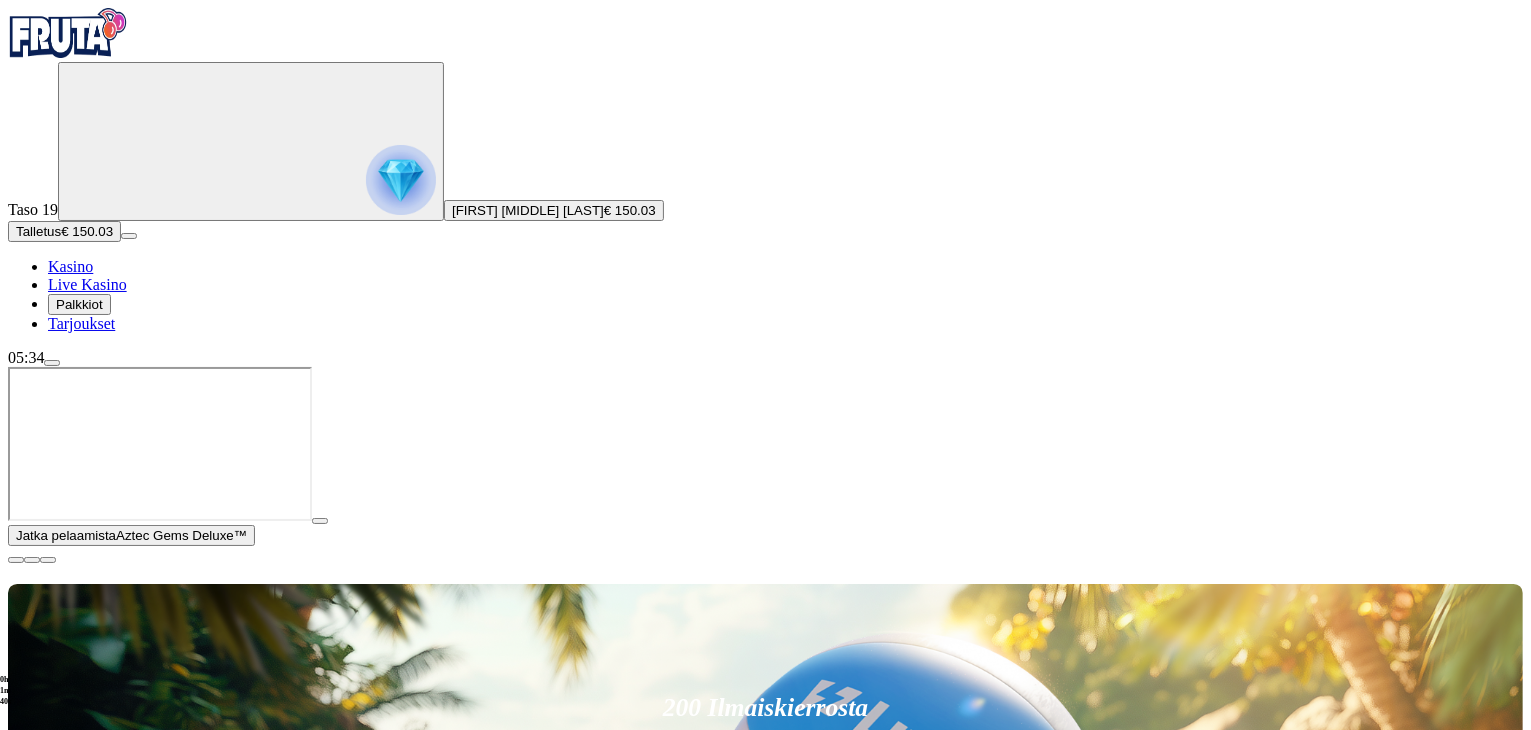 click on "Pelaa nyt" at bounding box center [77, 1492] 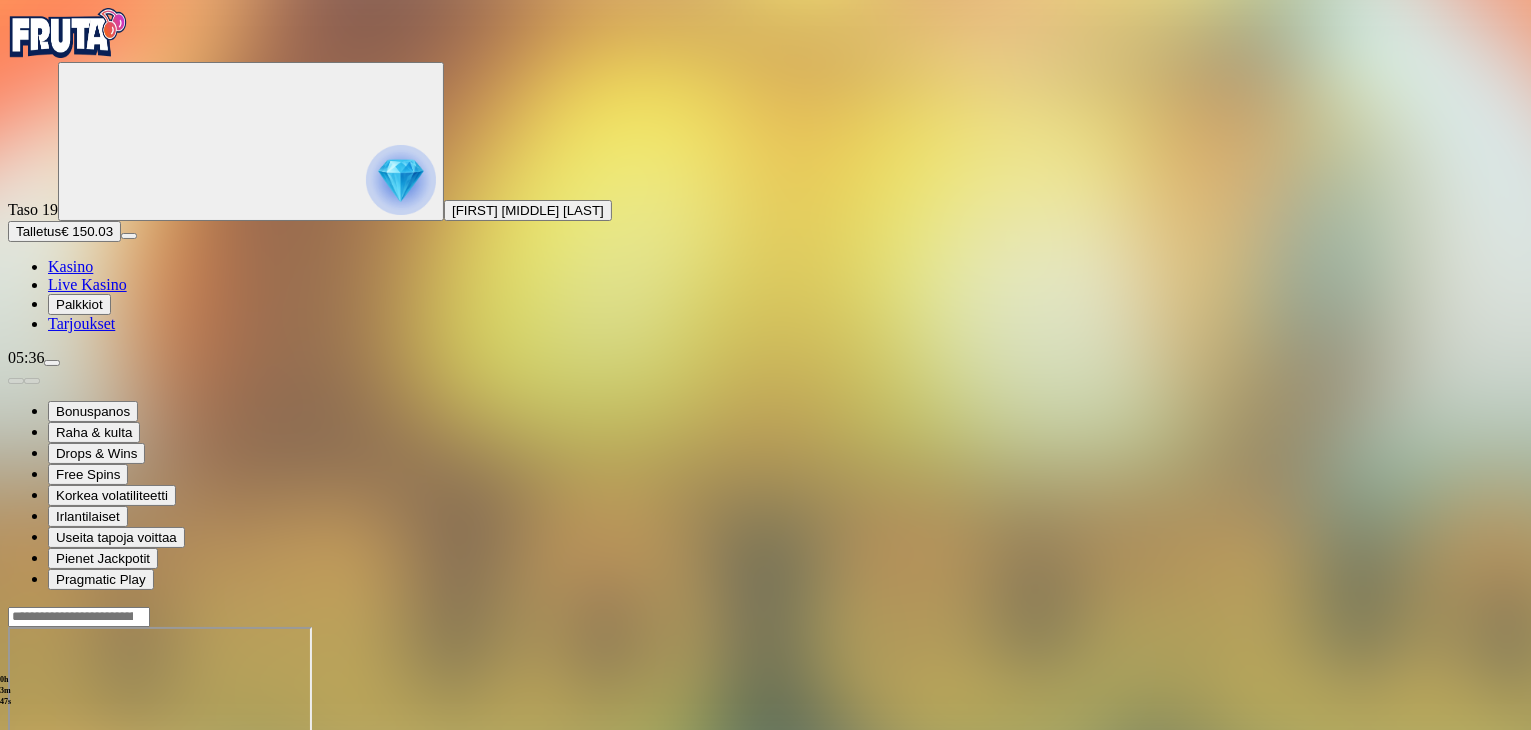 click on "Kasino" at bounding box center [70, 266] 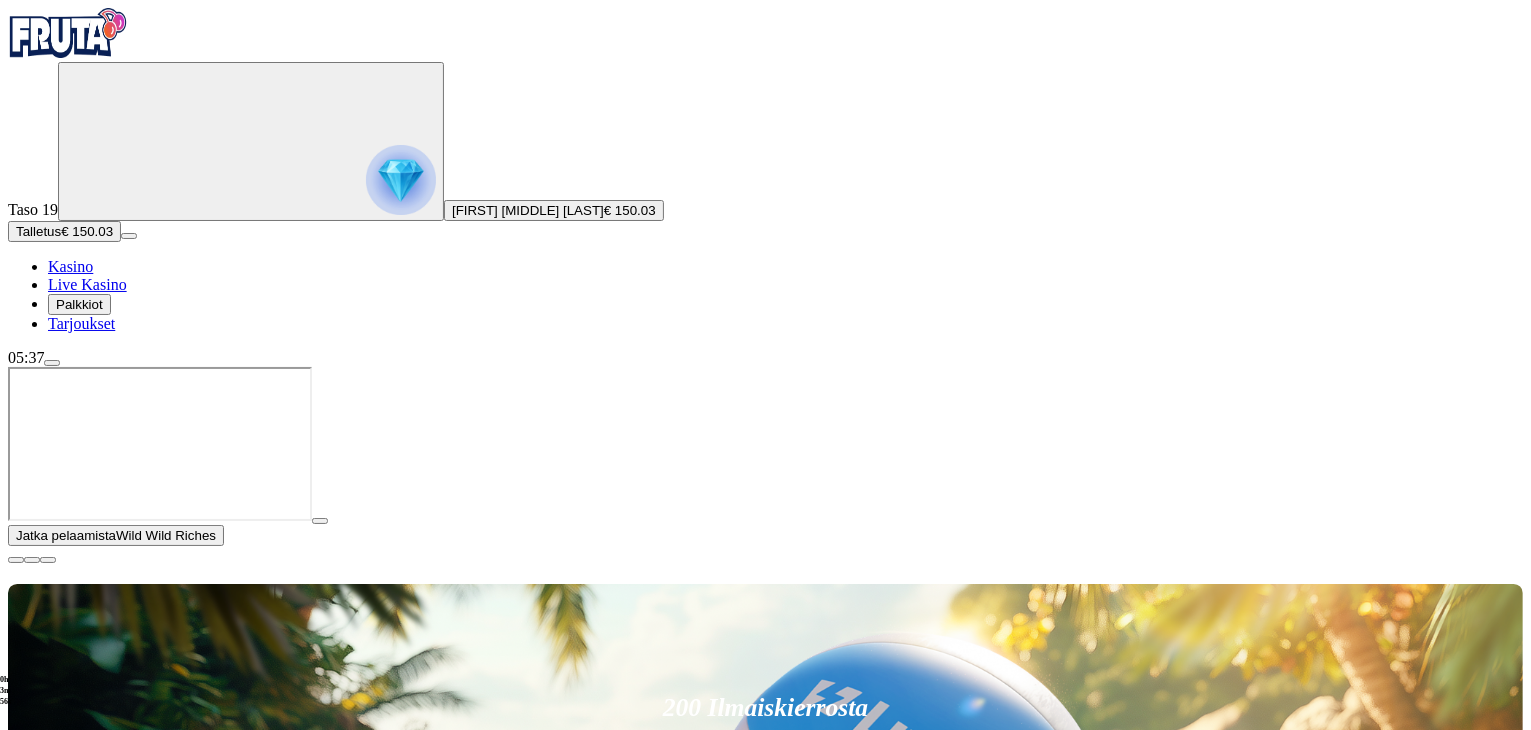 click on "Pelaa nyt" at bounding box center (77, 1778) 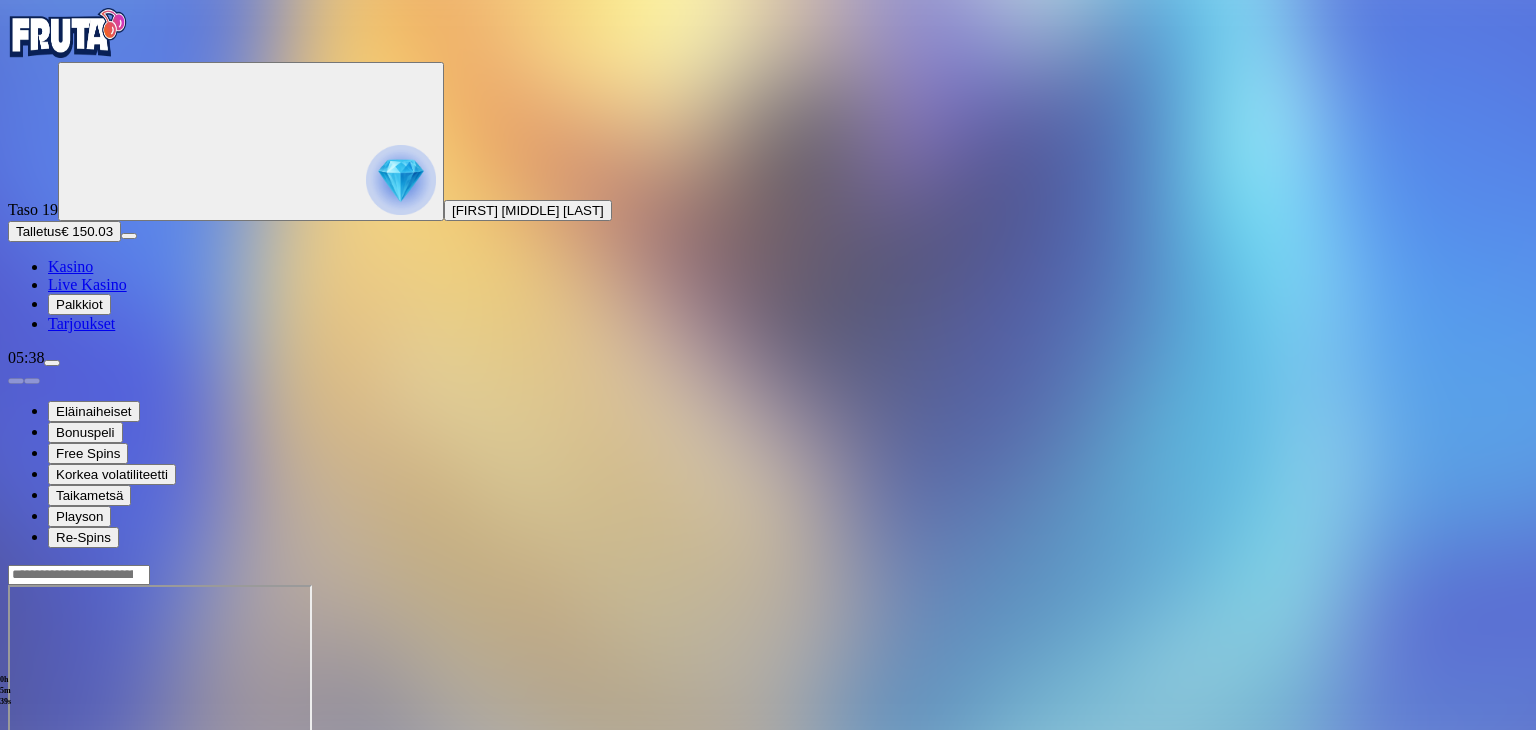 click on "Talletus" at bounding box center (38, 231) 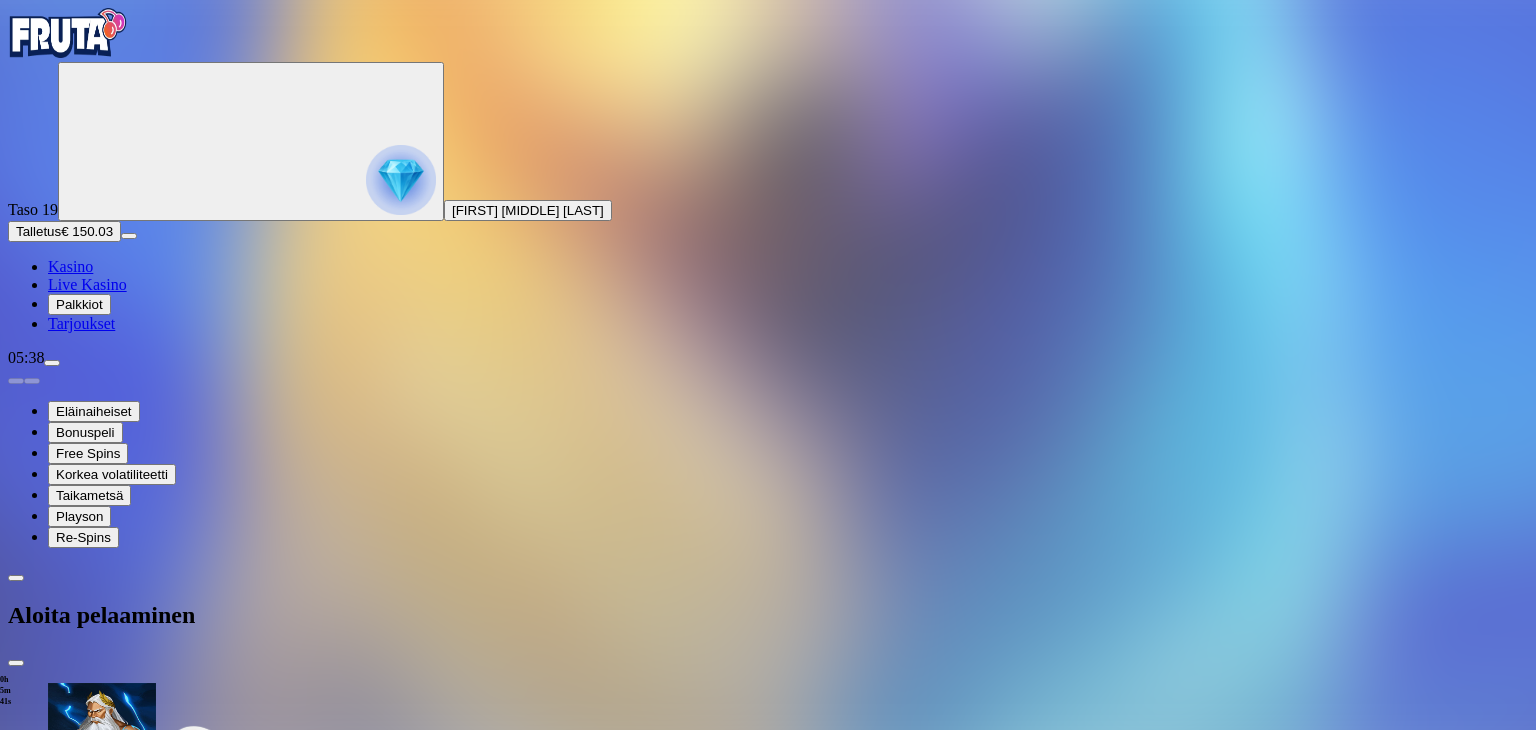 click on "***" at bounding box center (79, 2075) 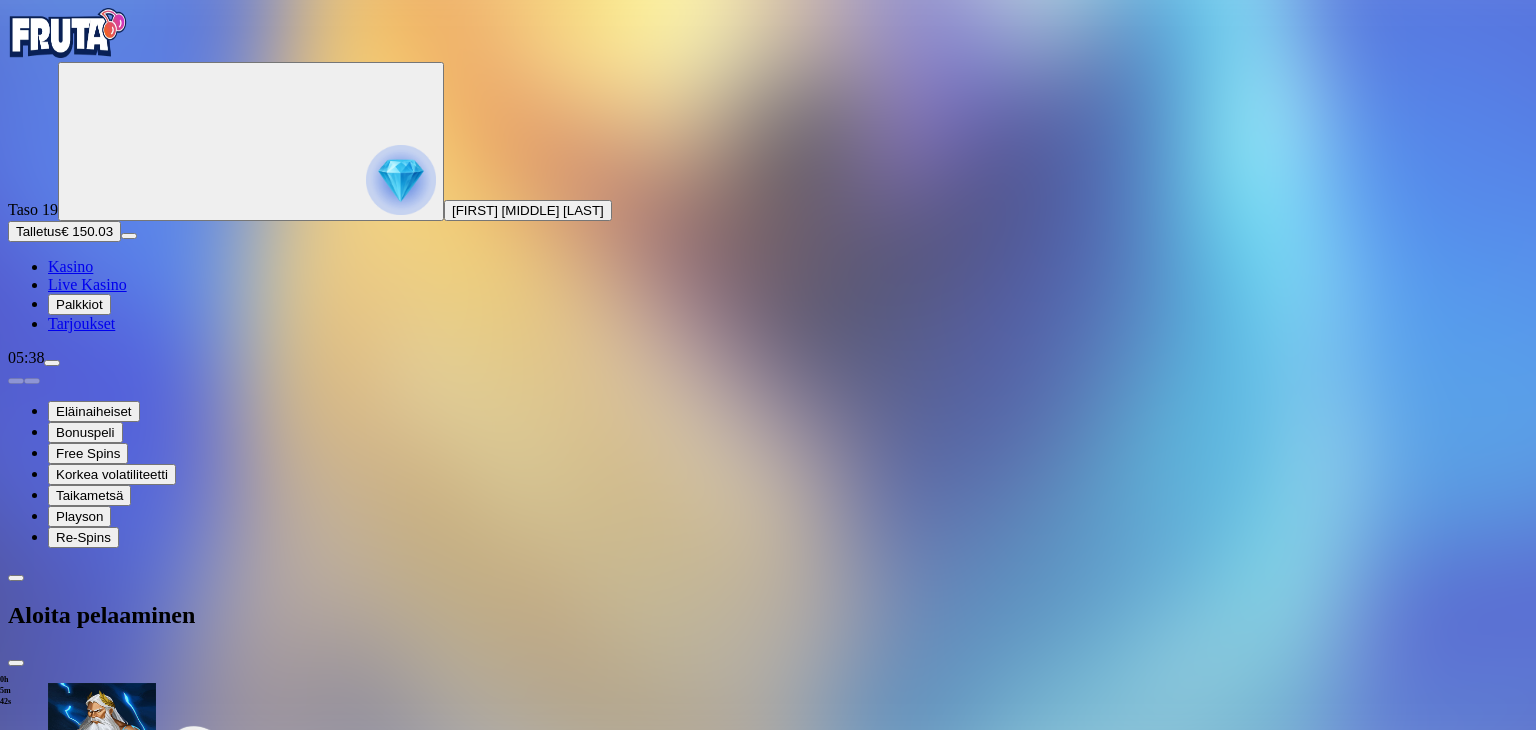 click on "***" at bounding box center [79, 2075] 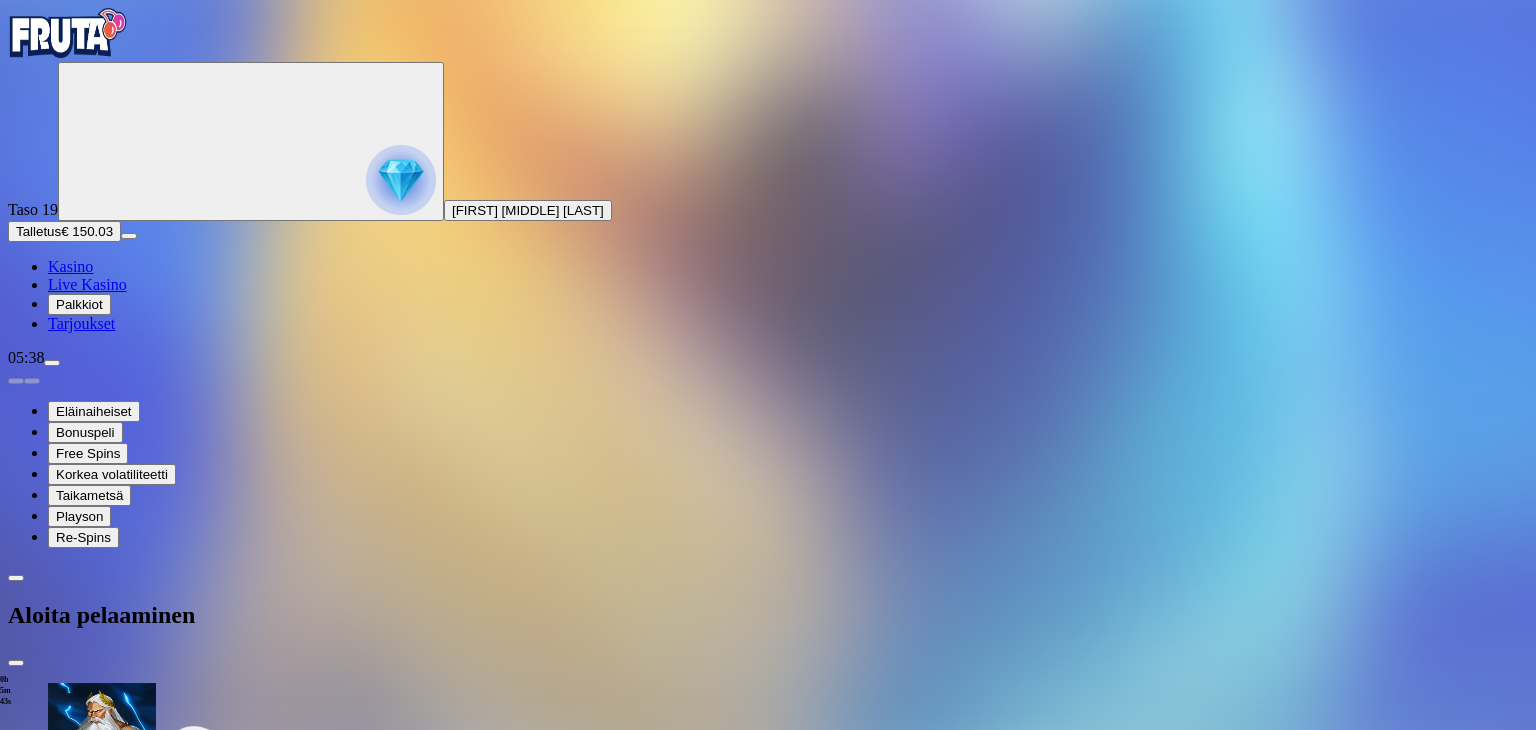click on "***" at bounding box center (79, 2075) 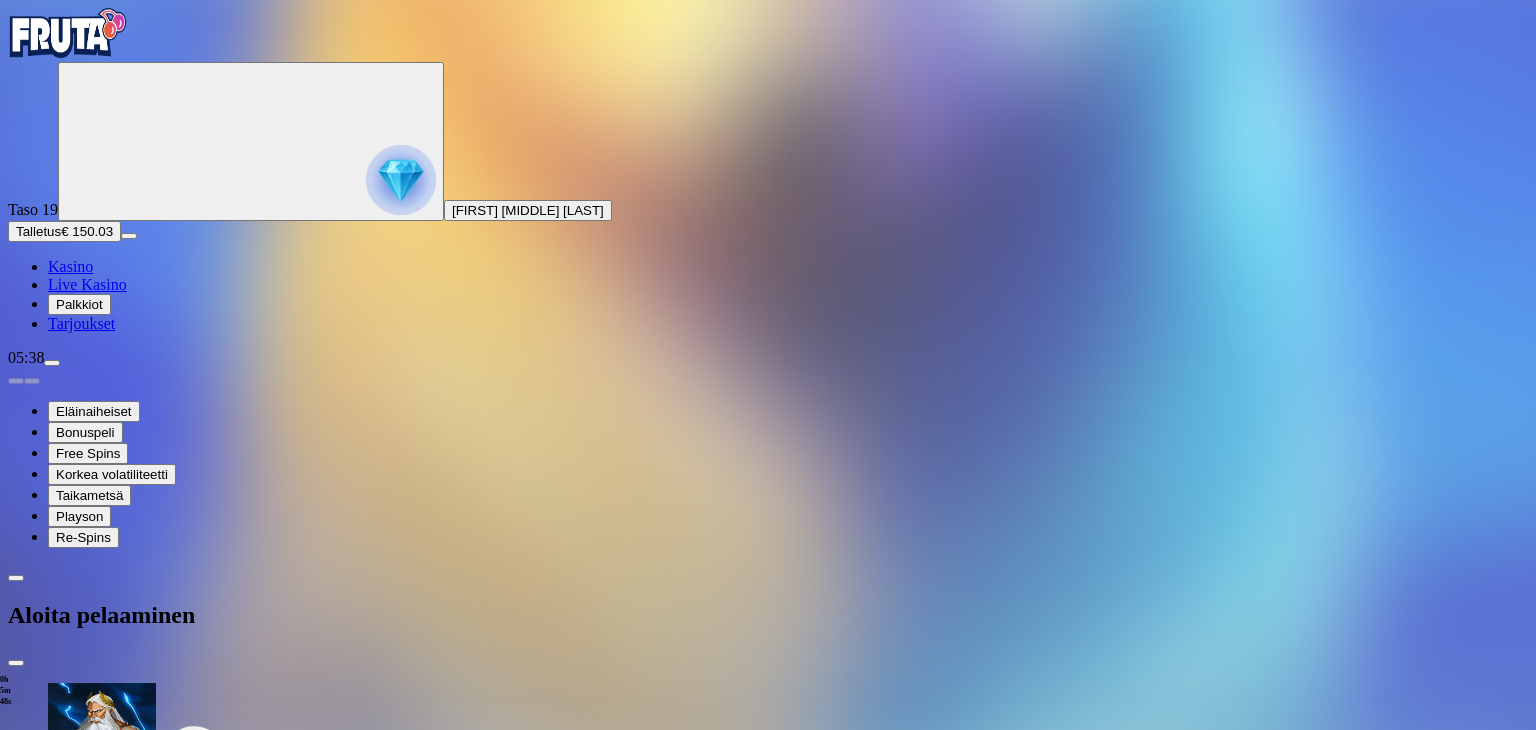 type on "*" 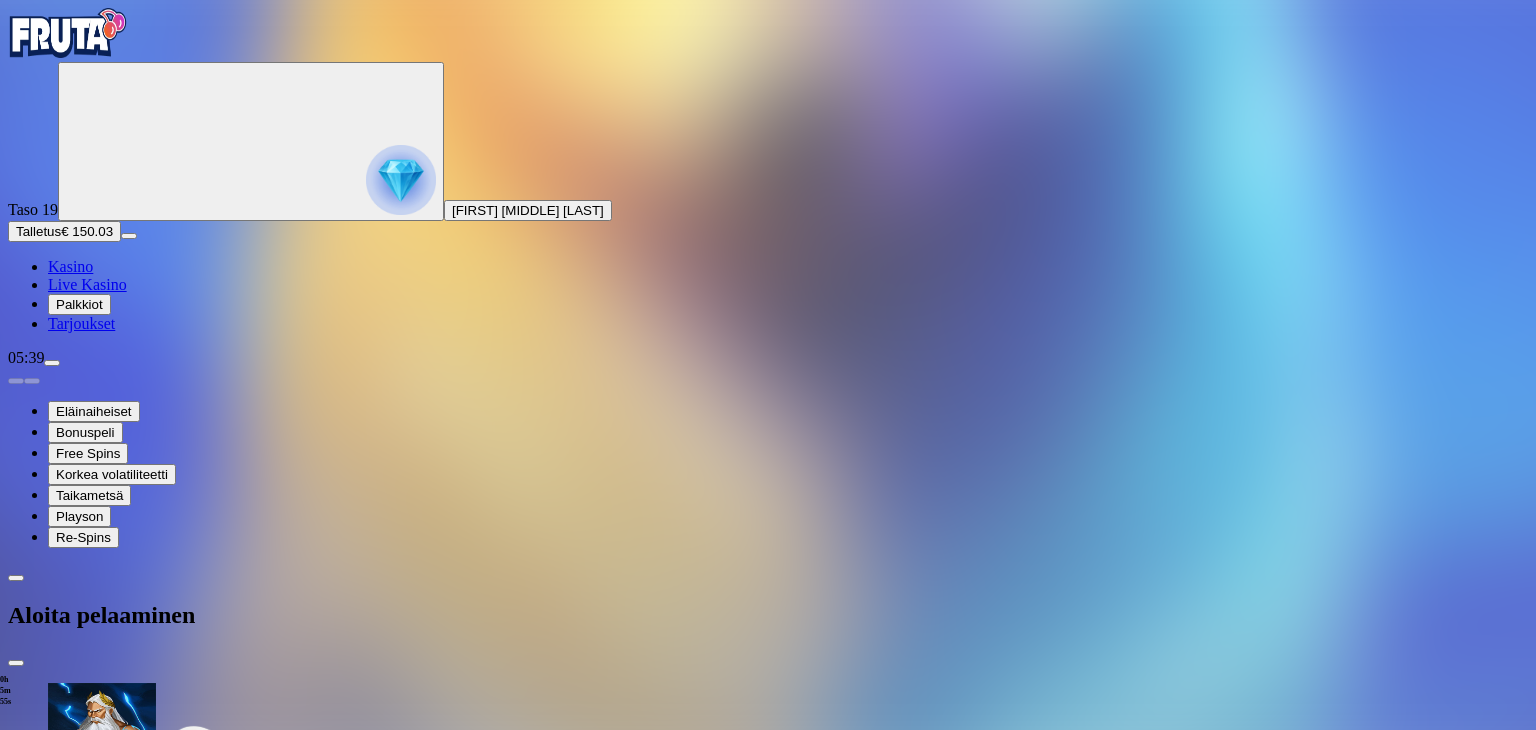 type on "*" 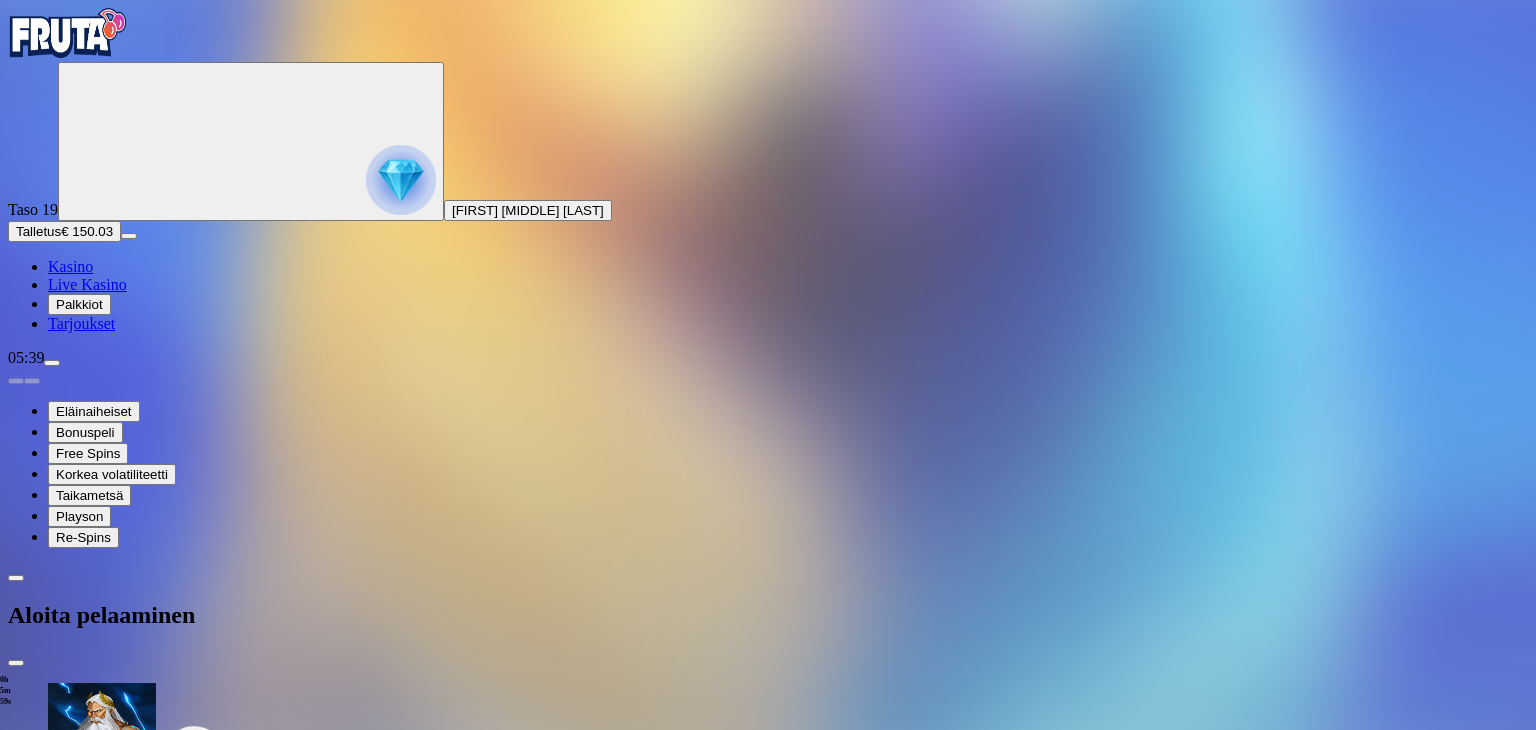 type on "**" 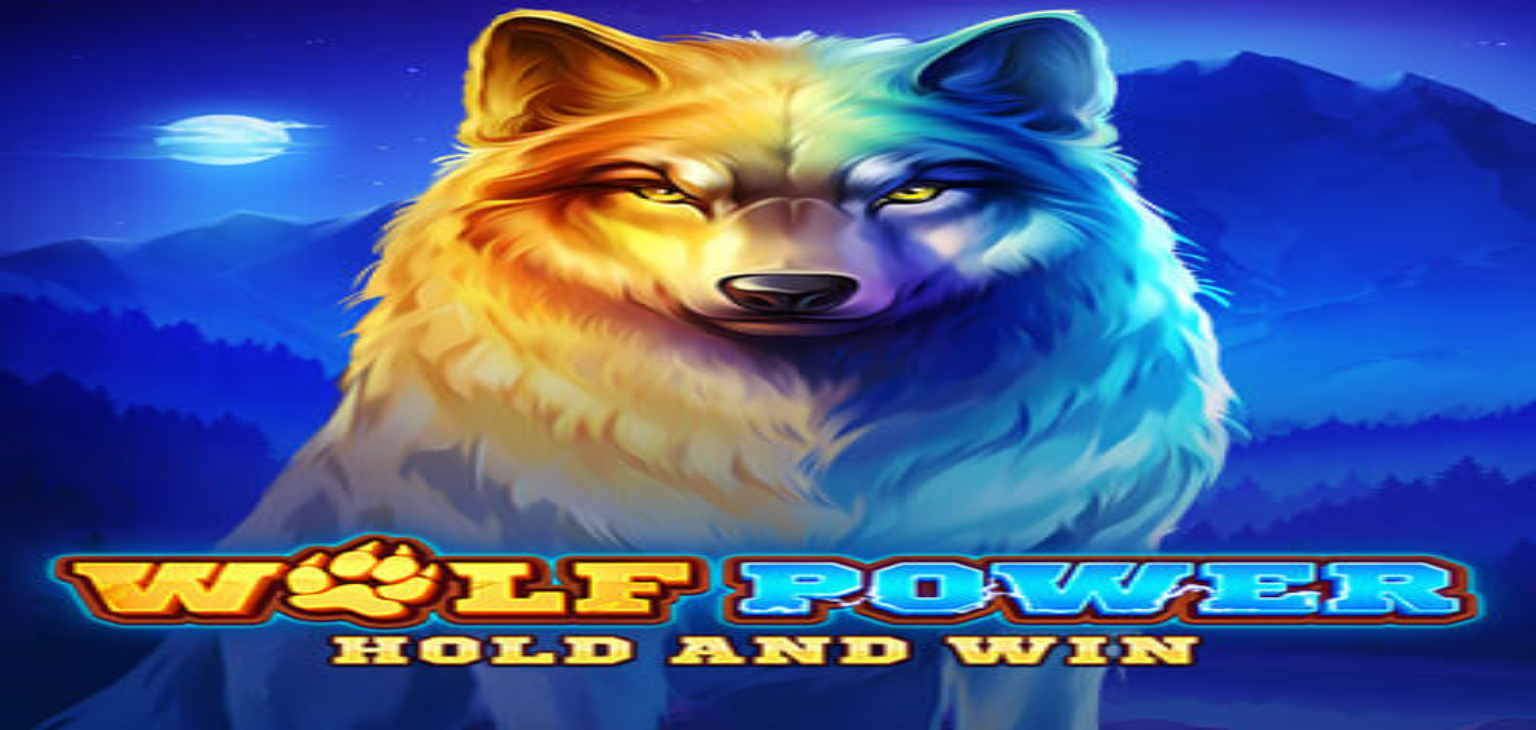 scroll, scrollTop: 0, scrollLeft: 0, axis: both 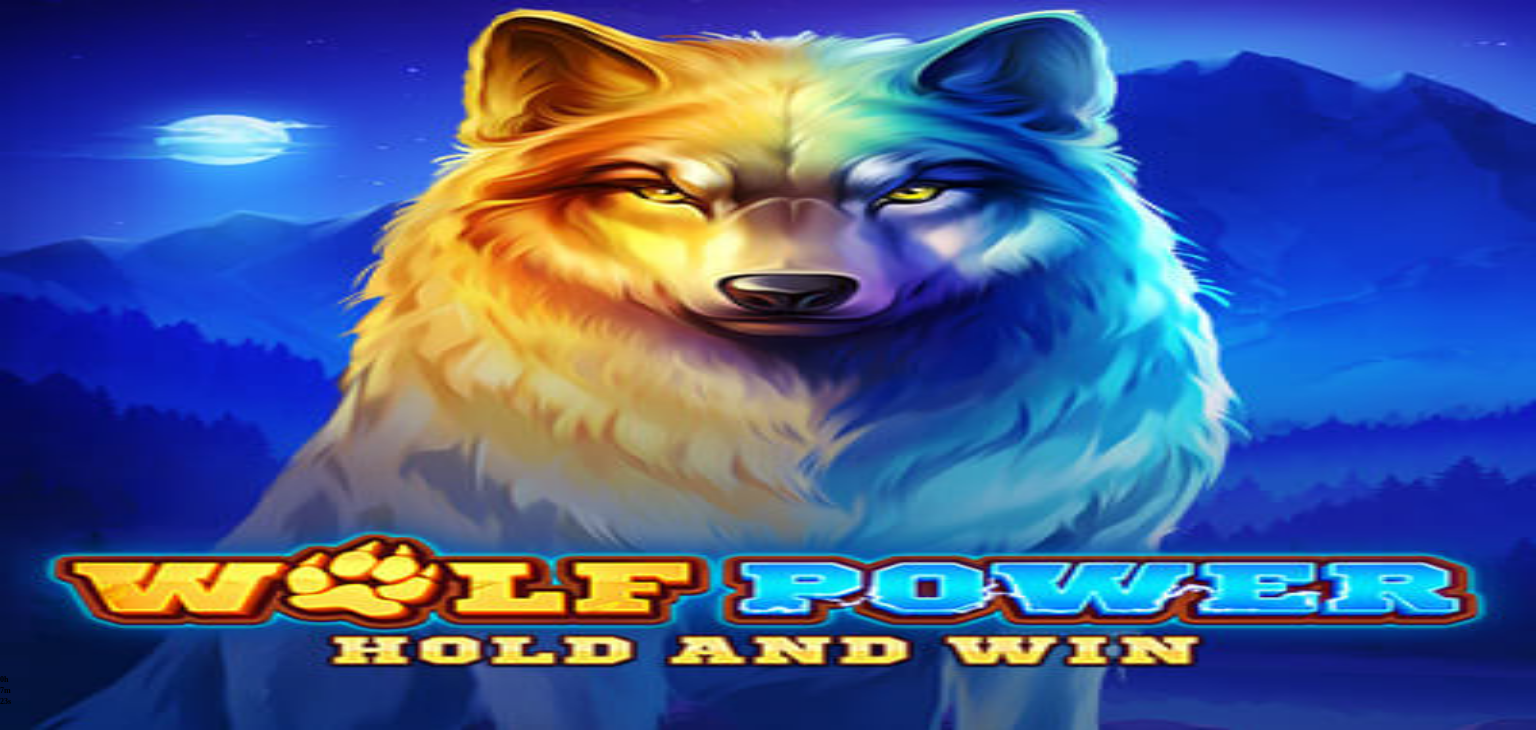 click on "Kasino" at bounding box center (70, 266) 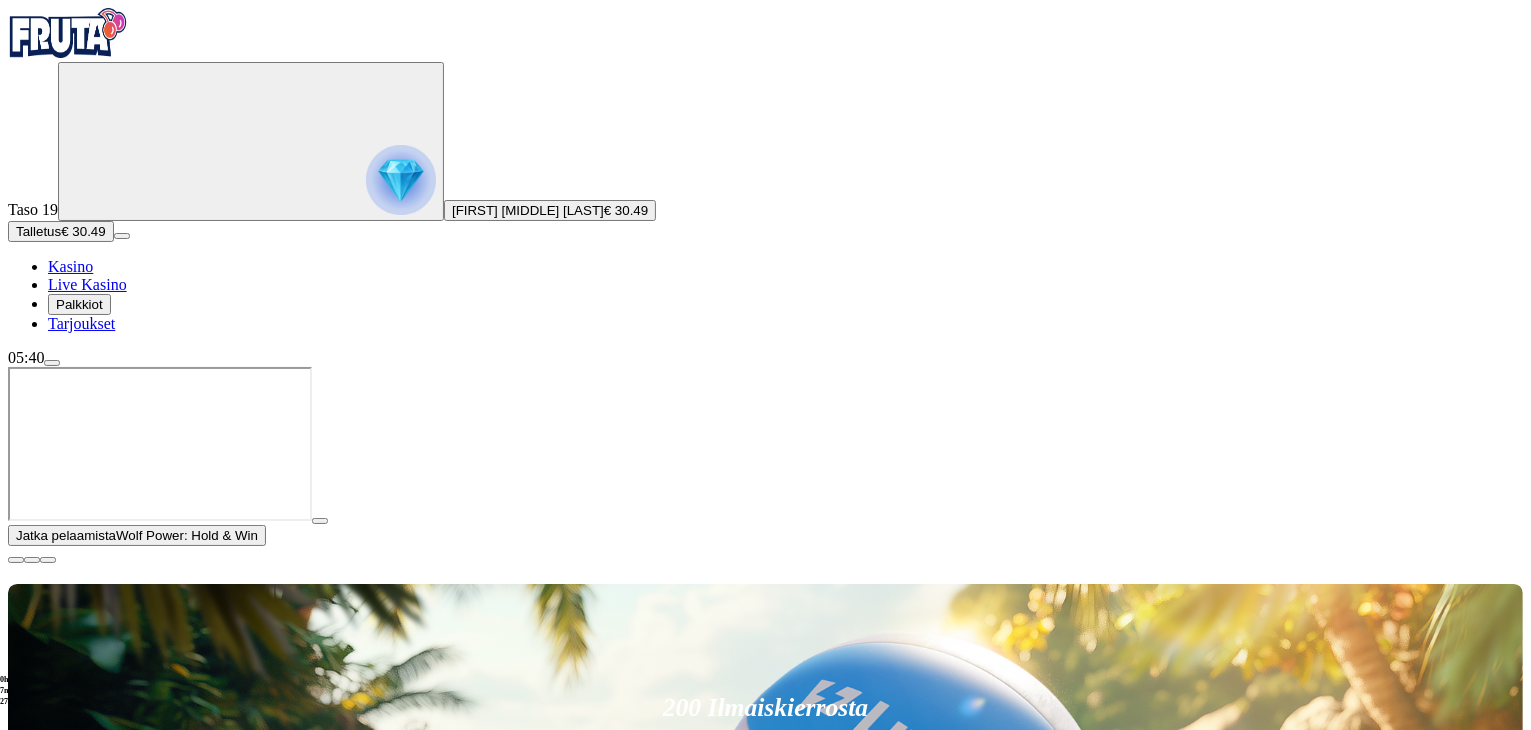 click on "Pelaa nyt" at bounding box center [77, 1587] 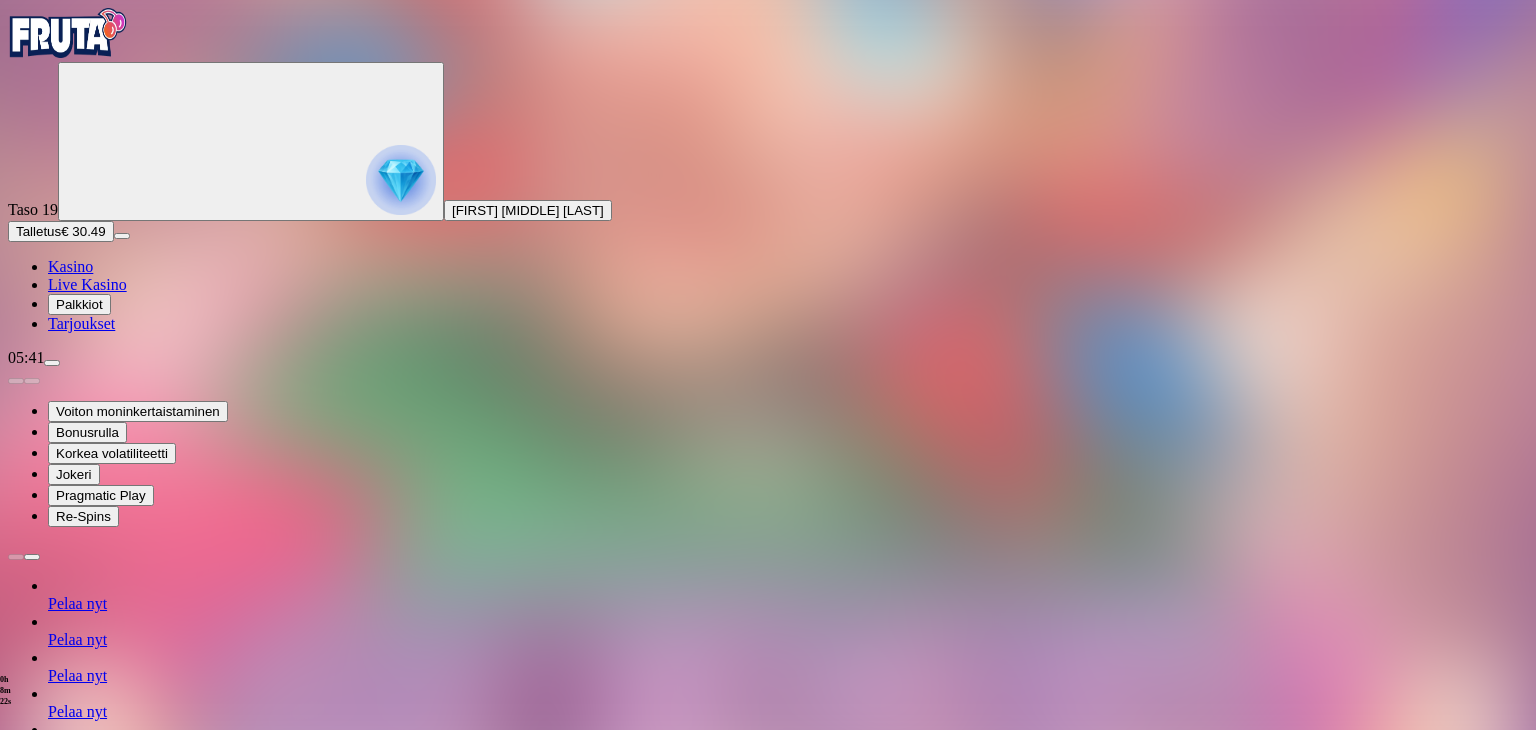 click on "Palkkiot" at bounding box center [79, 304] 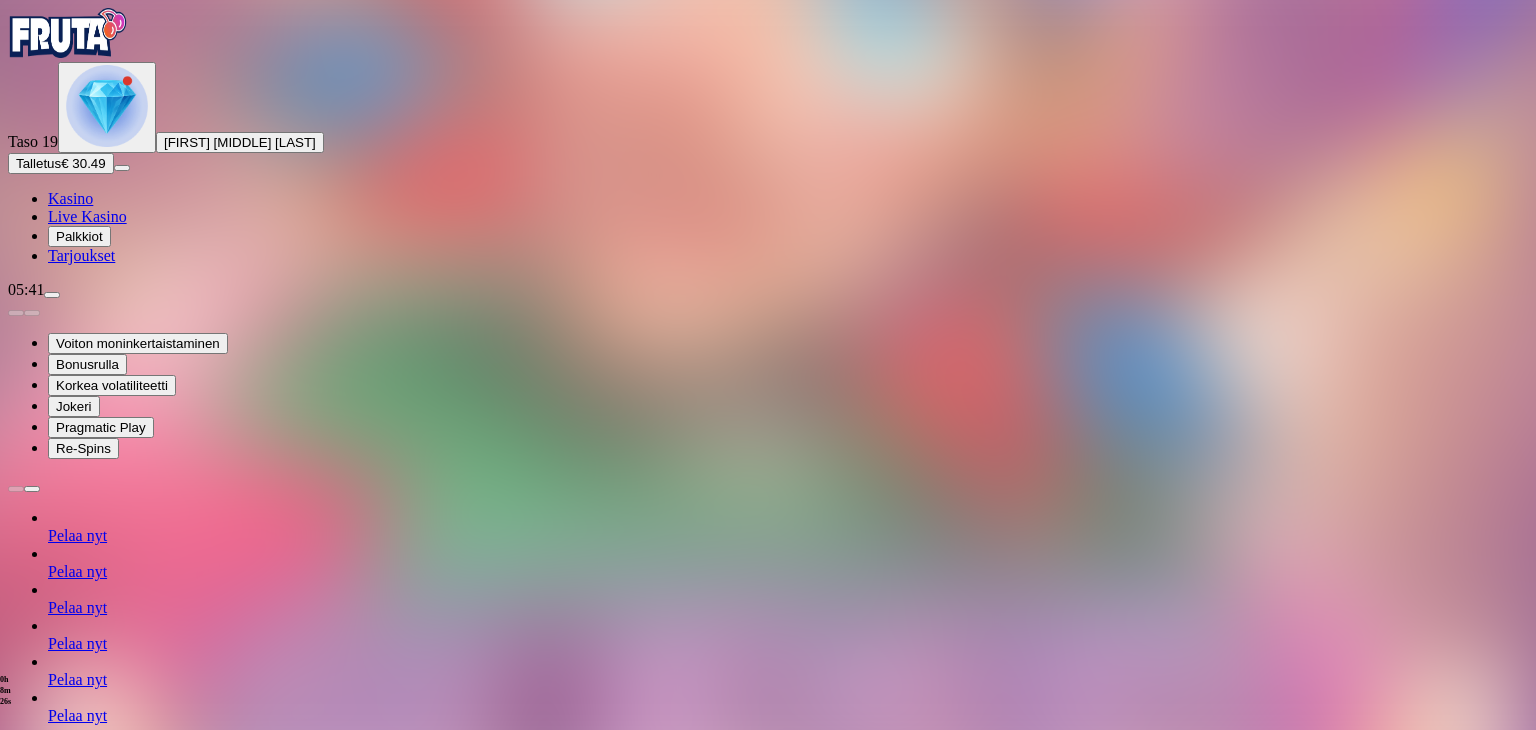 click at bounding box center [112, 2423] 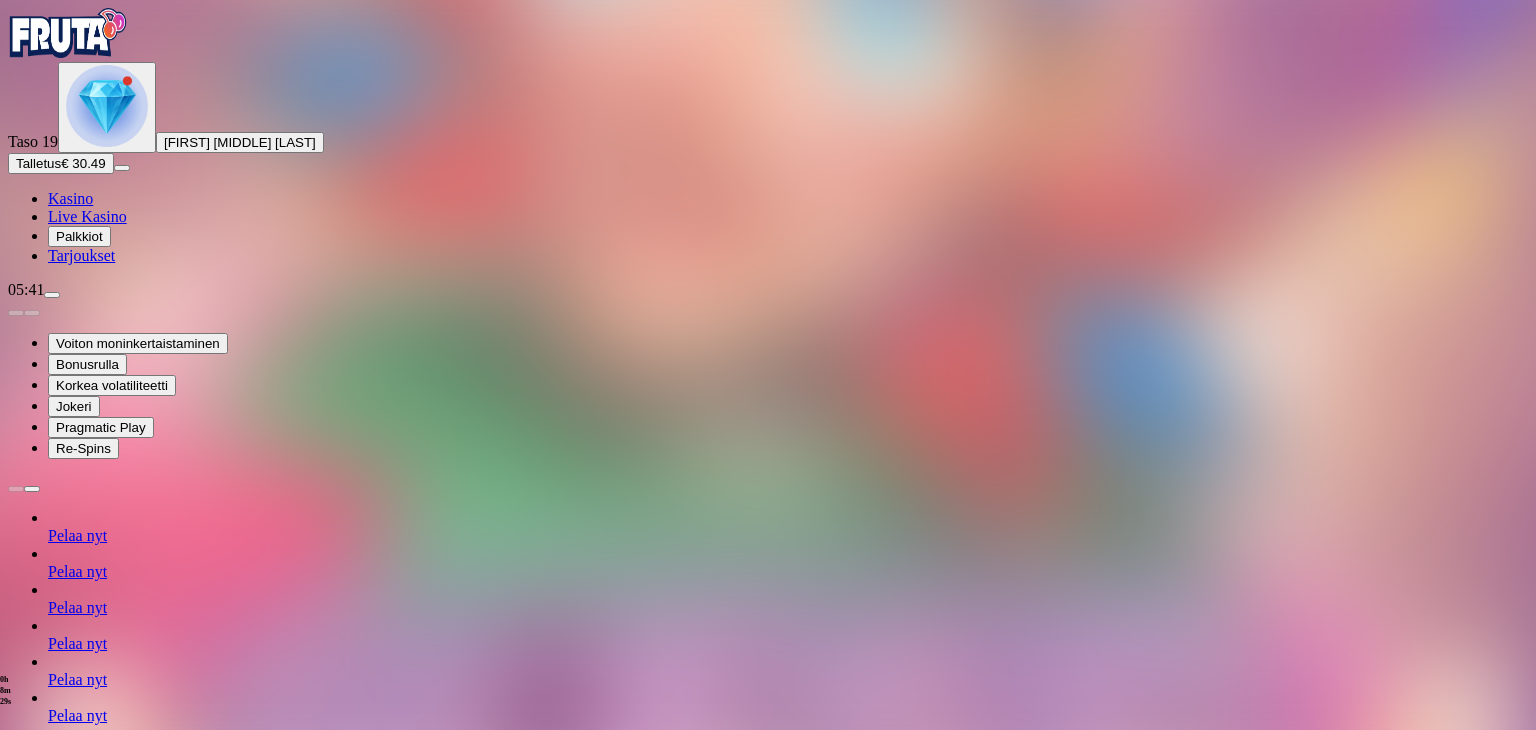 click on "Avaa palkinto" at bounding box center [768, 1561] 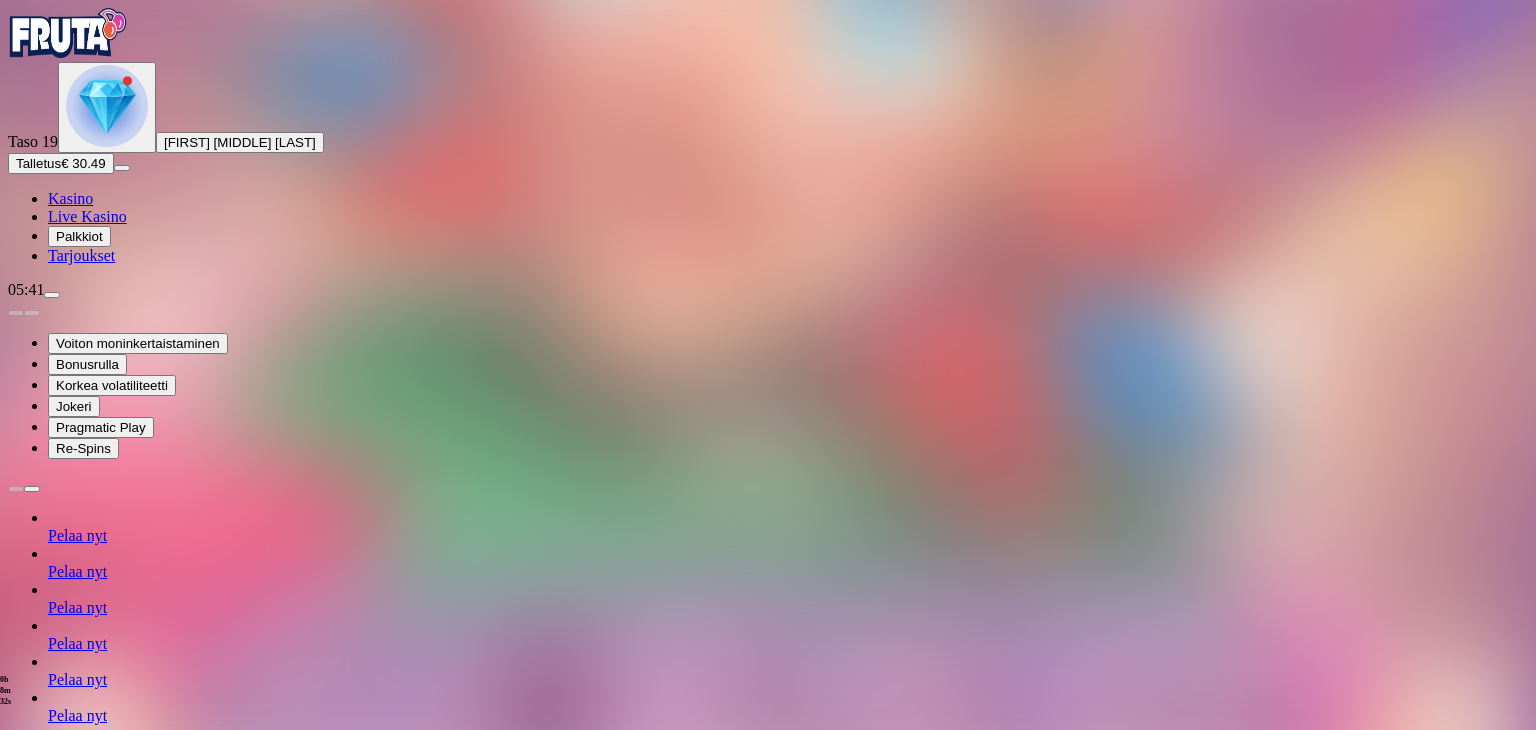 click at bounding box center [88, 1765] 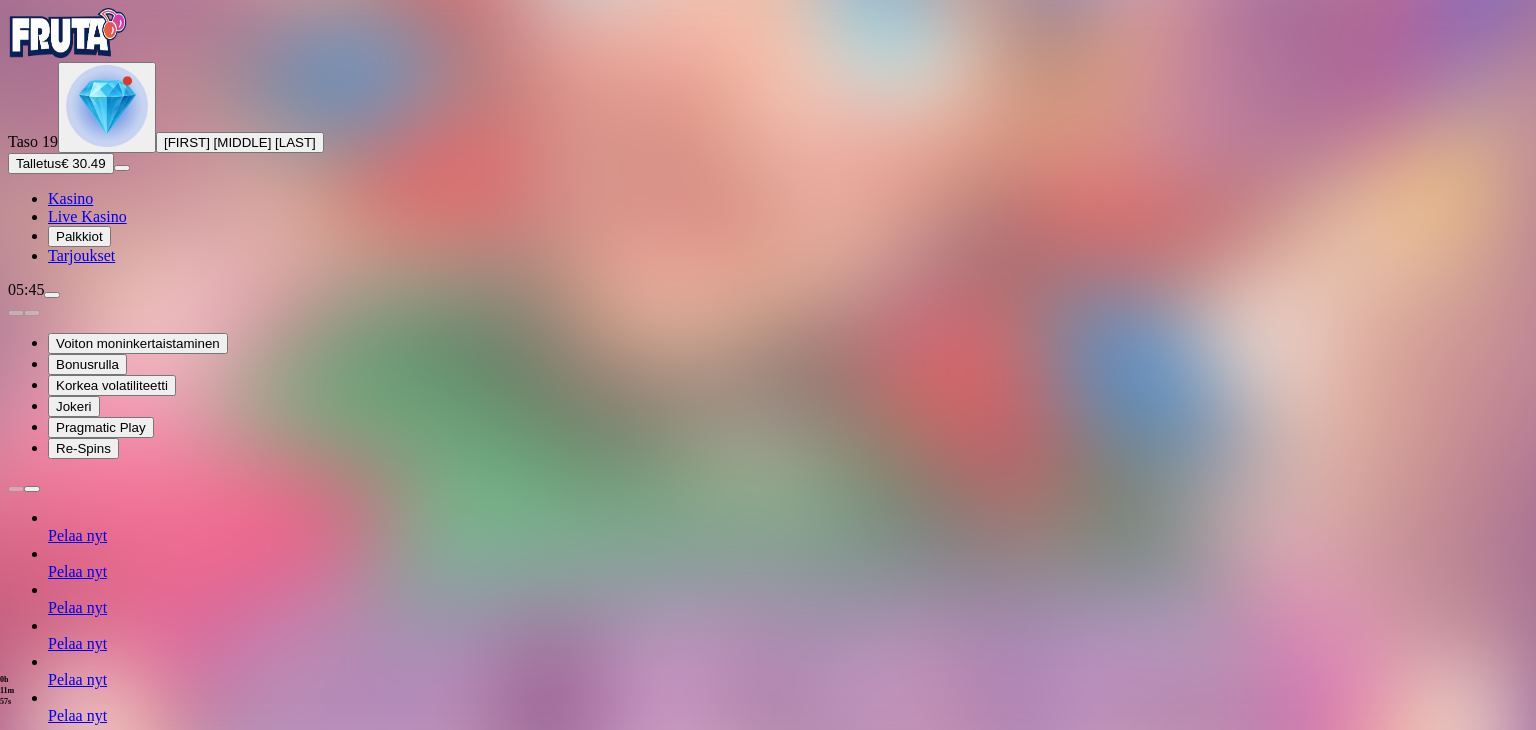 click on "Kasino" at bounding box center (70, 198) 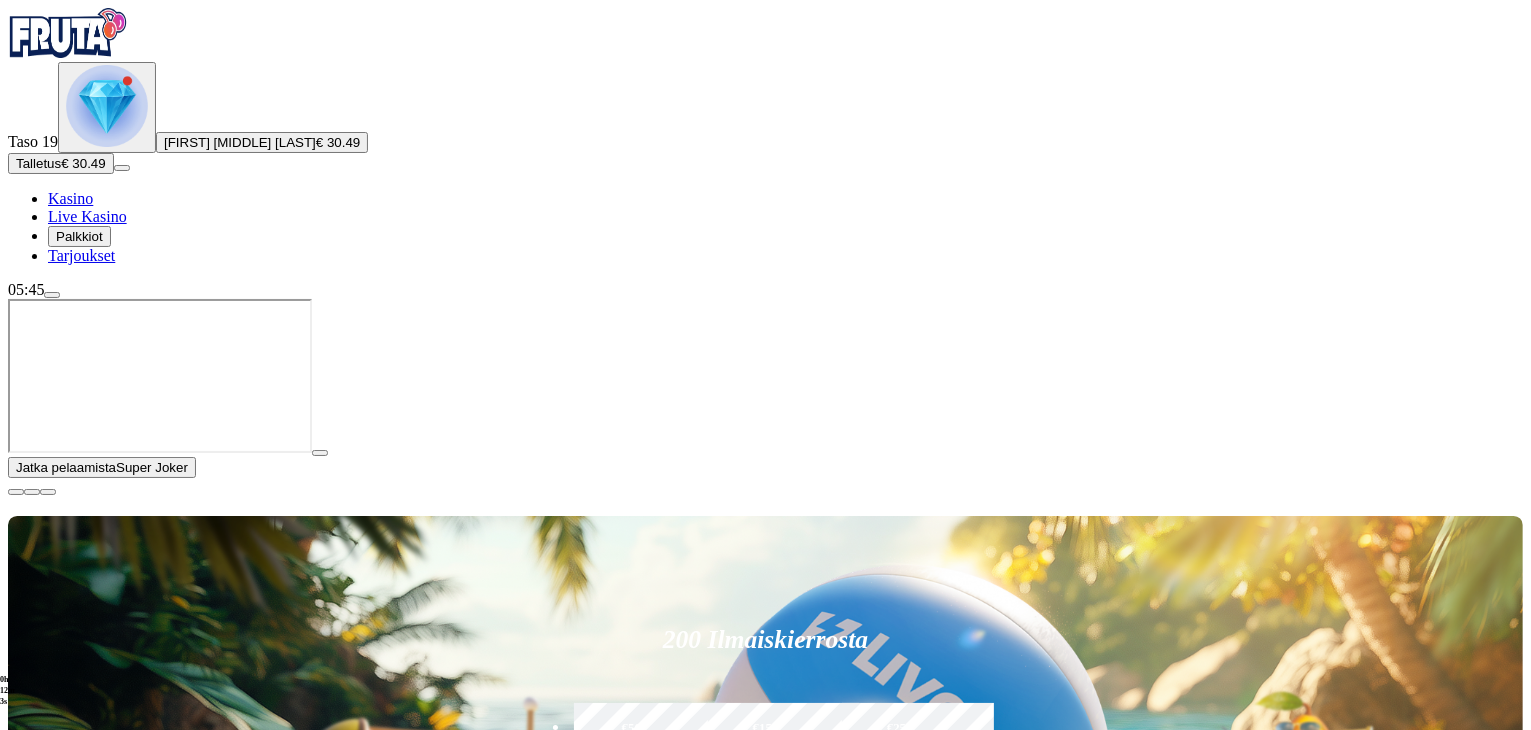 click at bounding box center (16, 492) 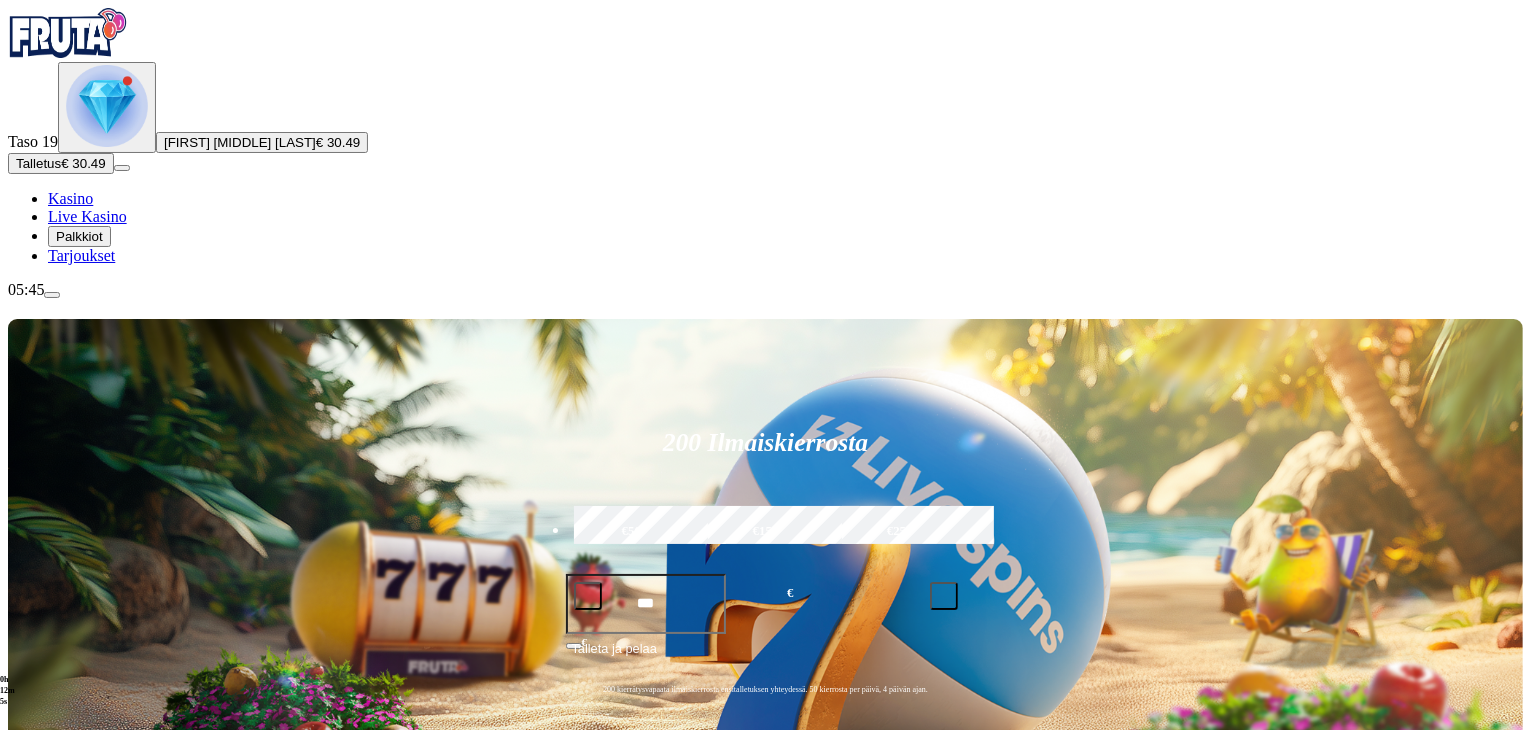 click on "200 Ilmaiskierrosta €50 €150 €250 *** € € Talleta ja pelaa 200 kierrätysvapaata ilmaiskierrosta ensitalletuksen yhteydessä. 50 kierrosta per päivä, 4 päivän ajan. Suositut Kolikkopelit Live Kasino Jackpotit Pöytäpelit Kaikki pelit Viimeksi pelattu Pelaa nyt Gold Blitz Pelaa nyt Wild Wild Riches Pelaa nyt Super Joker Pelaa nyt Aztec Gems Deluxe™ Pelaa nyt Wolf Power: Hold & Win Pelaa nyt Joker Stoker Pelaa nyt Bustin' Beavers Pelaa nyt Foxy Fortunes Pelaa nyt Blazing Bison Gold Blitz King Millions Suosituinta alueellasi Näytä kaikki Pelaa nyt Gates of High Roller Pelaa nyt Cherry Pop Deluxe Pelaa nyt Brute Force Pelaa nyt Fire In The Hole xBomb Pelaa nyt Book of Dead Pelaa nyt Le Bandit Pelaa nyt Gold Blitz Pelaa nyt Sweet Bonanza Pelaa nyt Energy Coins: Hold and Win Pelaa nyt Bill & Coin Dream Drop Pelaa nyt Moon Princess 100 Uusia pelejä Näytä kaikki Pelaa nyt Giga Match Gems Pelaa nyt Aiko and the Wind Spirit Pelaa nyt Rise of Orpheus  Pelaa nyt Jack Hammer 4: Chasing the Dragon FAQ" at bounding box center [765, 9218] 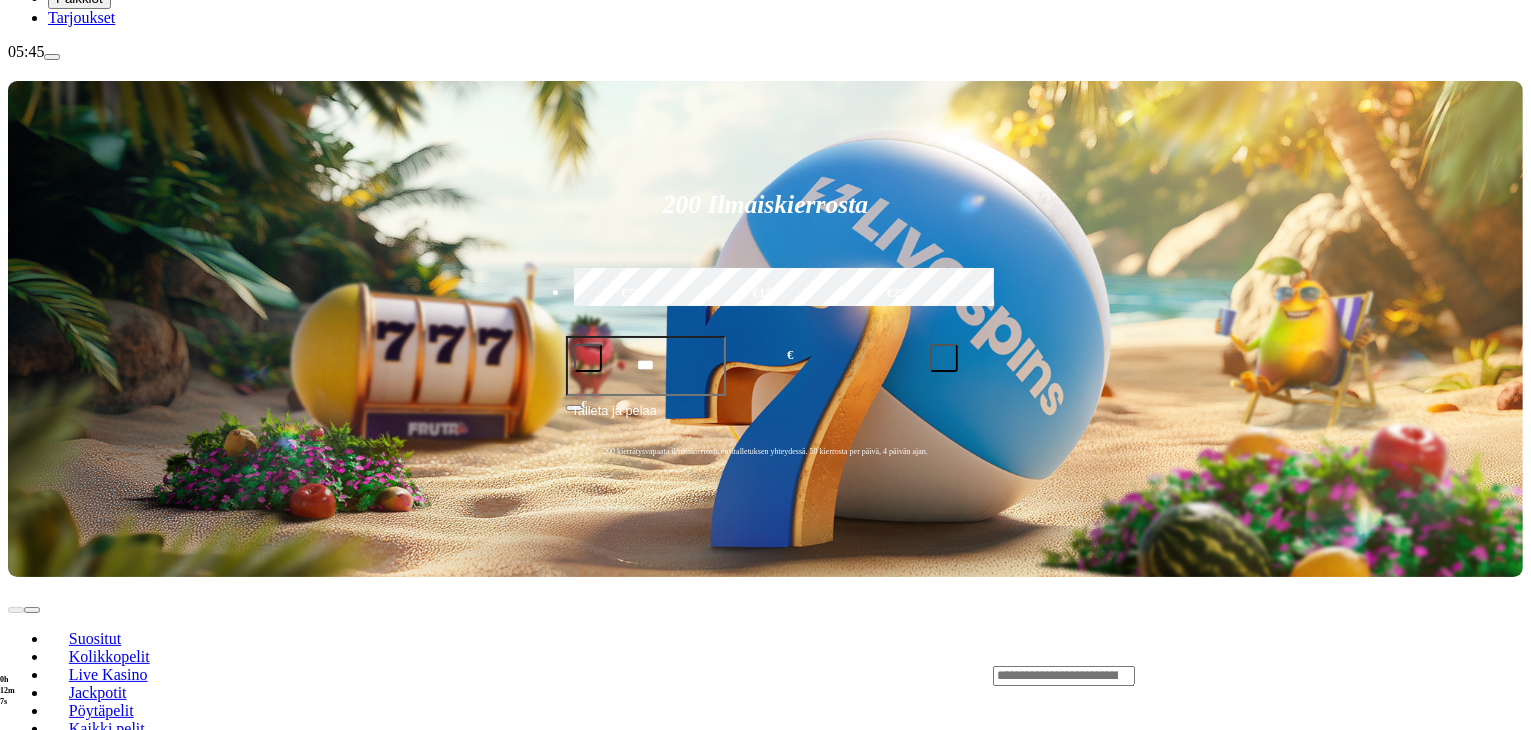 scroll, scrollTop: 240, scrollLeft: 0, axis: vertical 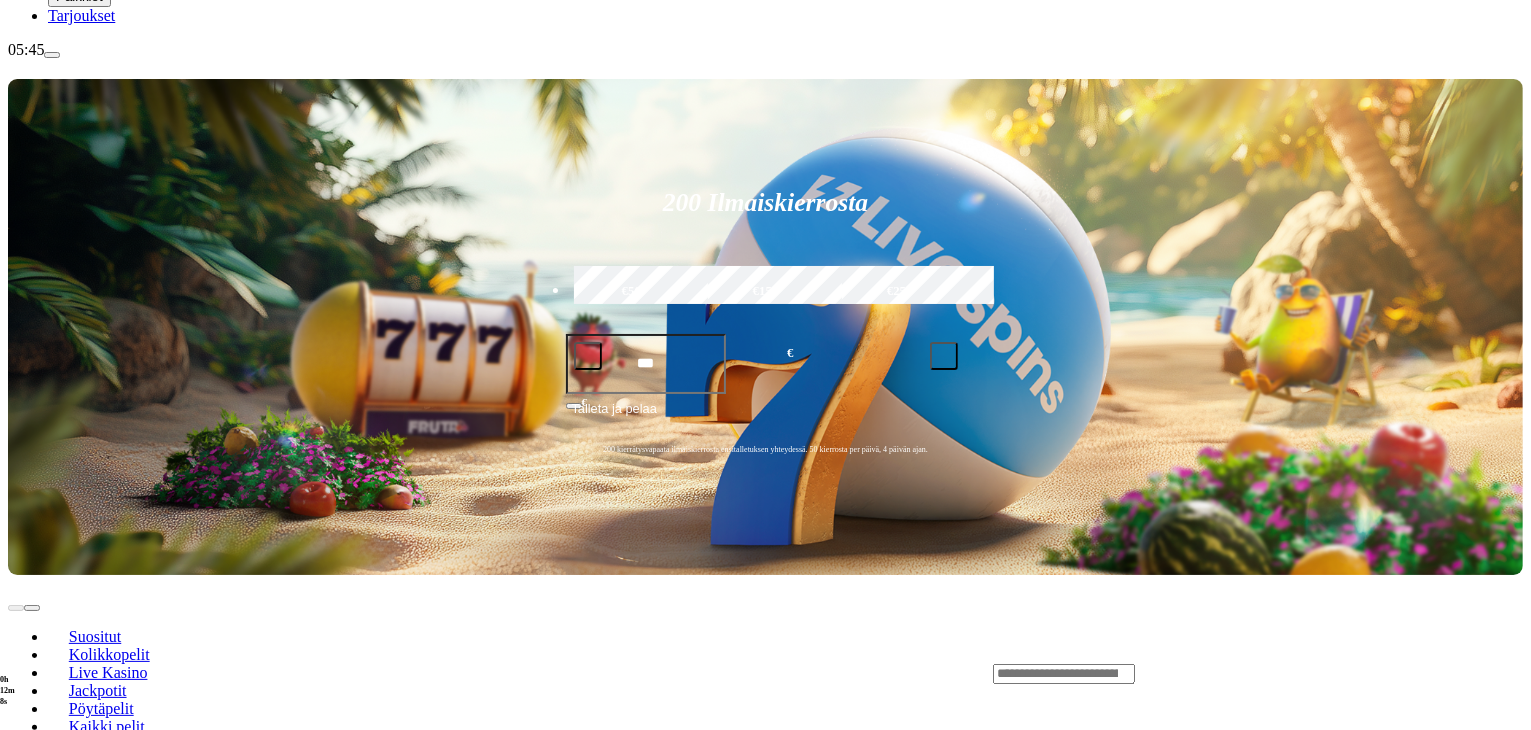 click at bounding box center [32, 845] 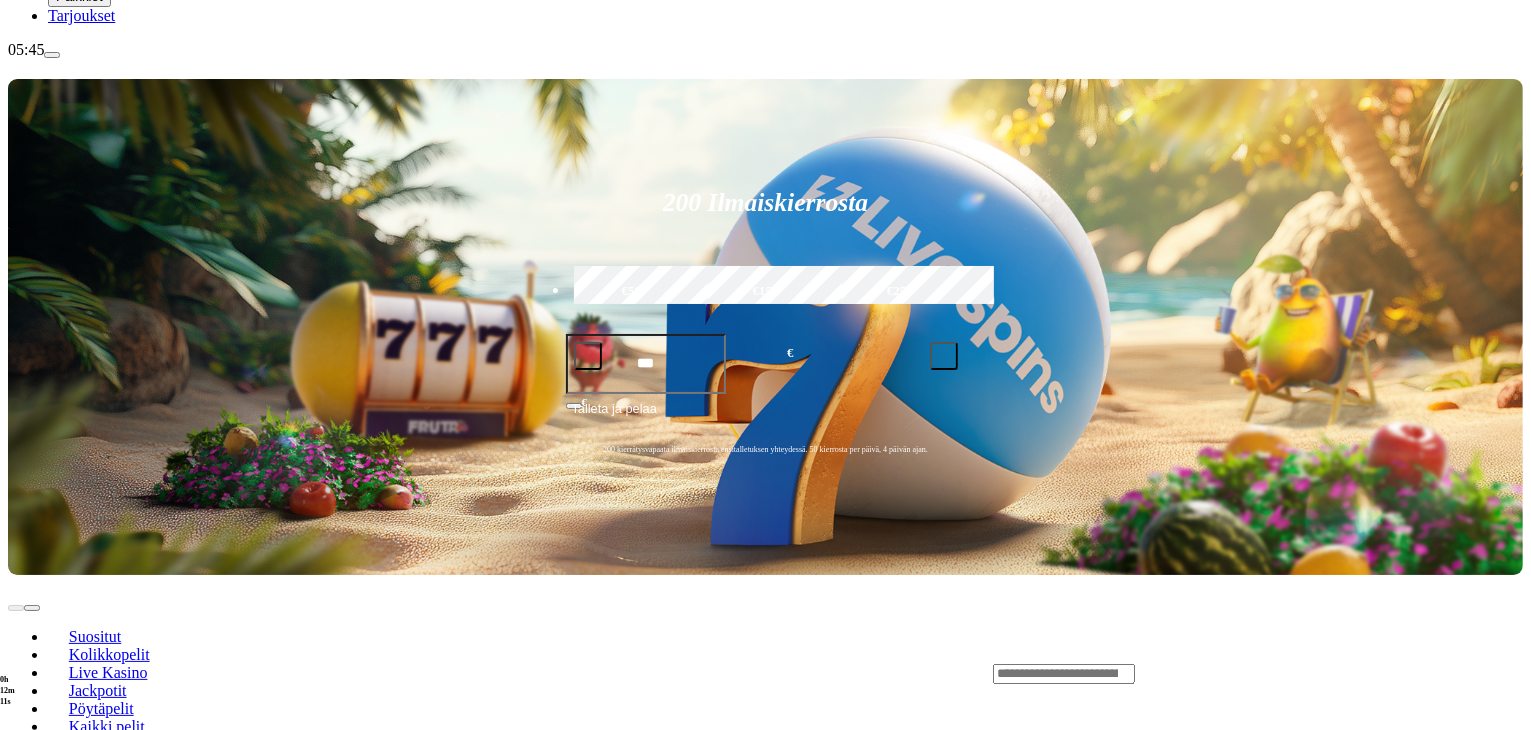 click on "Pelaa nyt" at bounding box center (-509, 1464) 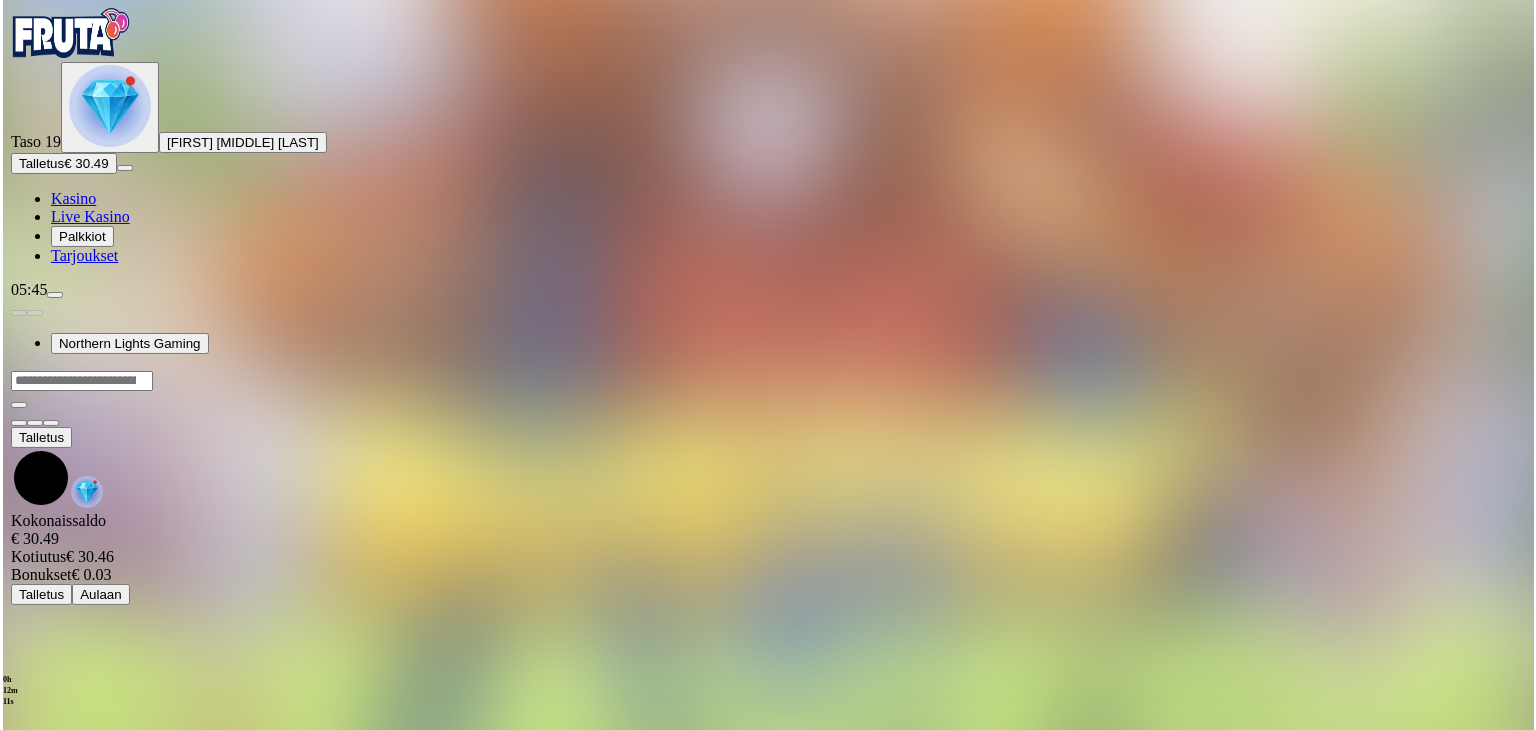 scroll, scrollTop: 0, scrollLeft: 0, axis: both 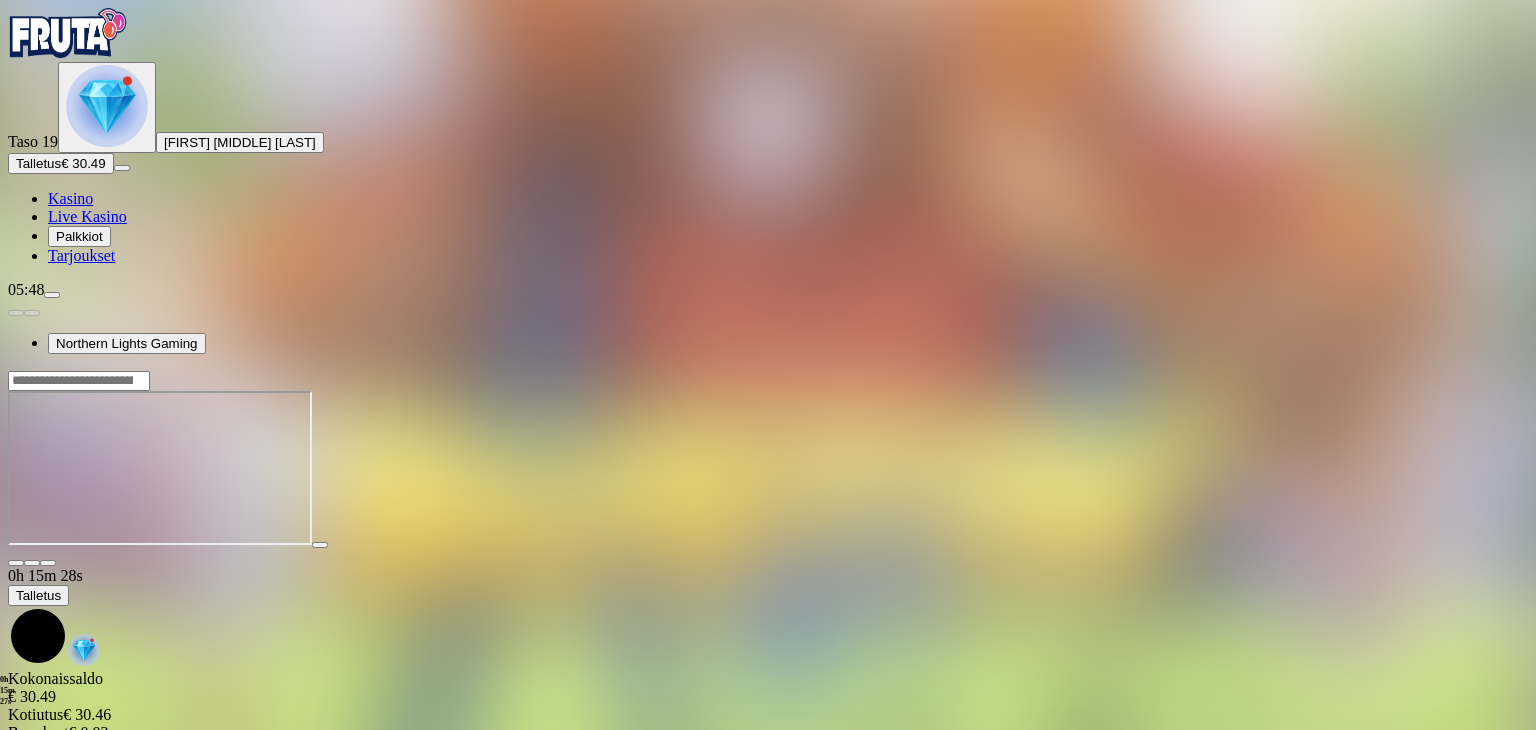 click on "Kasino" at bounding box center (70, 198) 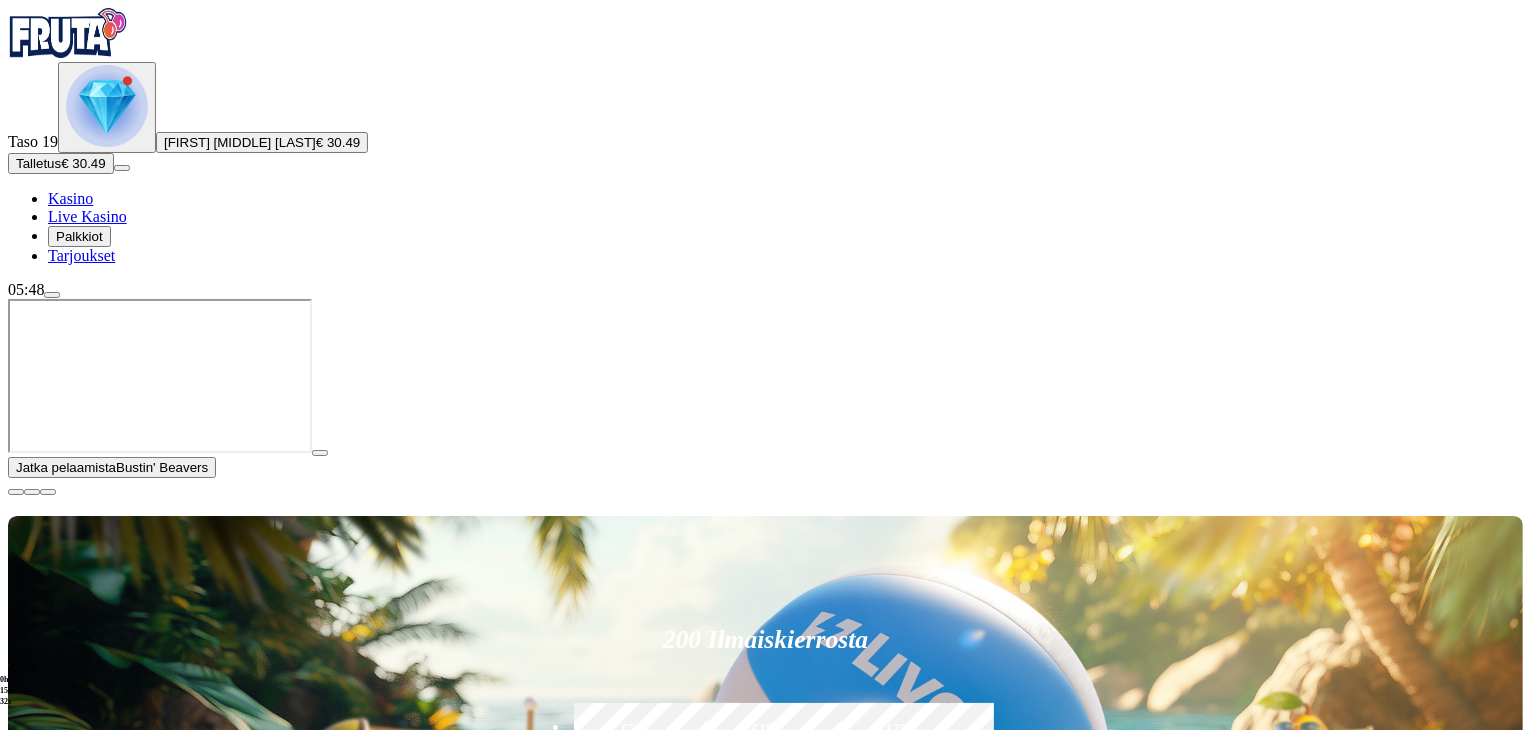 click at bounding box center [16, 492] 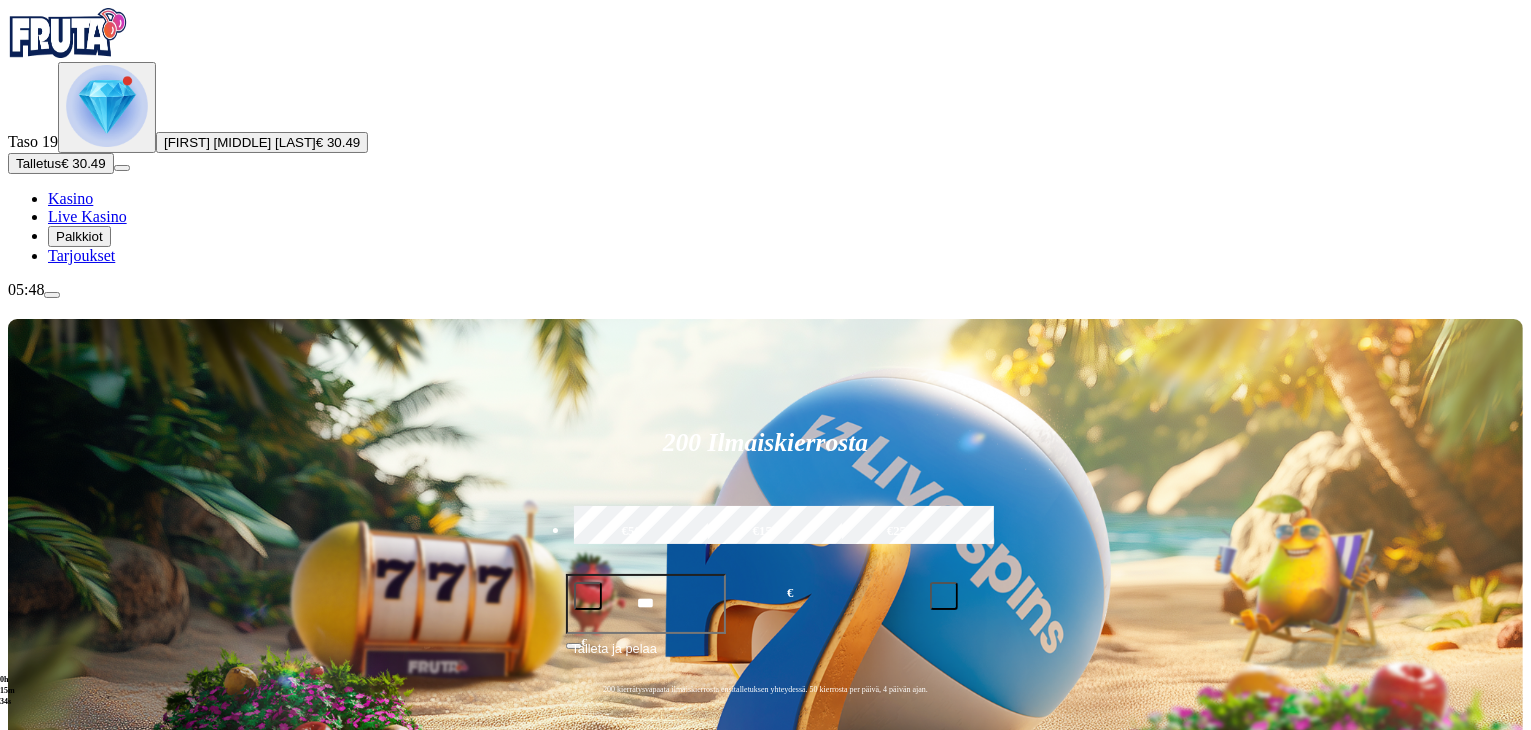 click on "Pelaa nyt" at bounding box center [77, 1418] 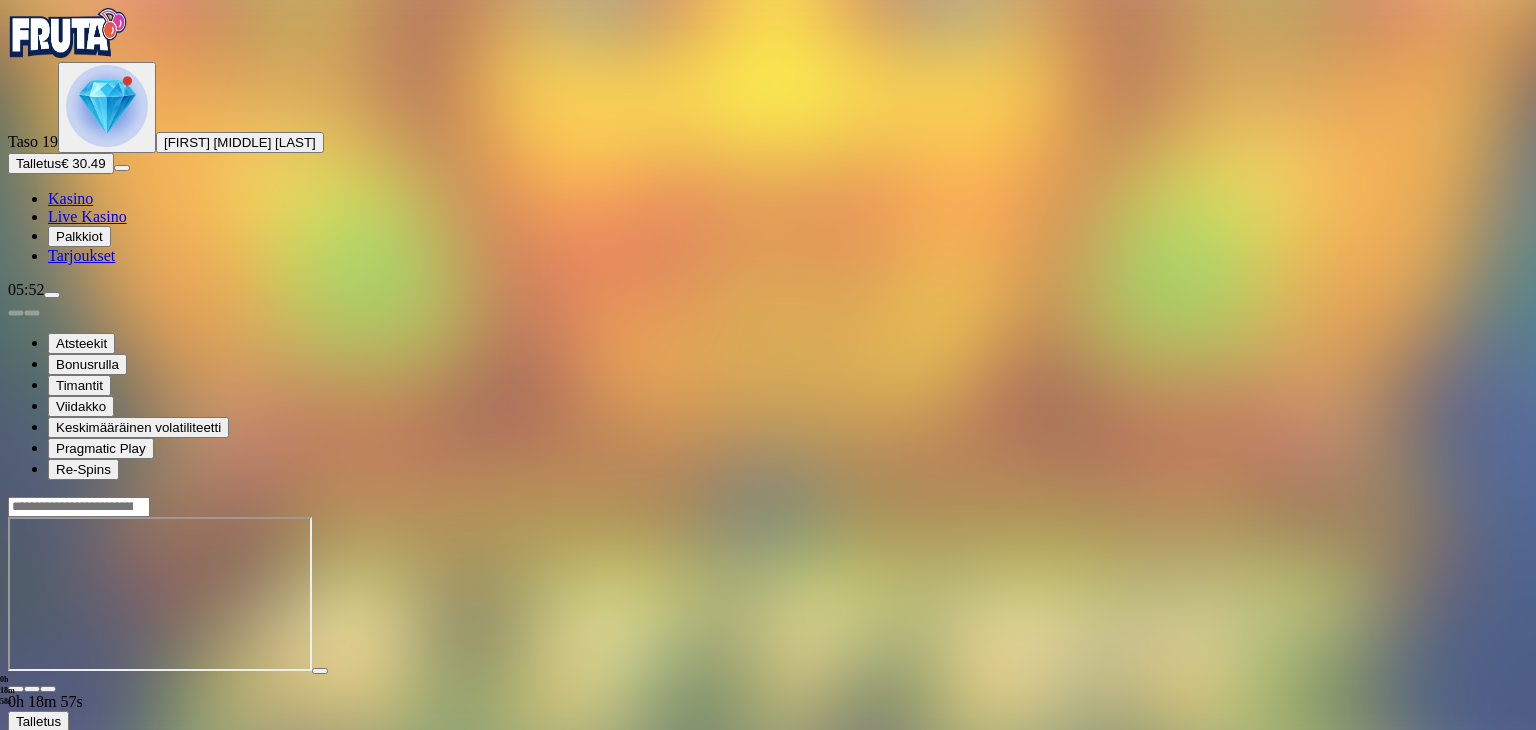 click on "Kasino" at bounding box center (70, 198) 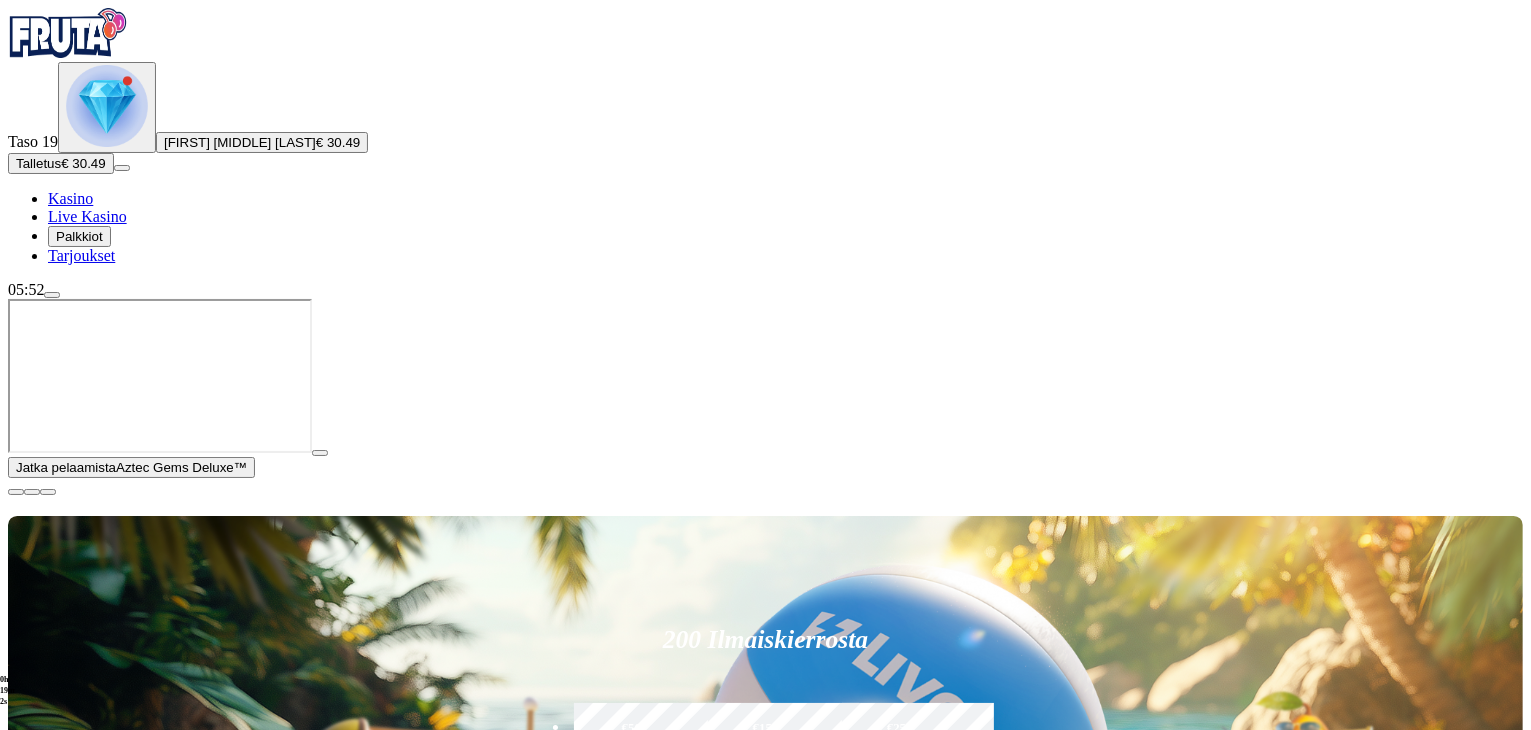click on "Pelaa nyt" at bounding box center [77, 1328] 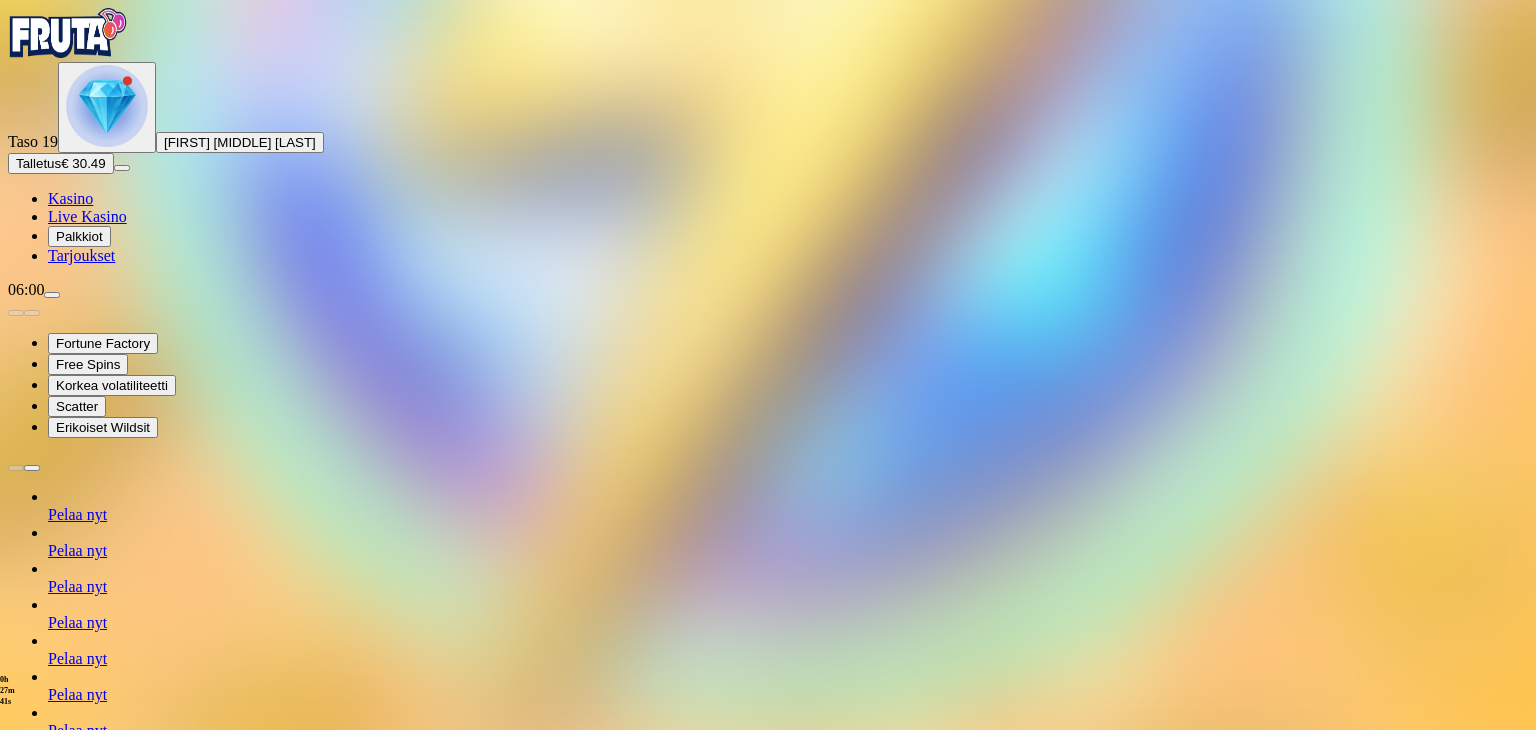 click on "Kasino" at bounding box center [70, 198] 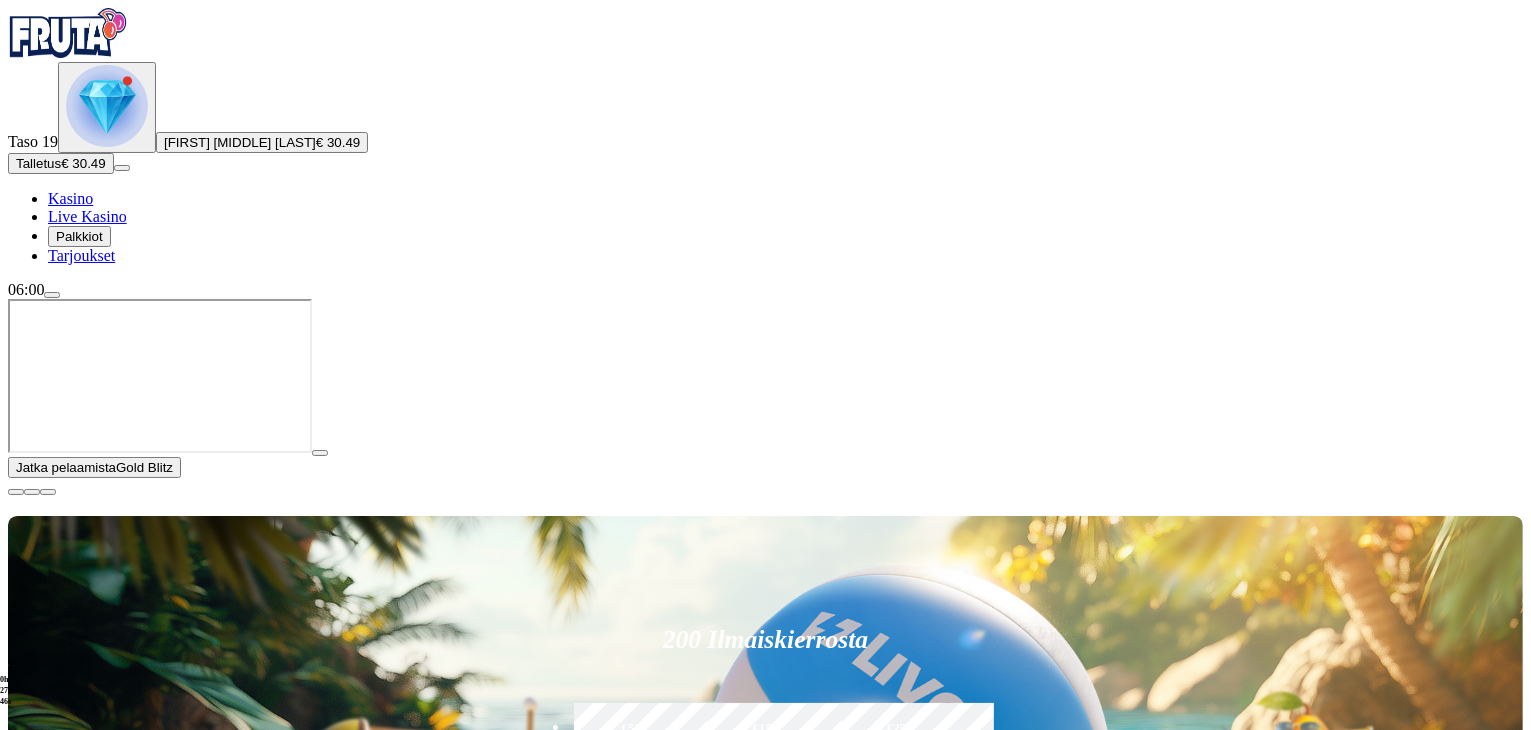 click at bounding box center (16, 492) 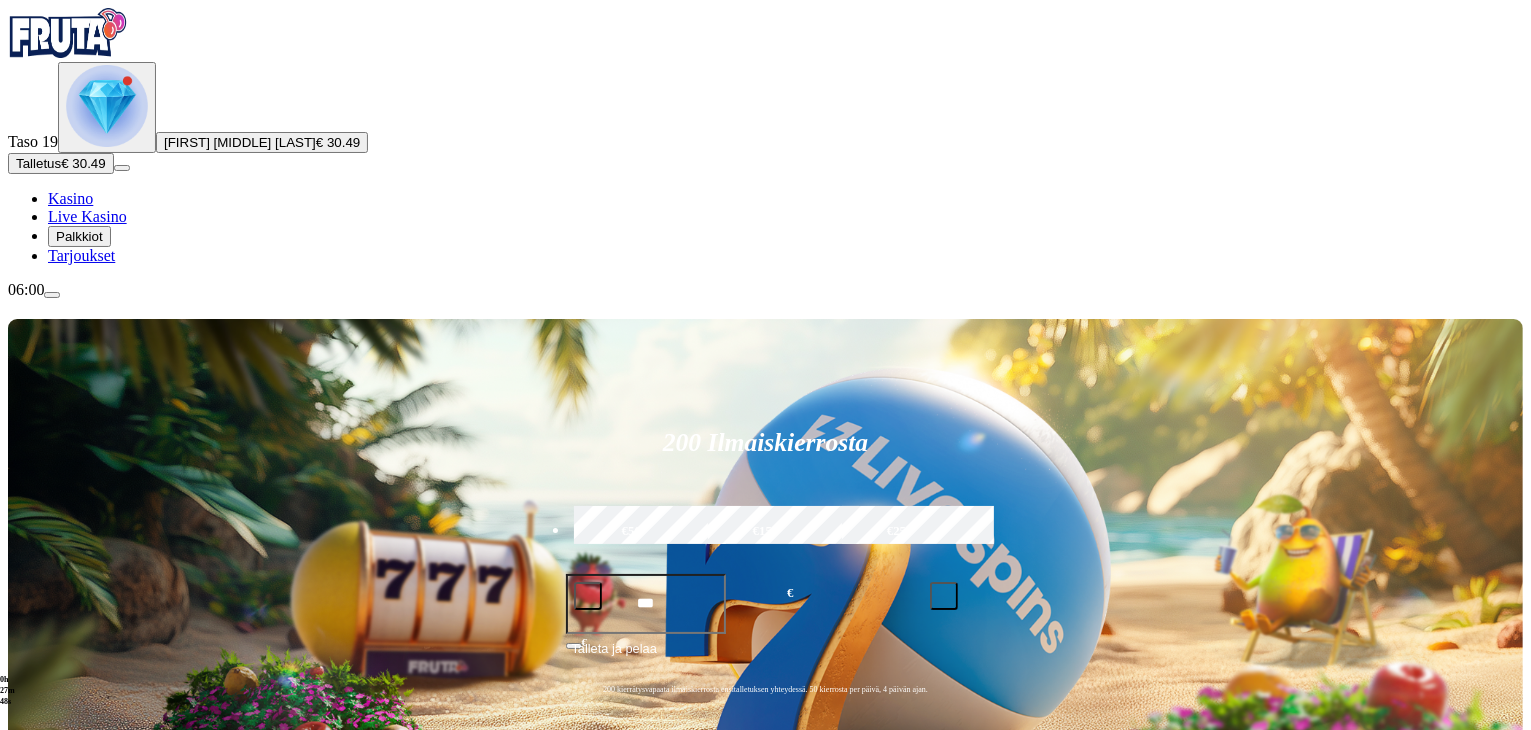 click at bounding box center (32, 1085) 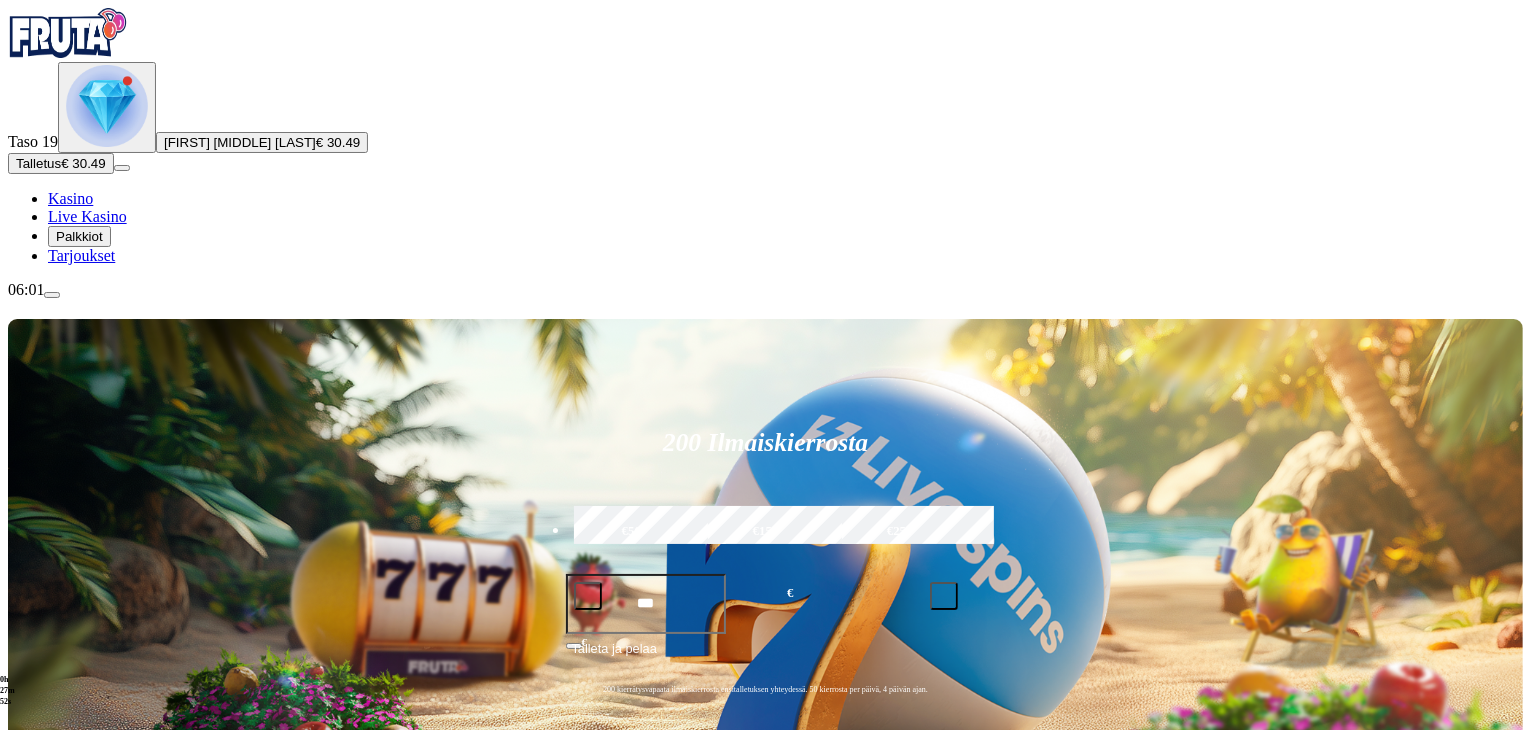 click on "Pelaa nyt" at bounding box center (-509, 1513) 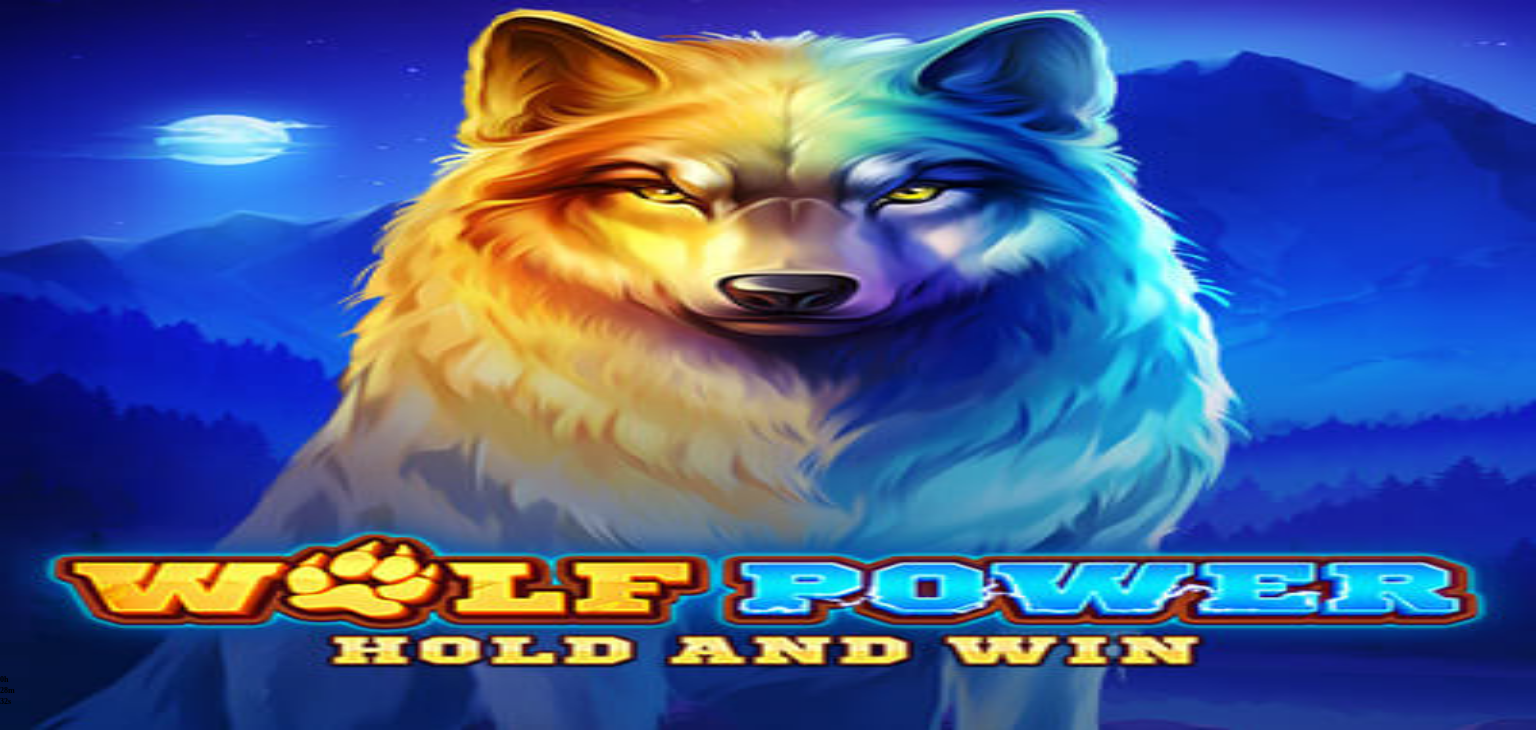 scroll, scrollTop: 0, scrollLeft: 0, axis: both 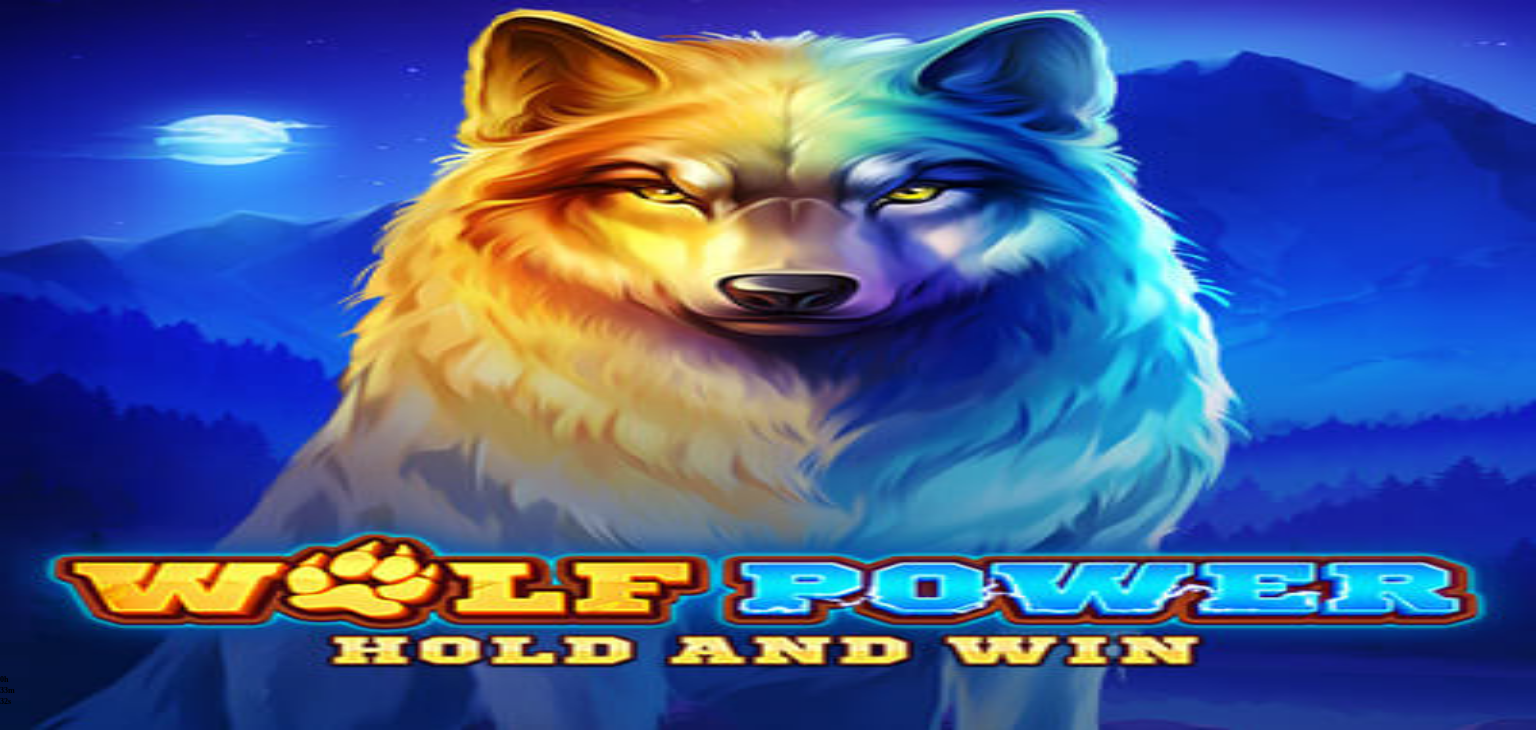 click on "Kasino" at bounding box center [70, 198] 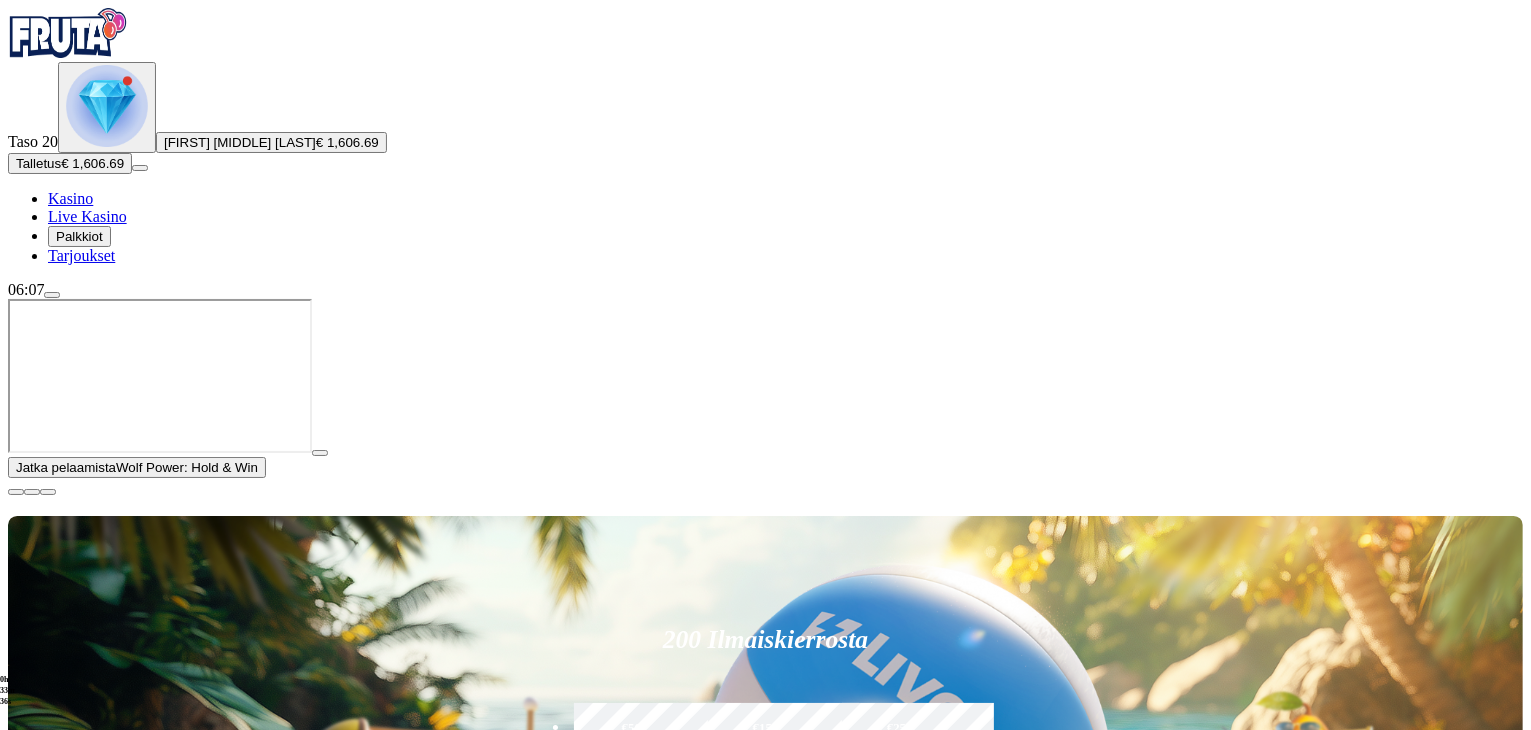 click at bounding box center (16, 492) 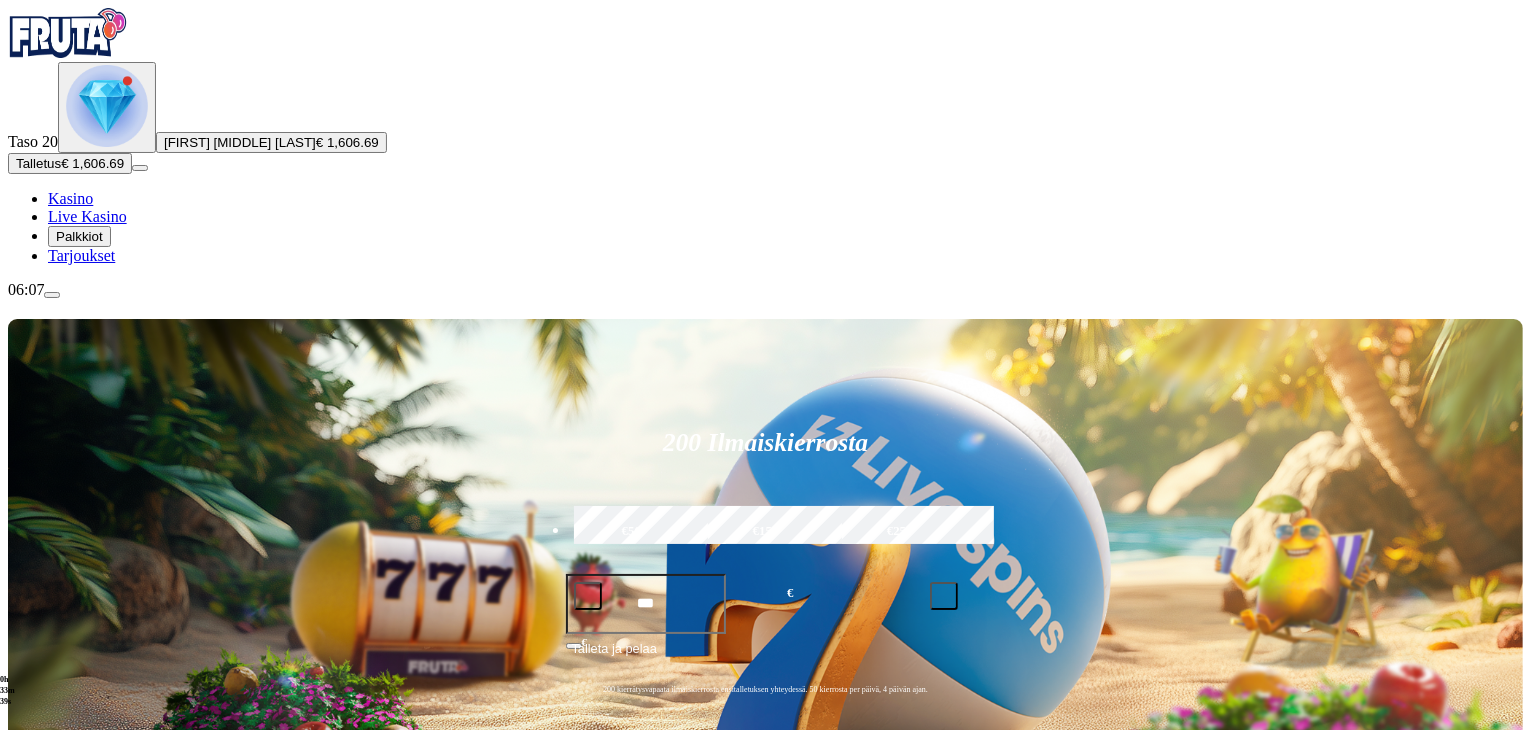 click on "Pelaa nyt" at bounding box center (77, 1227) 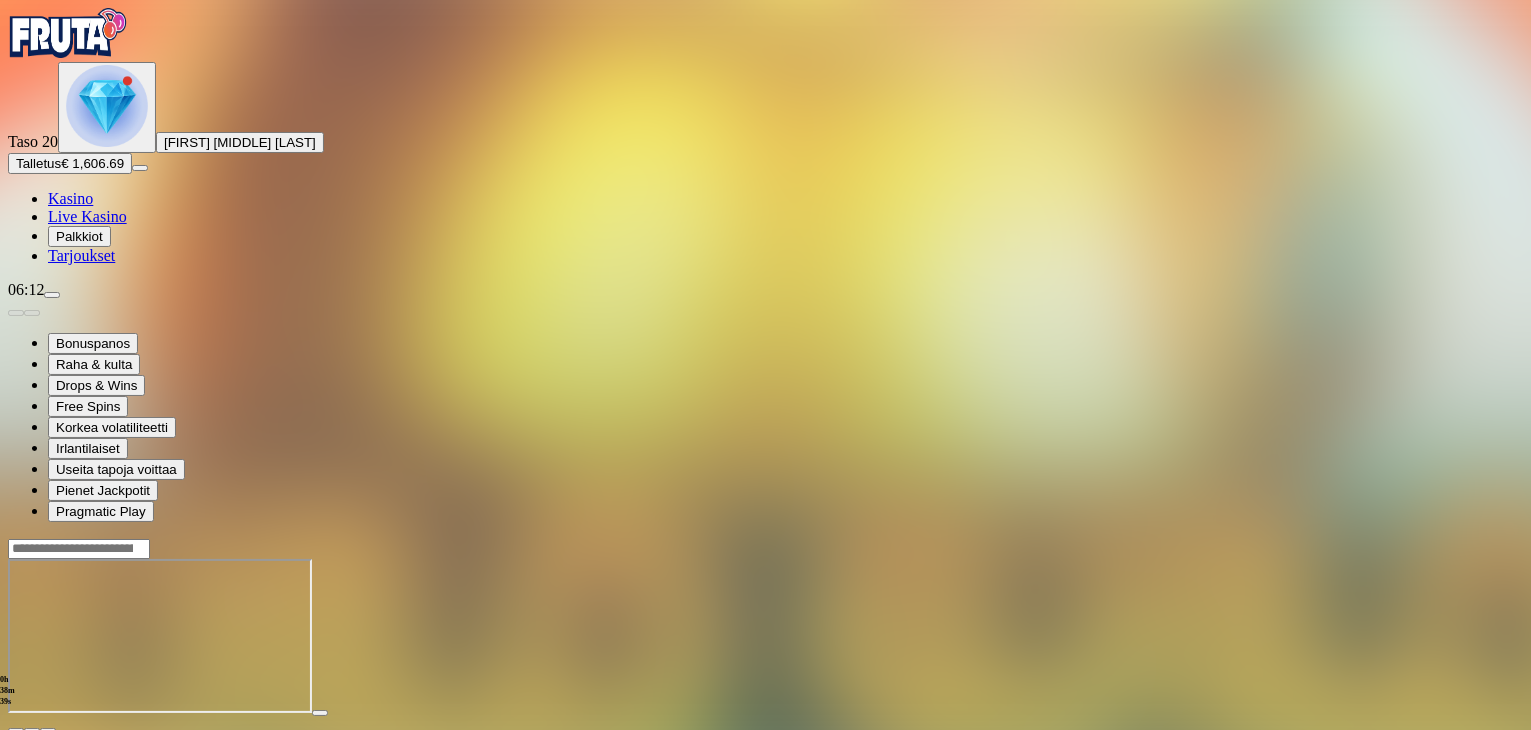 click on "Kasino" at bounding box center (70, 198) 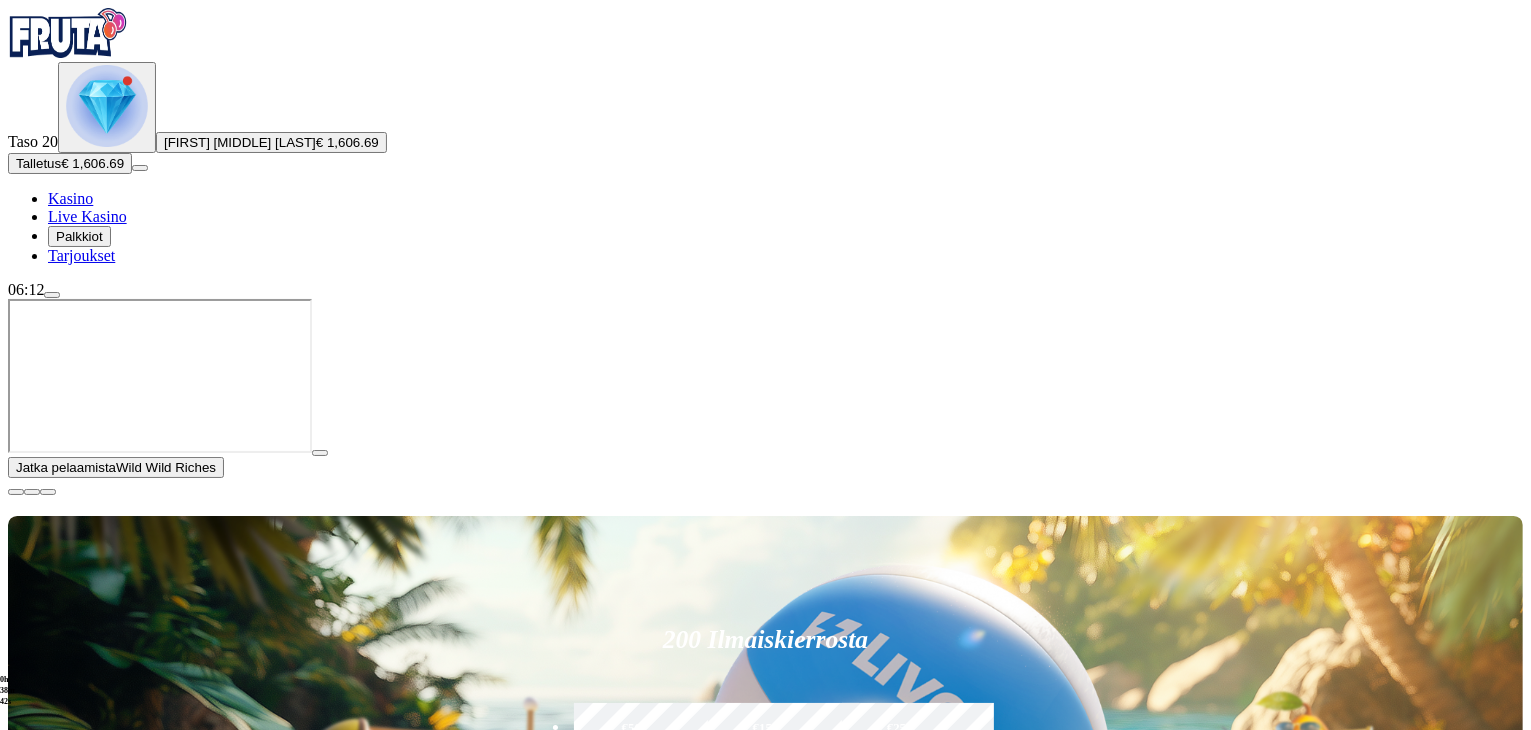 click on "Pelaa nyt" at bounding box center (77, 1615) 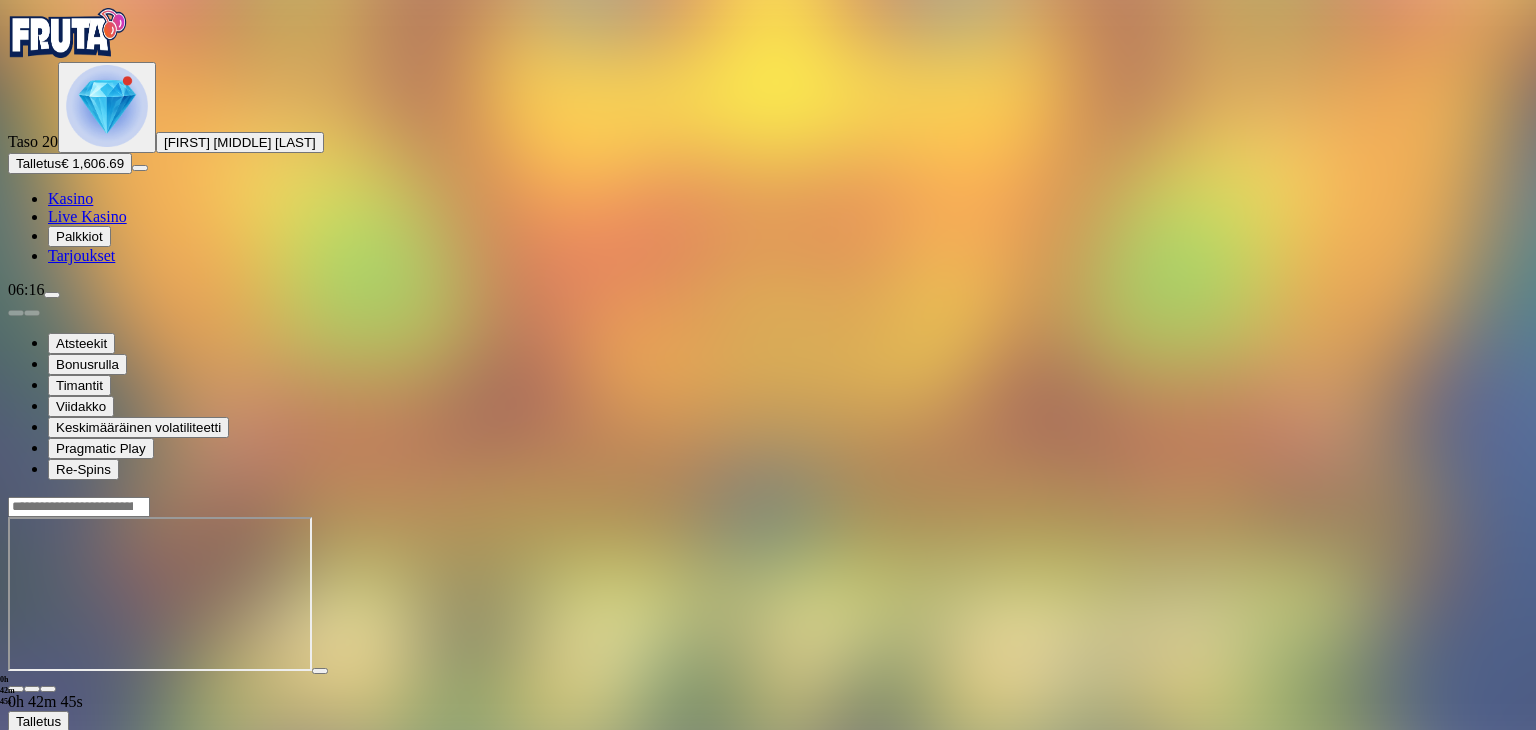 click on "Kasino" at bounding box center (70, 198) 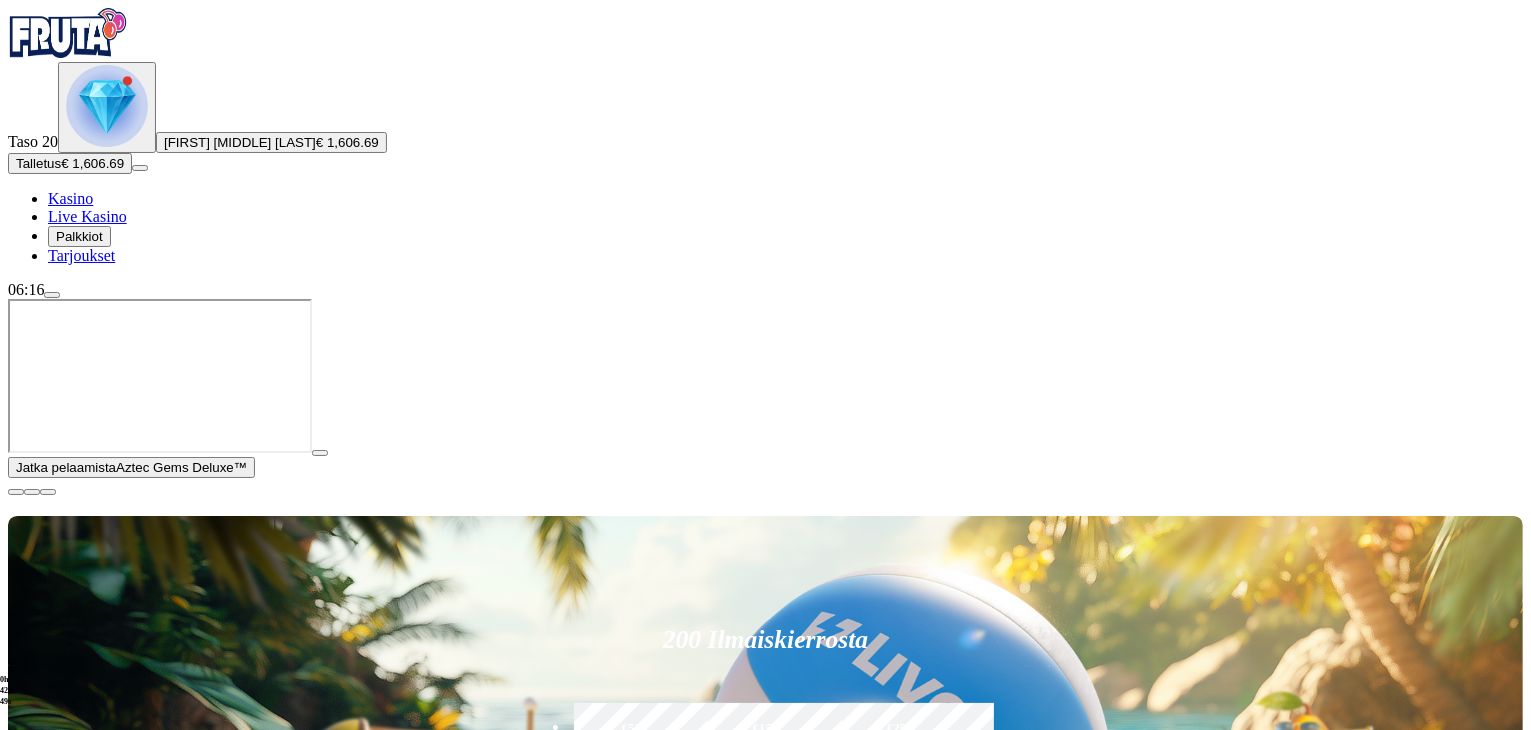 click on "Pelaa nyt" at bounding box center (77, 1328) 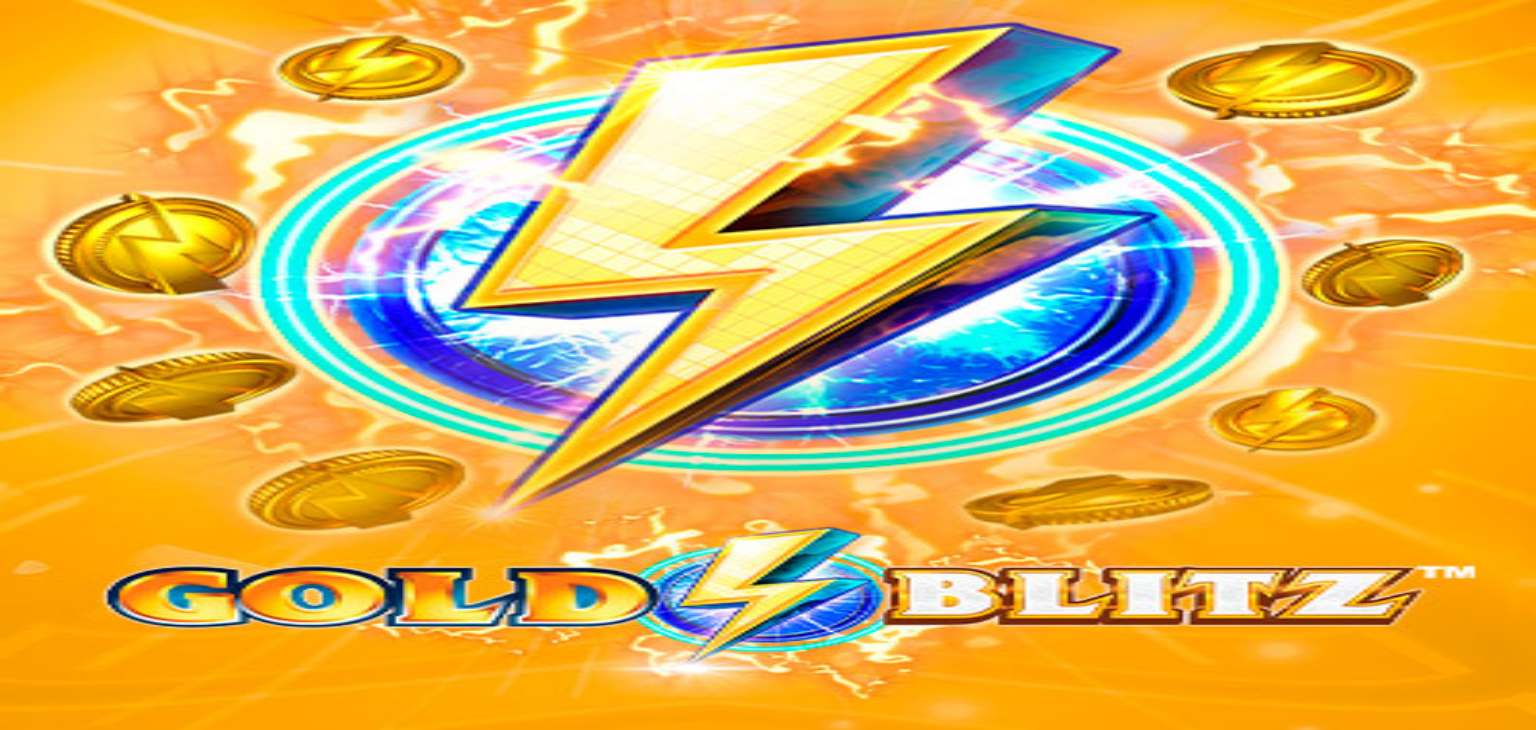 scroll, scrollTop: 0, scrollLeft: 0, axis: both 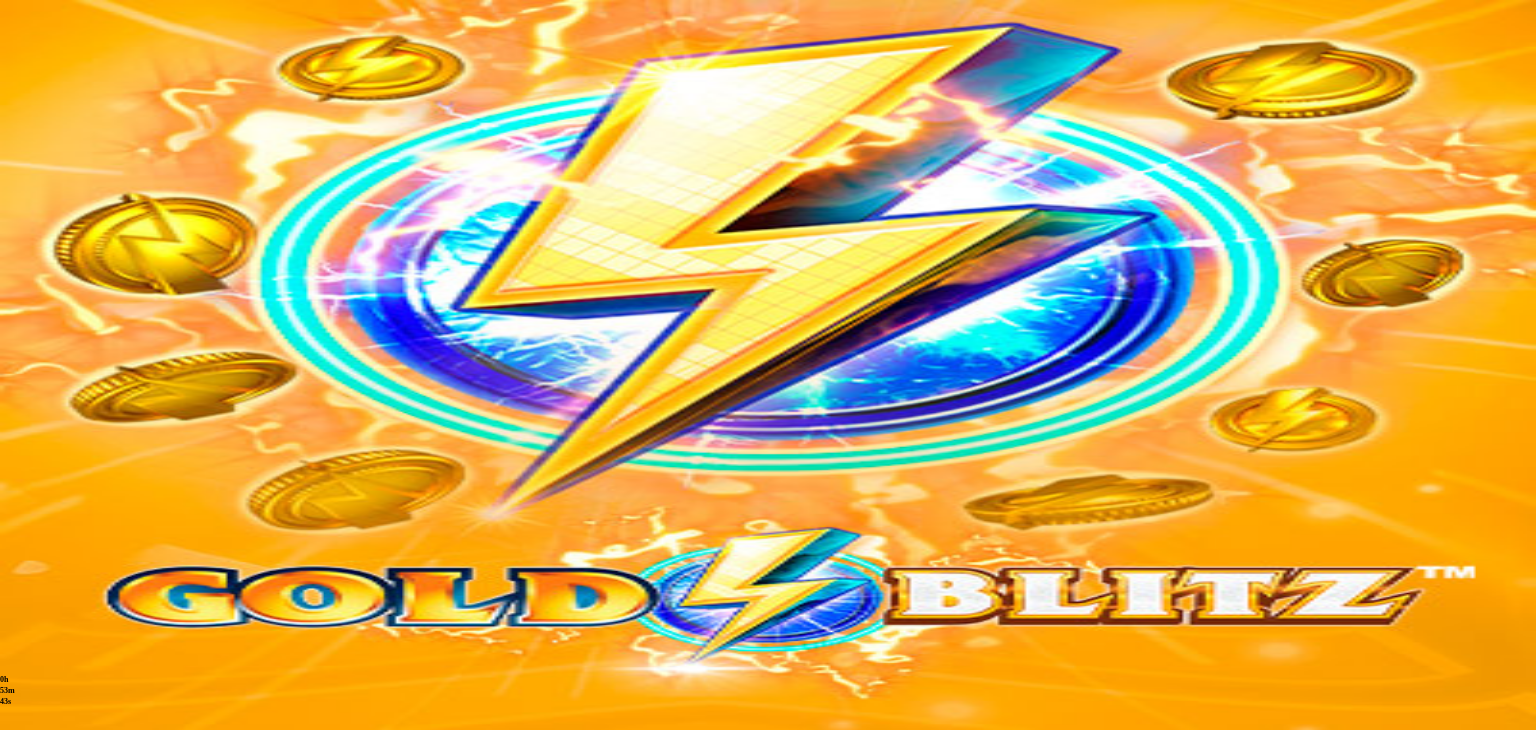 click on "Kasino" at bounding box center [70, 198] 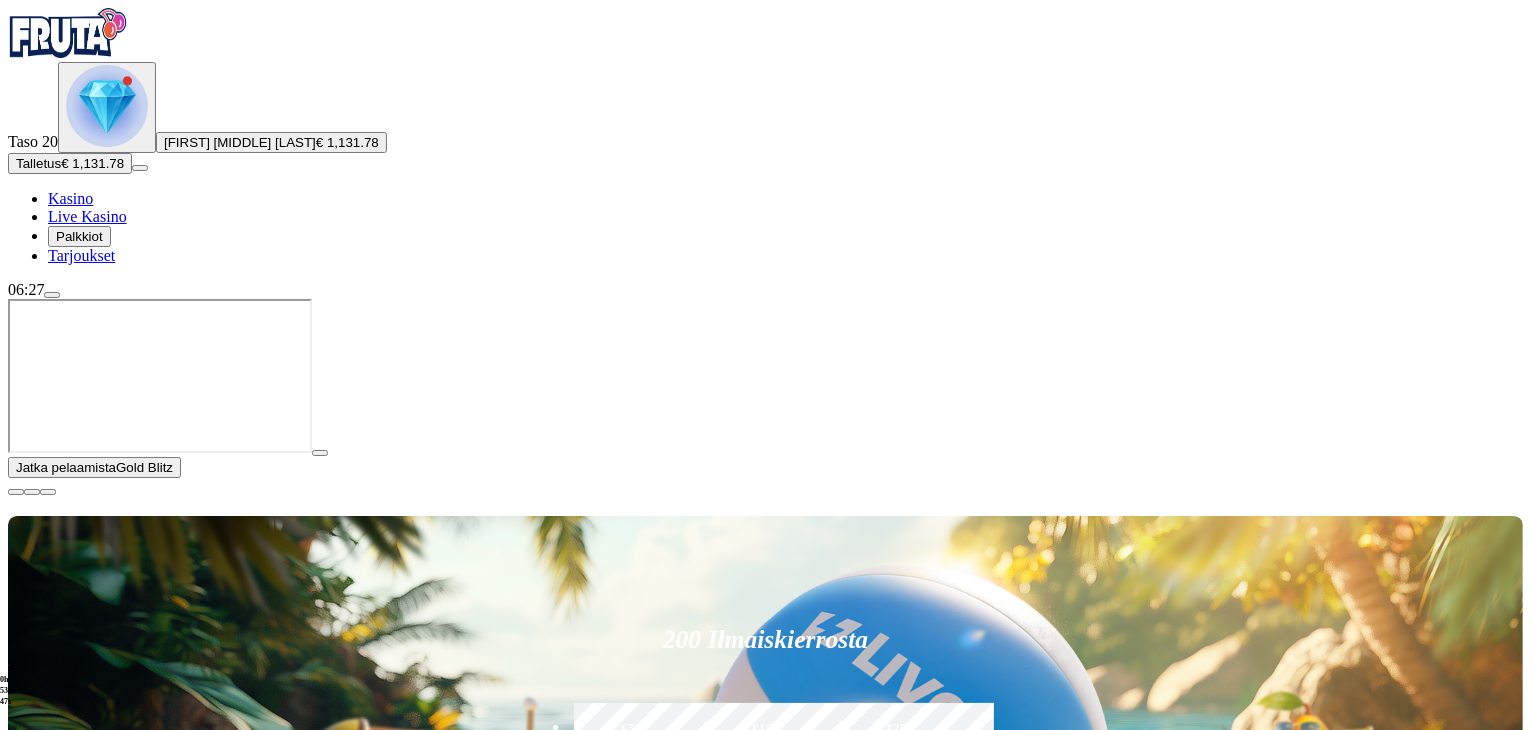 click at bounding box center (16, 492) 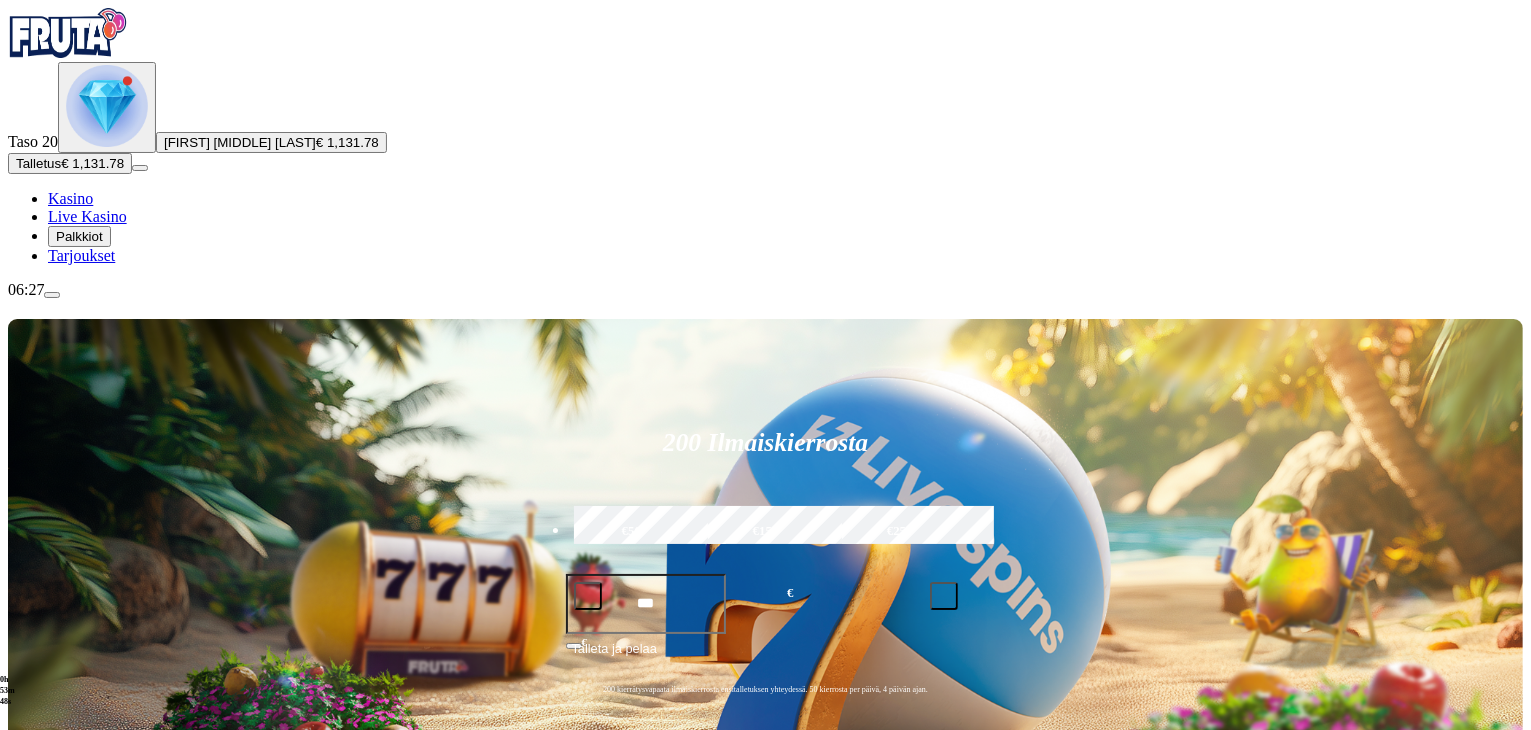 click on "Pelaa nyt Gold Blitz Pelaa nyt Wild Wild Riches Pelaa nyt Super Joker Pelaa nyt Aztec Gems Deluxe™ Pelaa nyt Wolf Power: Hold & Win Pelaa nyt Joker Stoker Pelaa nyt Bustin' Beavers Pelaa nyt Foxy Fortunes Pelaa nyt Blazing Bison Gold Blitz King Millions" at bounding box center [829, 1518] 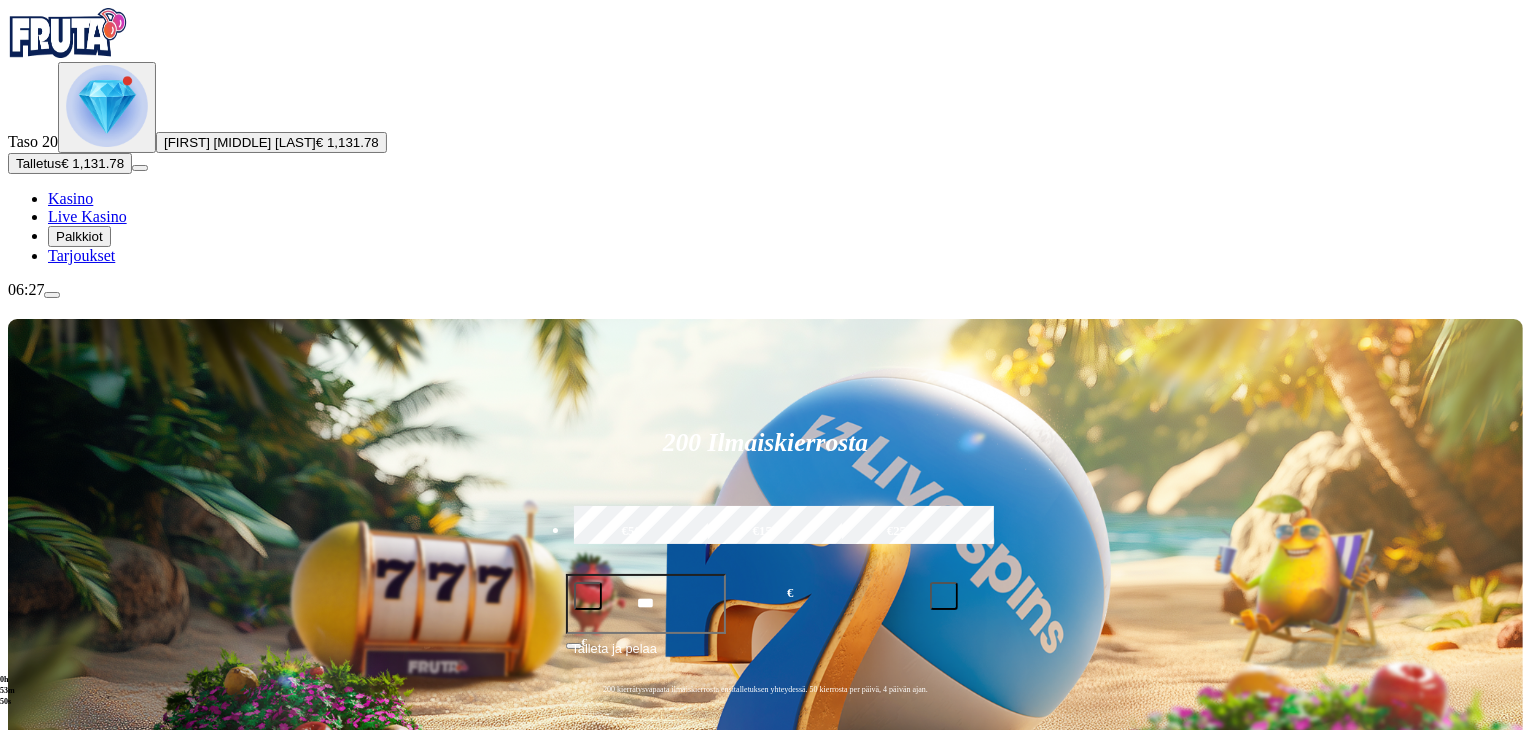 click at bounding box center [32, 1085] 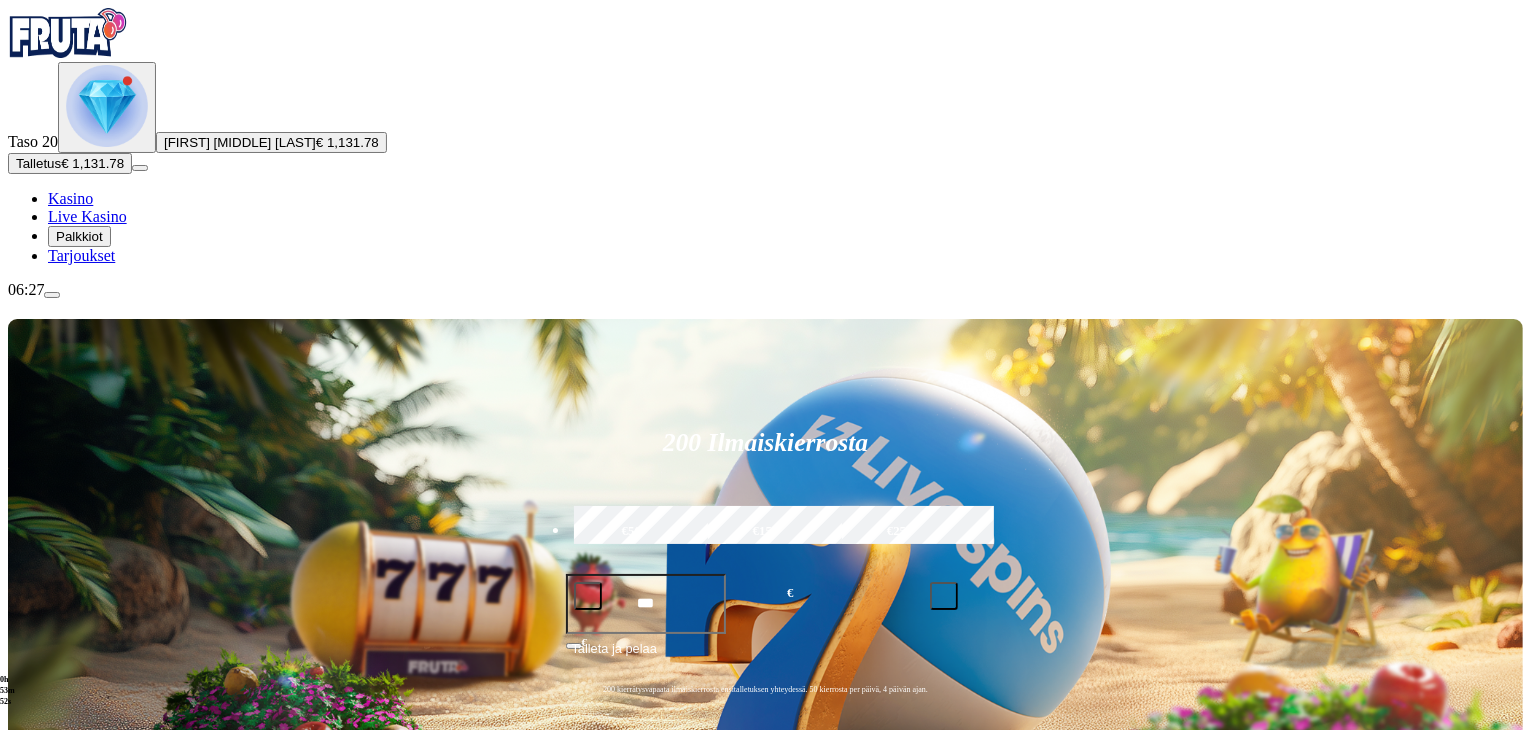 click on "Pelaa nyt" at bounding box center (-509, 1704) 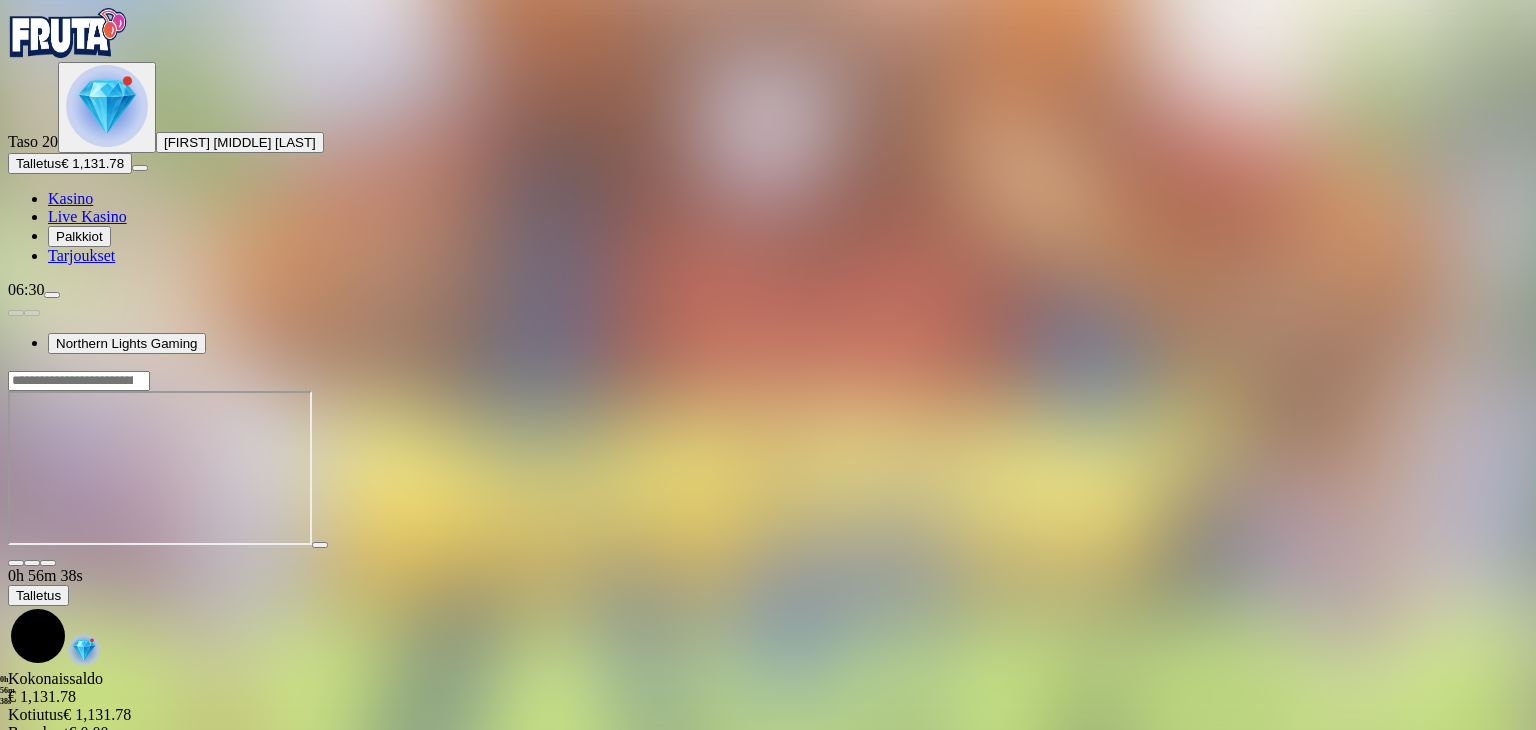 click on "Kasino" at bounding box center (70, 198) 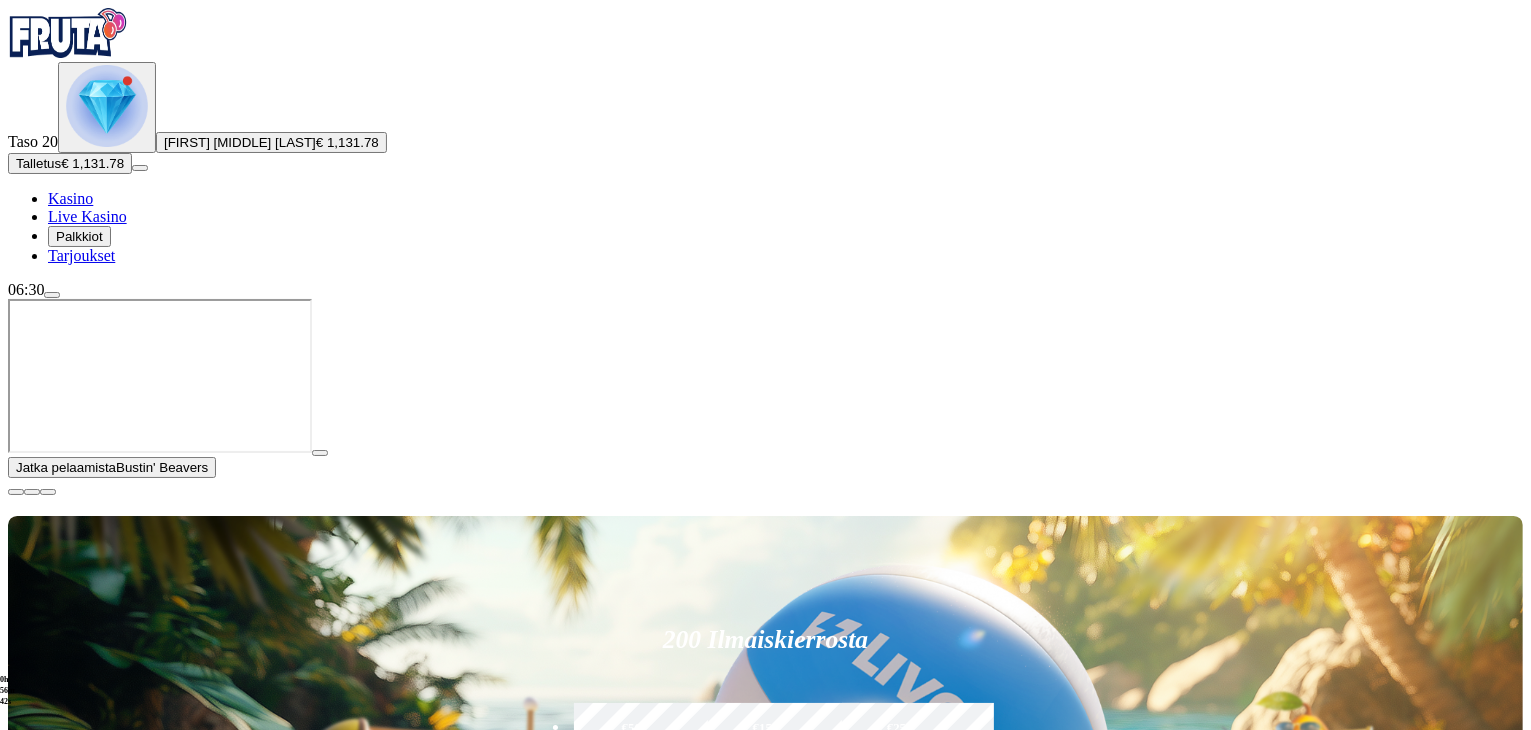 click at bounding box center (16, 492) 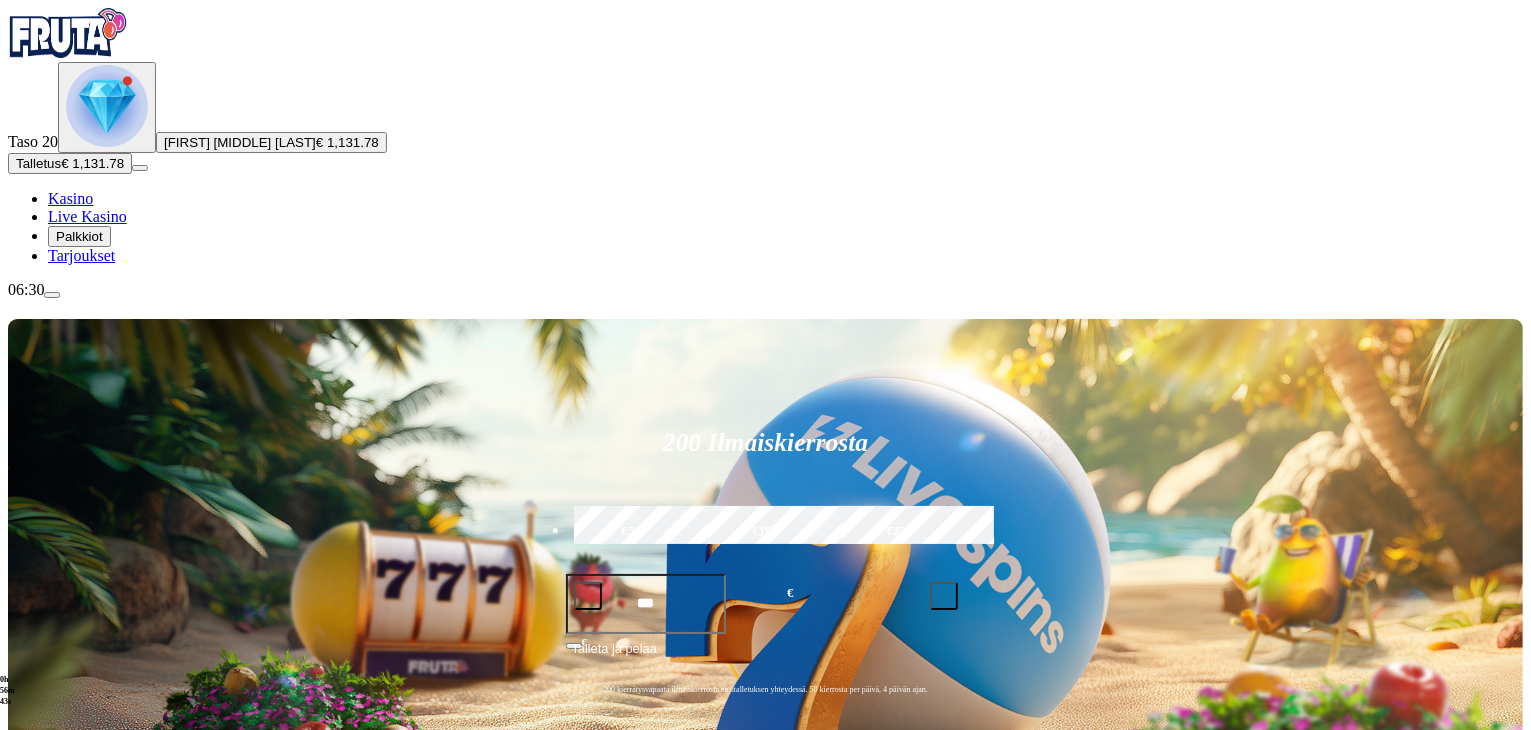 click on "Pelaa nyt" at bounding box center (77, 1513) 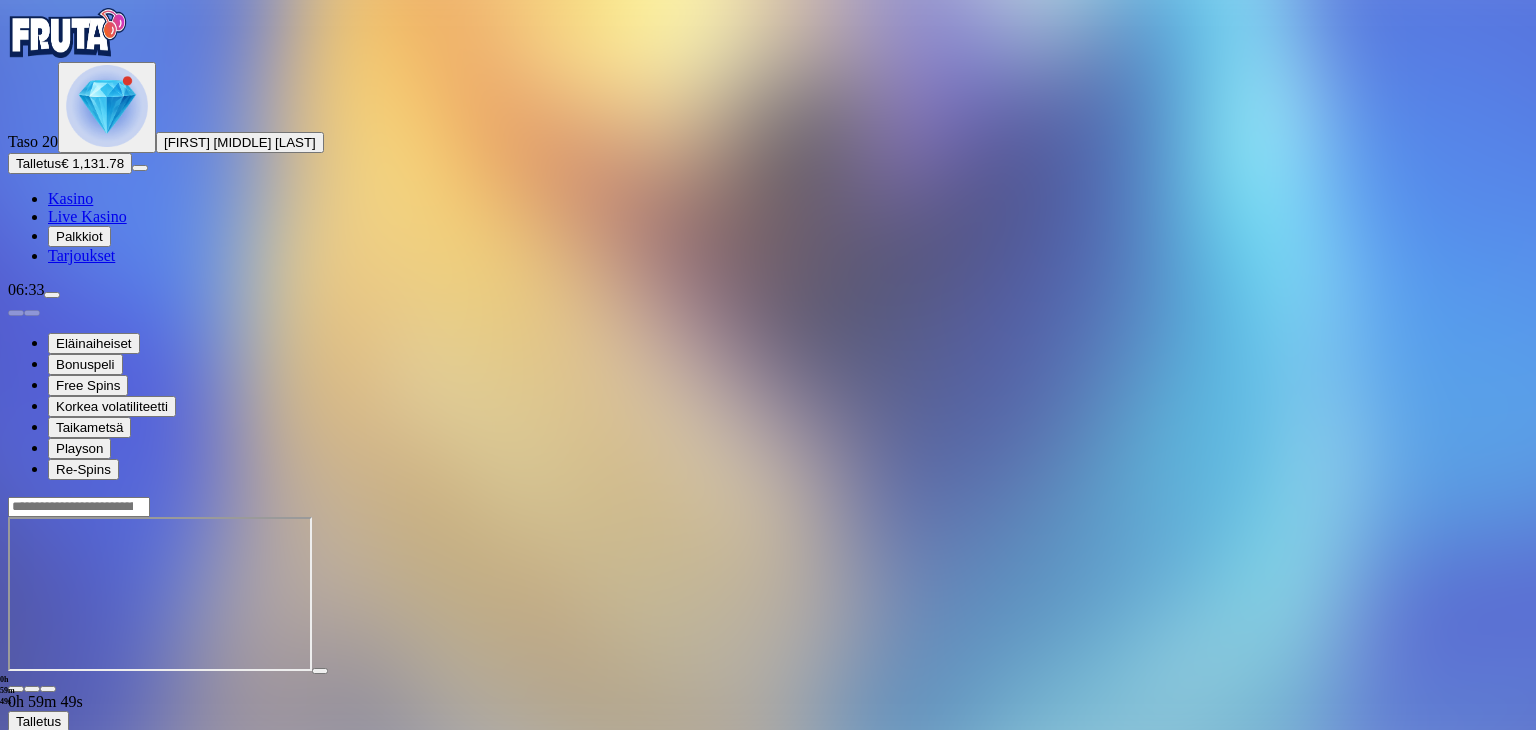 click on "Kasino" at bounding box center [70, 198] 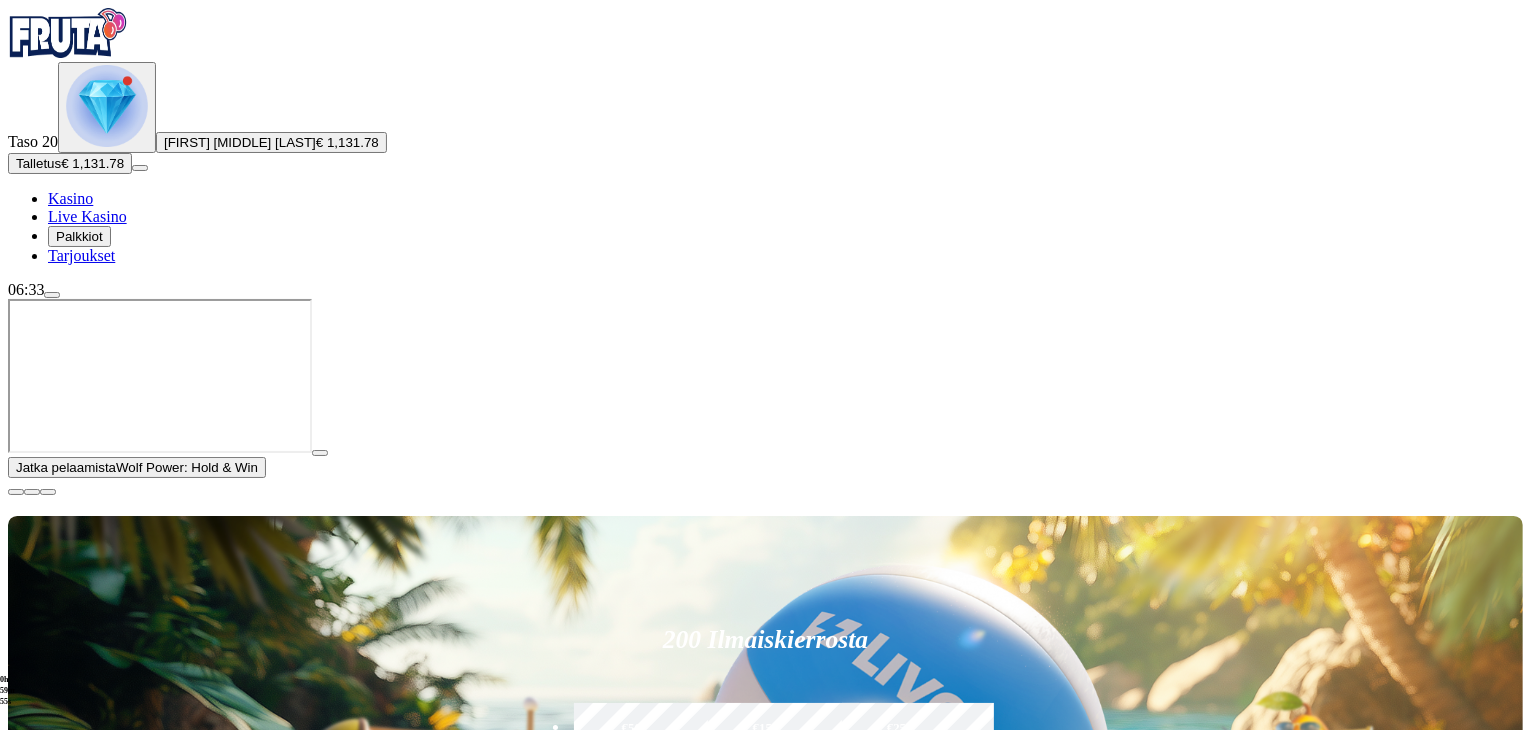 drag, startPoint x: 1504, startPoint y: 537, endPoint x: 772, endPoint y: 645, distance: 739.9243 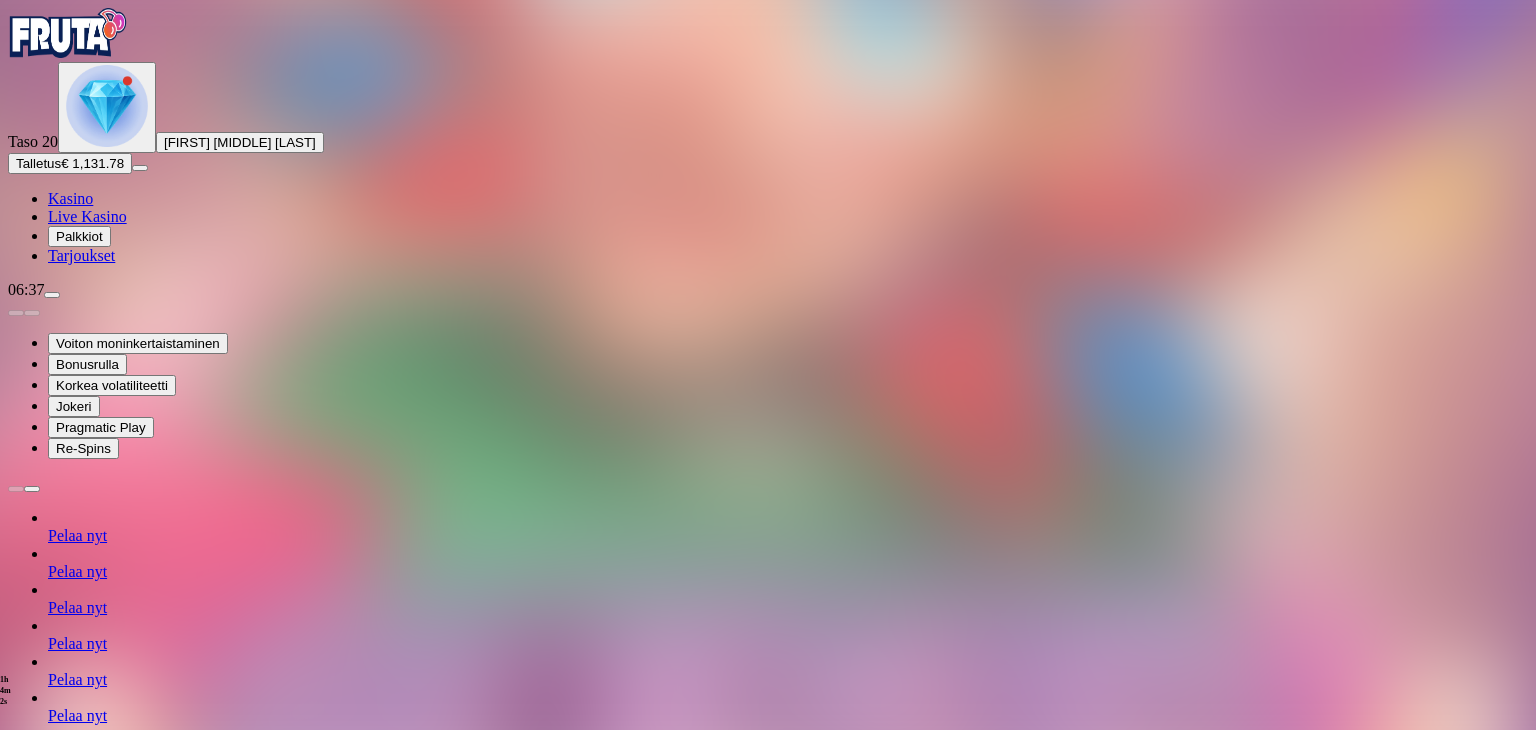 click on "Kasino" at bounding box center (70, 198) 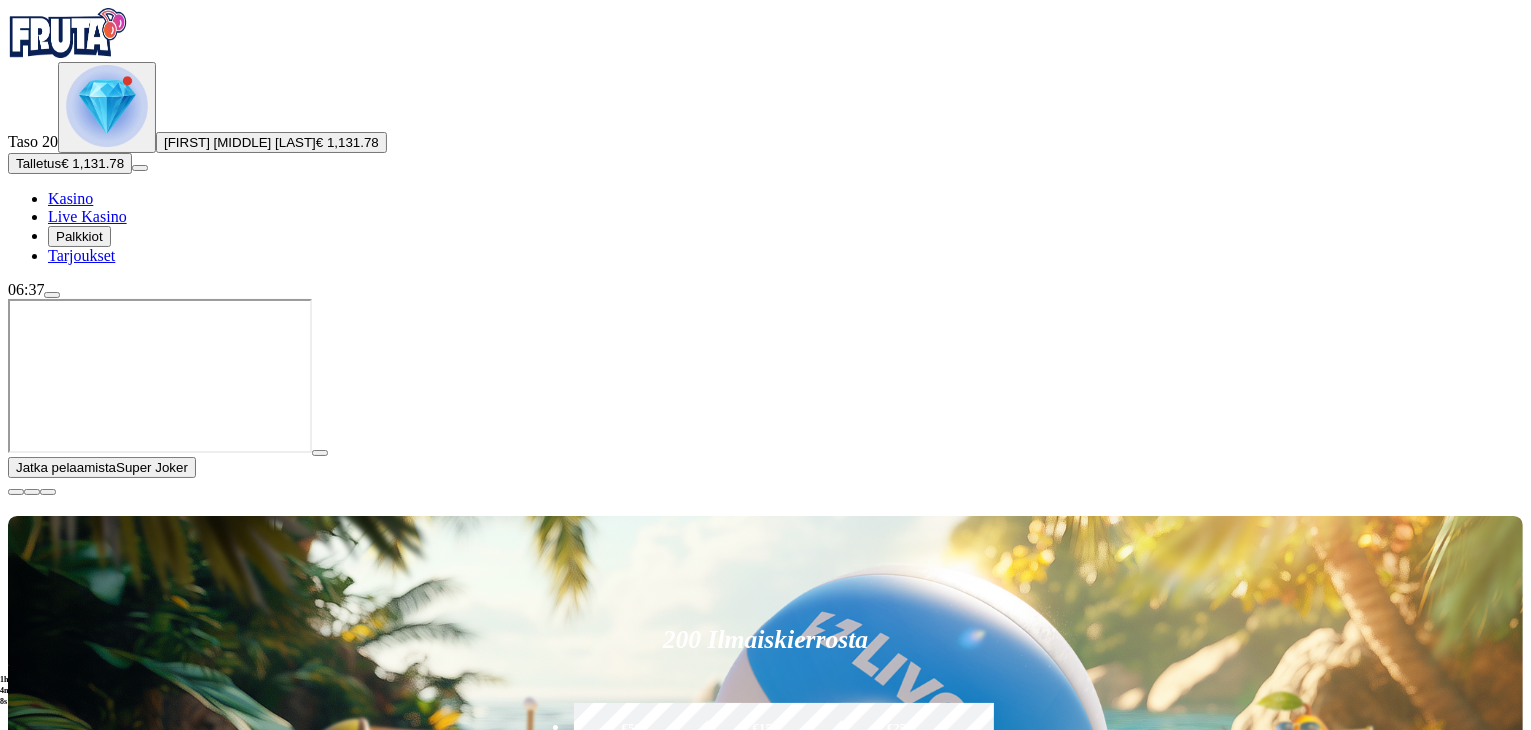 click at bounding box center [16, 492] 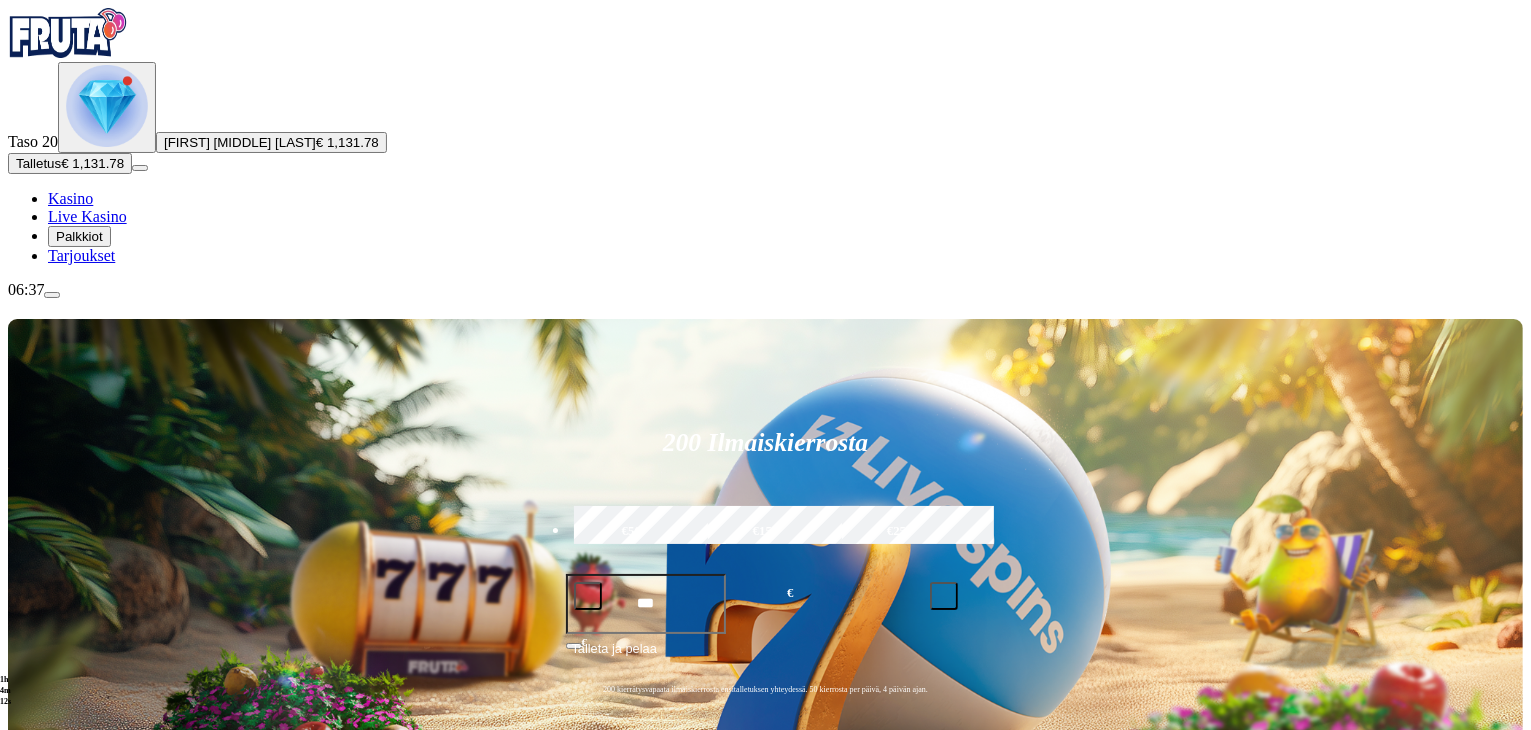 click on "Pelaa nyt" at bounding box center (77, 1418) 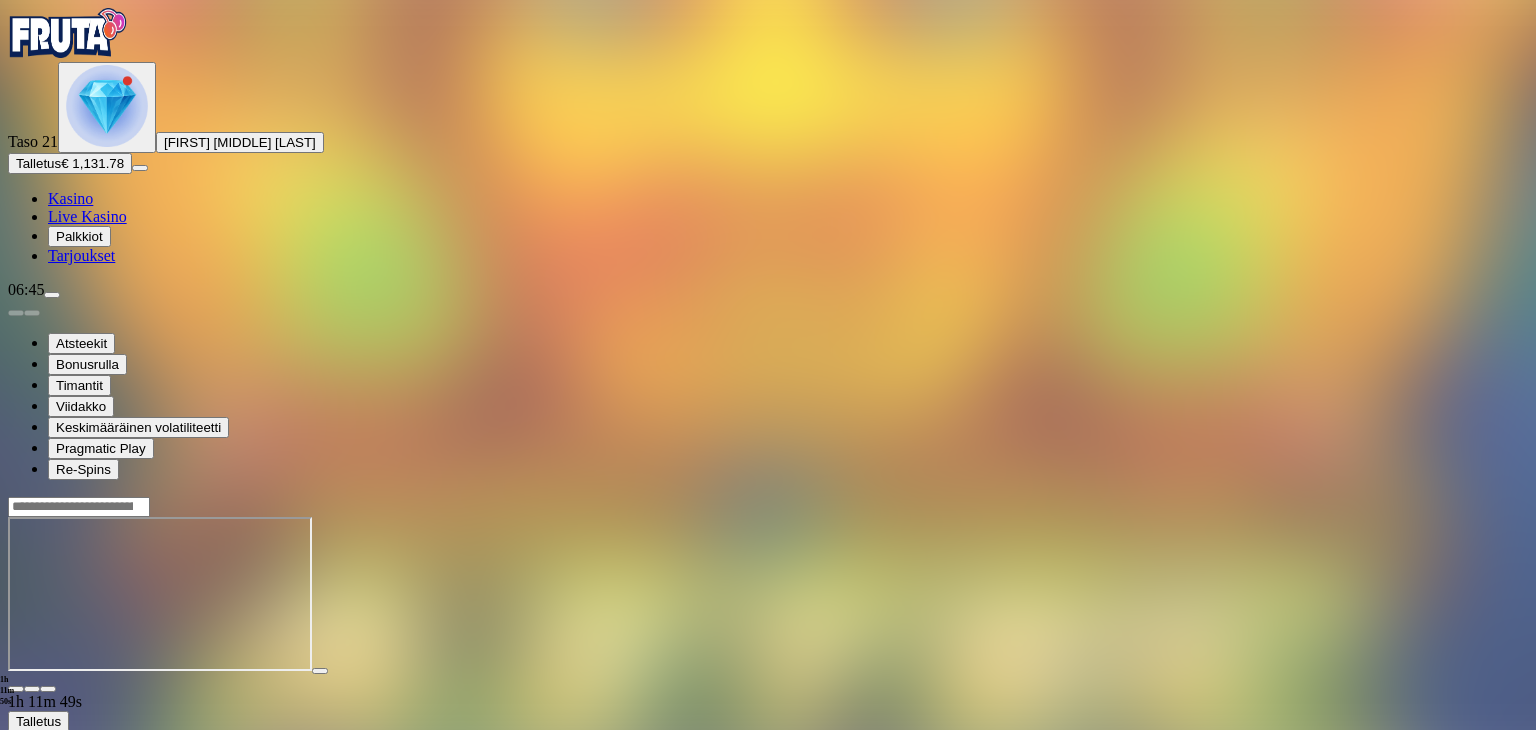 click on "Kasino" at bounding box center (70, 198) 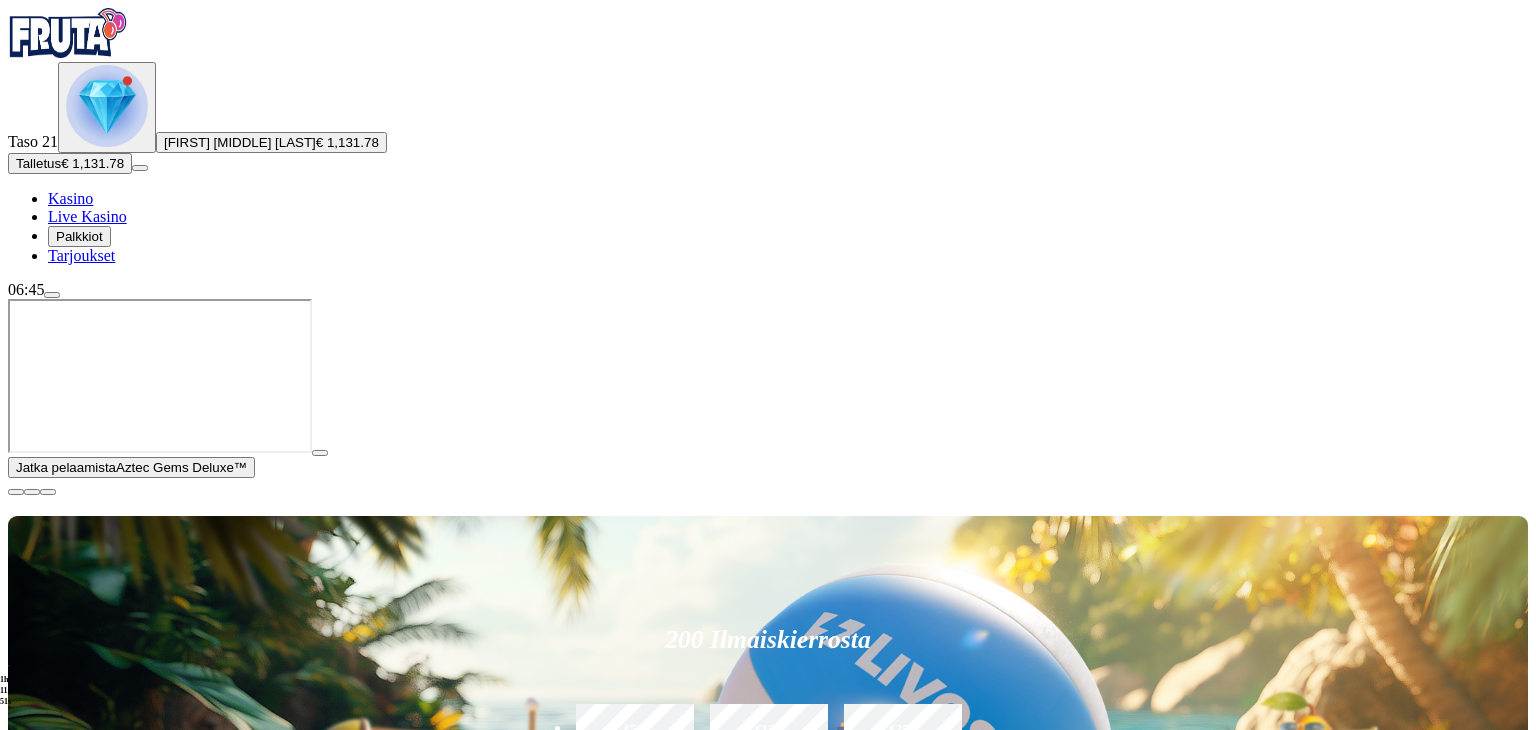 click on "Kasino" at bounding box center (70, 198) 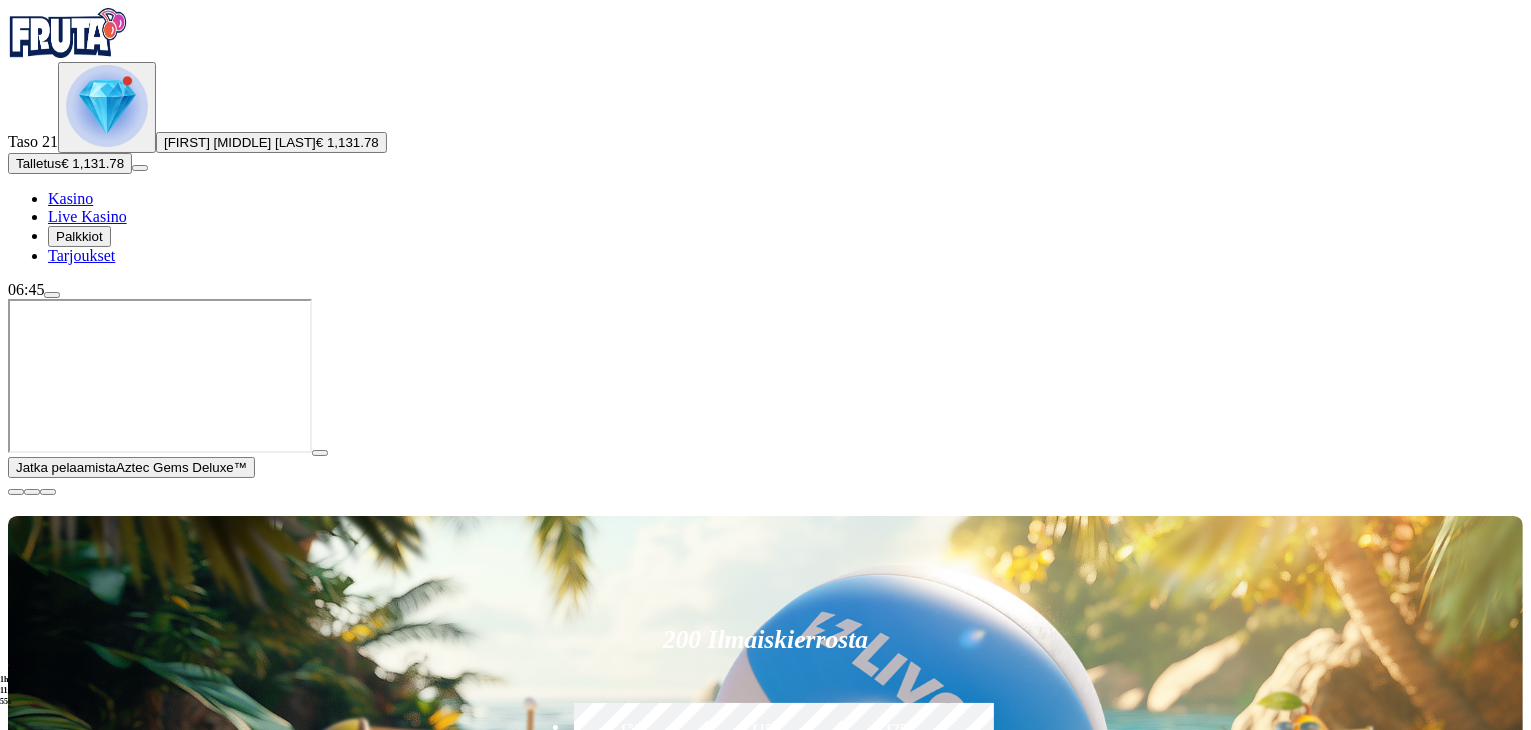 click on "Talletus" at bounding box center [38, 163] 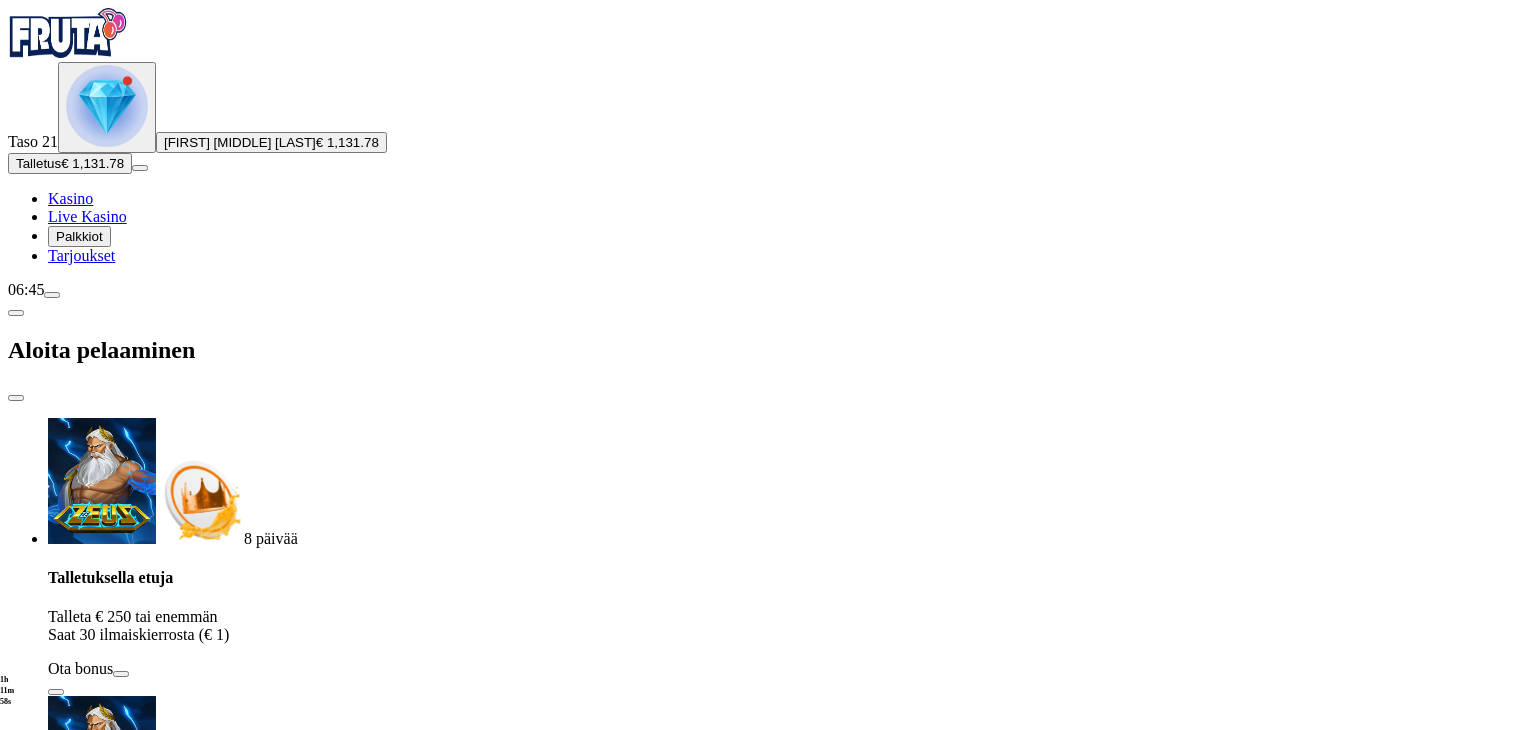 click at bounding box center (52, 295) 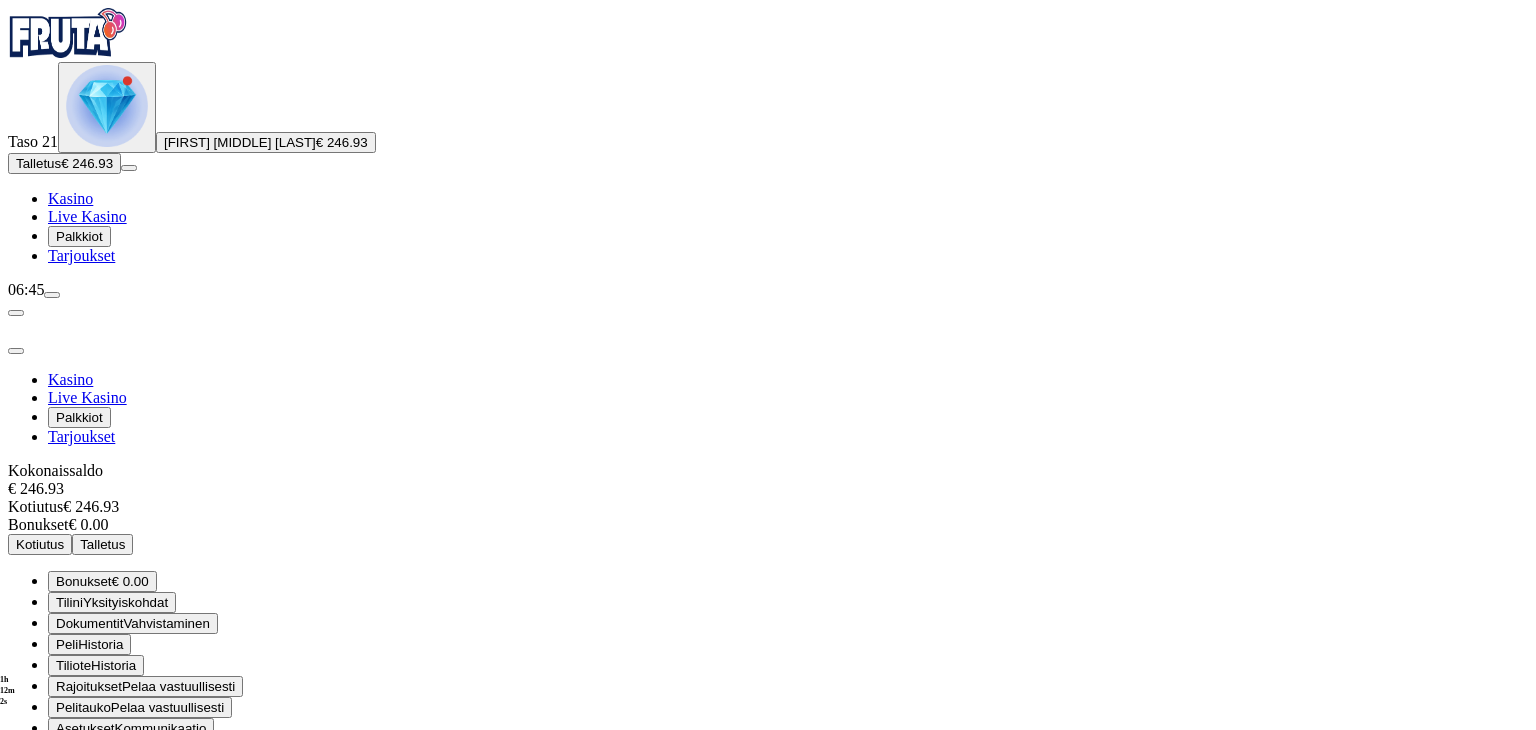 click at bounding box center (768, 797) 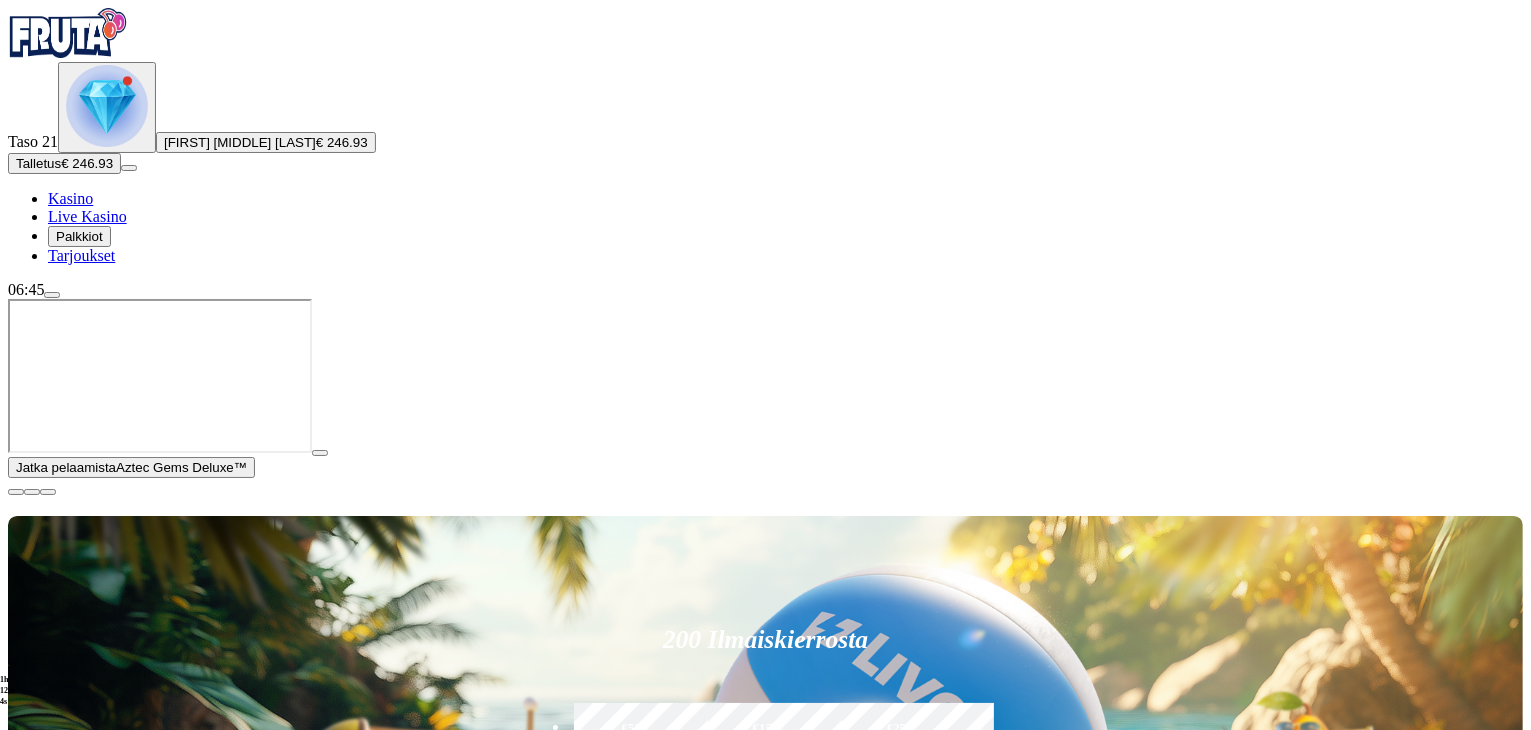 click at bounding box center (16, 492) 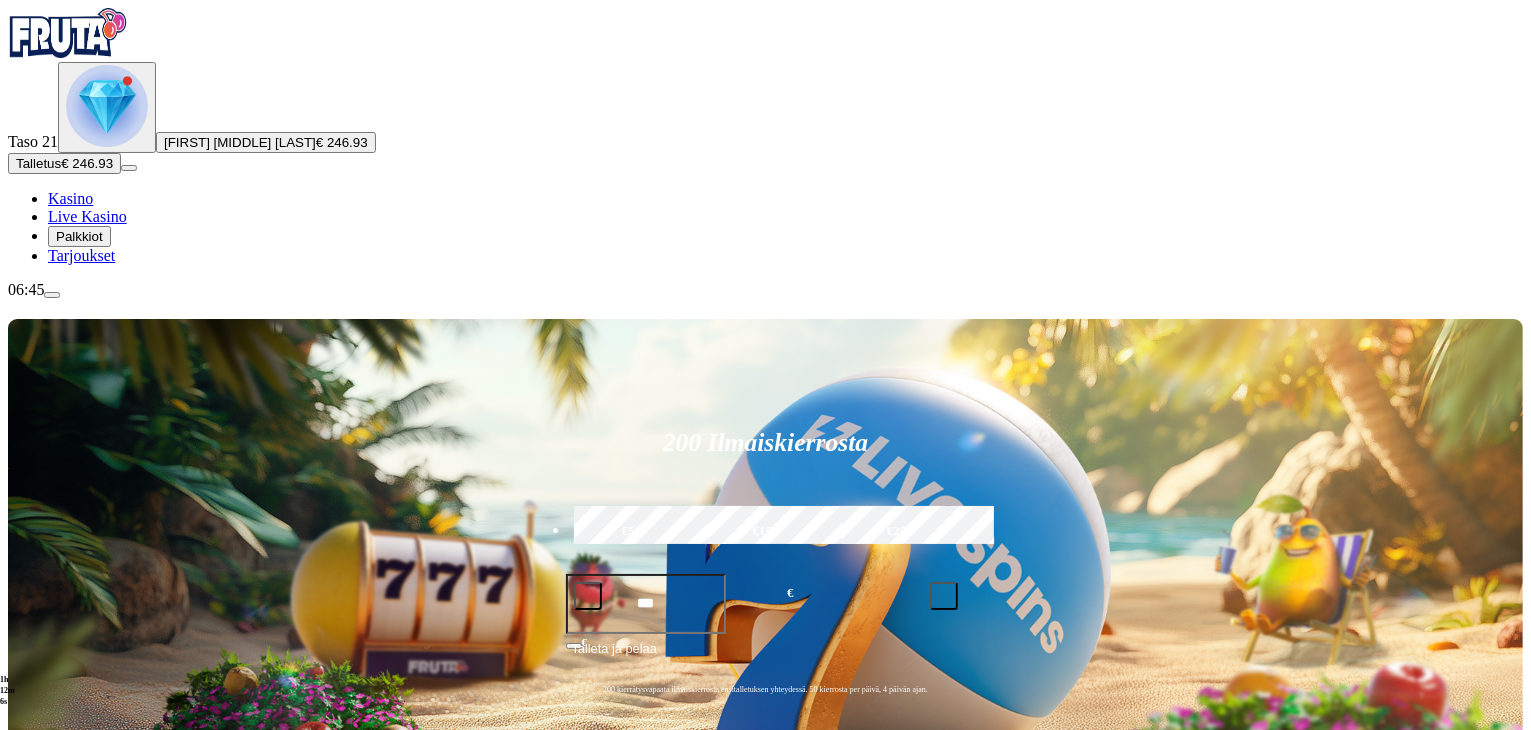 click on "200 Ilmaiskierrosta €50 €150 €250 *** € € Talleta ja pelaa 200 kierrätysvapaata ilmaiskierrosta ensitalletuksen yhteydessä. 50 kierrosta per päivä, 4 päivän ajan. Suositut Kolikkopelit Live Kasino Jackpotit Pöytäpelit Kaikki pelit Viimeksi pelattu Pelaa nyt Gold Blitz Pelaa nyt Wild Wild Riches Pelaa nyt Super Joker Pelaa nyt Aztec Gems Deluxe™ Pelaa nyt Wolf Power: Hold & Win Pelaa nyt Joker Stoker Pelaa nyt Bustin' Beavers Pelaa nyt Foxy Fortunes Pelaa nyt Blazing Bison Gold Blitz King Millions Suosituinta alueellasi Näytä kaikki Pelaa nyt Gates of High Roller Pelaa nyt Cherry Pop Deluxe Pelaa nyt Brute Force Pelaa nyt Fire In The Hole xBomb Pelaa nyt Book of Dead Pelaa nyt Le Bandit Pelaa nyt Gold Blitz Pelaa nyt Sweet Bonanza Pelaa nyt Energy Coins: Hold and Win Pelaa nyt Bill & Coin Dream Drop Pelaa nyt Moon Princess 100 Uusia pelejä Näytä kaikki Pelaa nyt Giga Match Gems Pelaa nyt Aiko and the Wind Spirit Pelaa nyt Rise of Orpheus  Pelaa nyt Jack Hammer 4: Chasing the Dragon FAQ" at bounding box center [765, 9218] 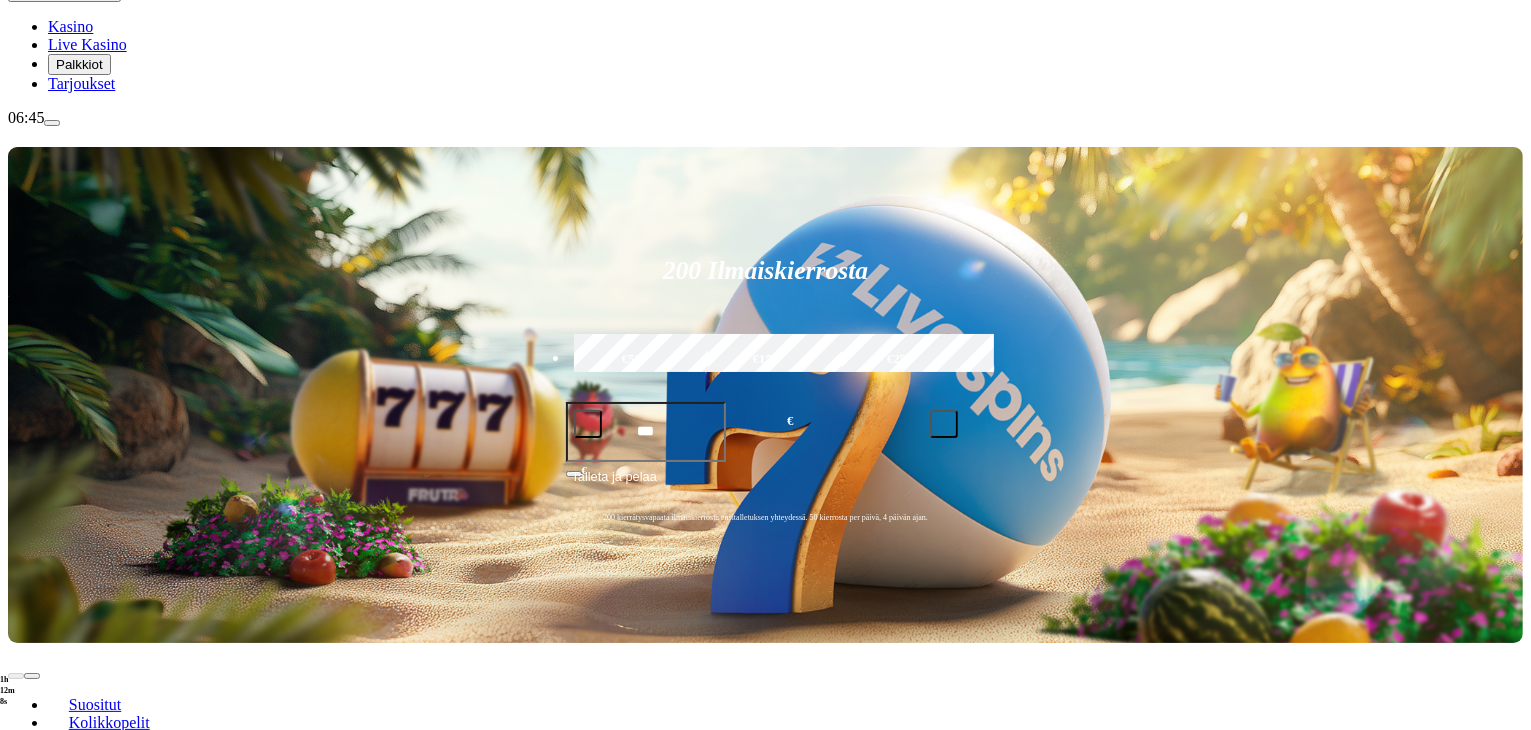 scroll, scrollTop: 200, scrollLeft: 0, axis: vertical 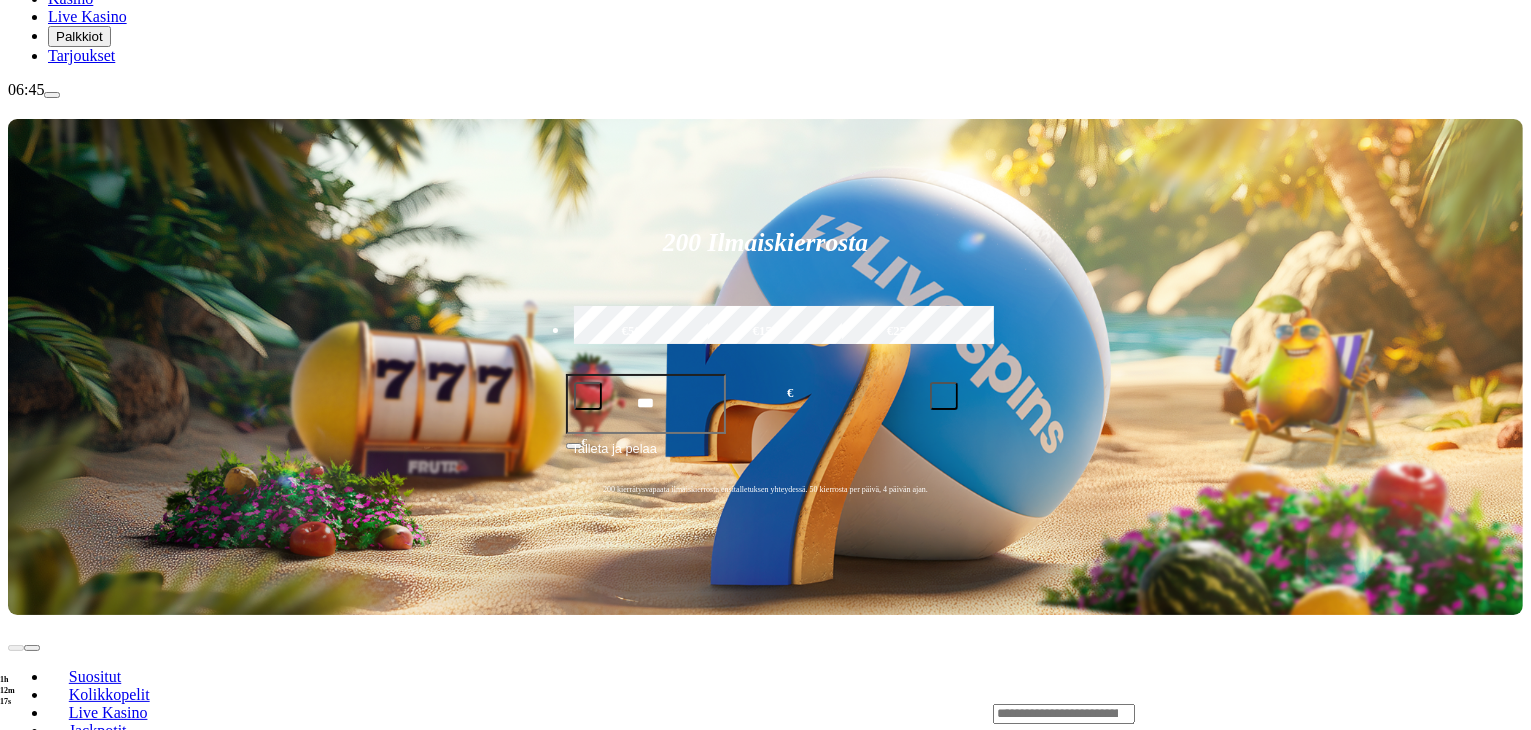 click at bounding box center [32, 885] 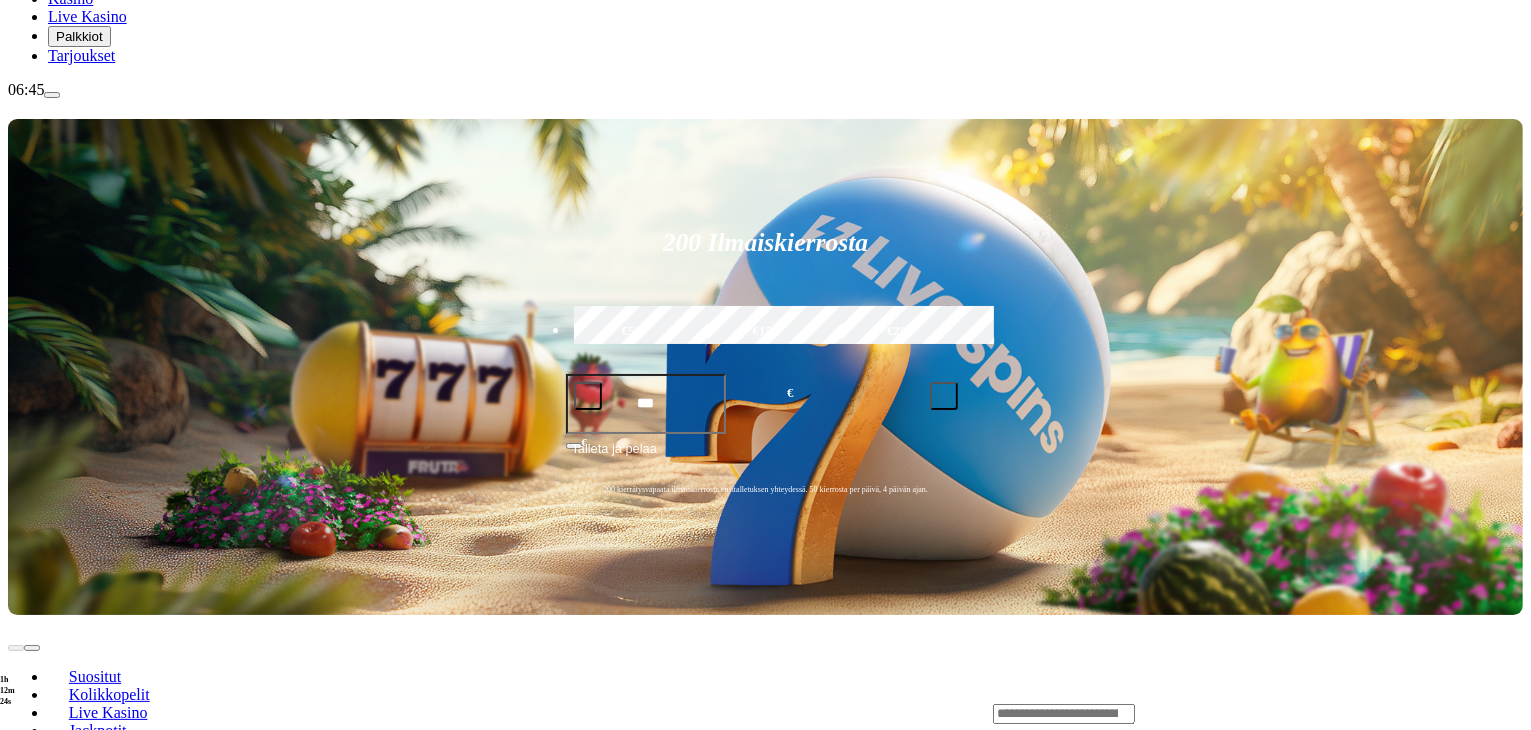 drag, startPoint x: 601, startPoint y: 449, endPoint x: 250, endPoint y: 469, distance: 351.56934 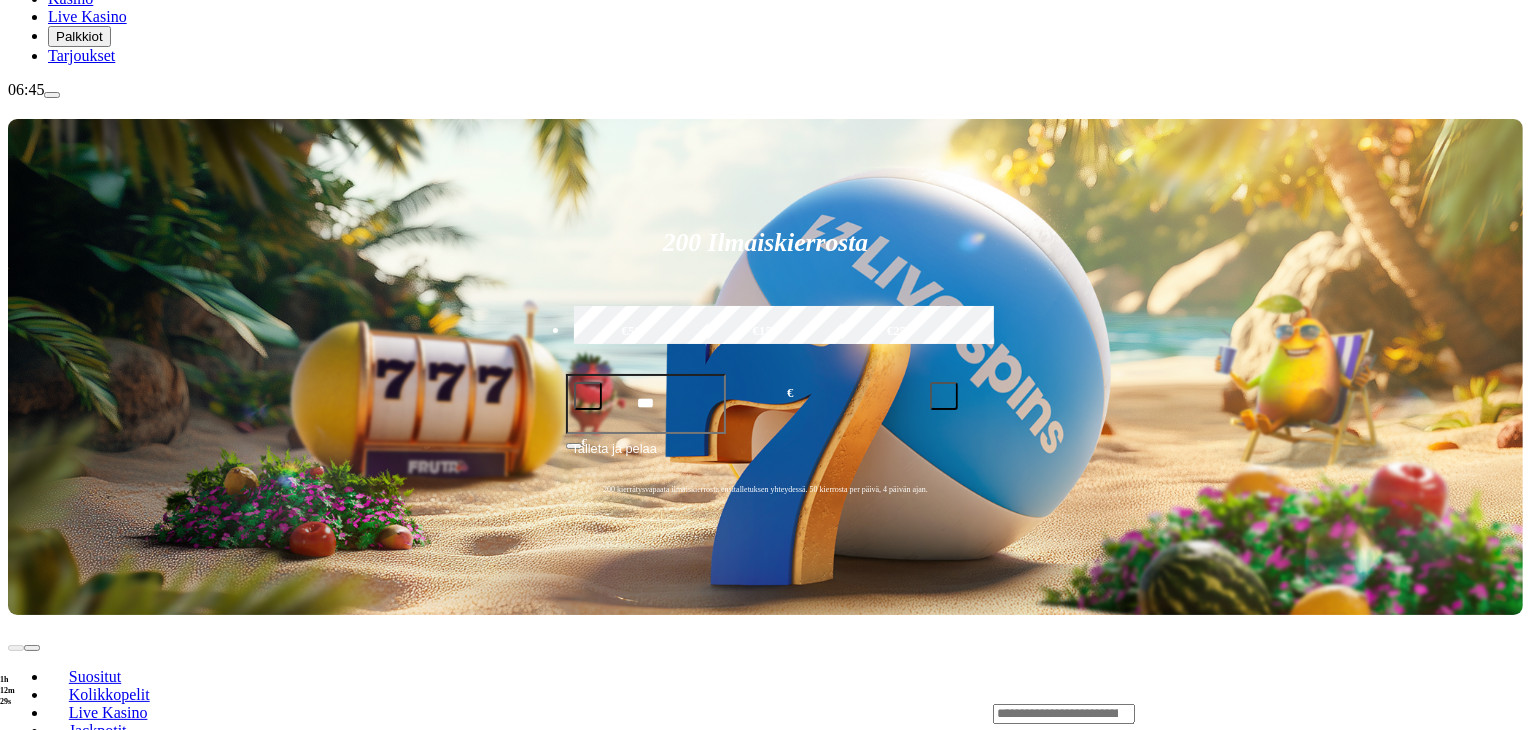 click on "Pelaa nyt" at bounding box center [77, 1027] 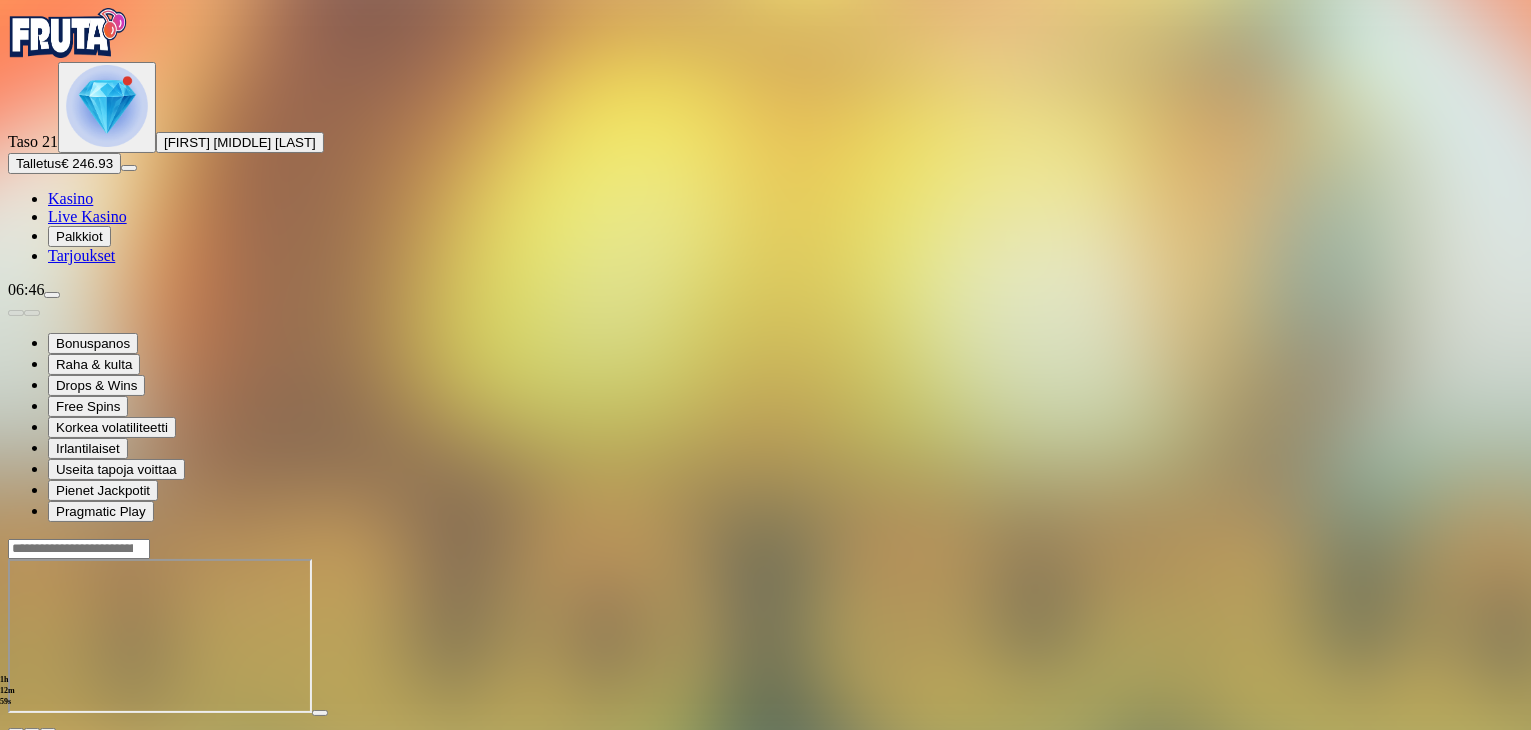 click on "Kasino" at bounding box center [70, 198] 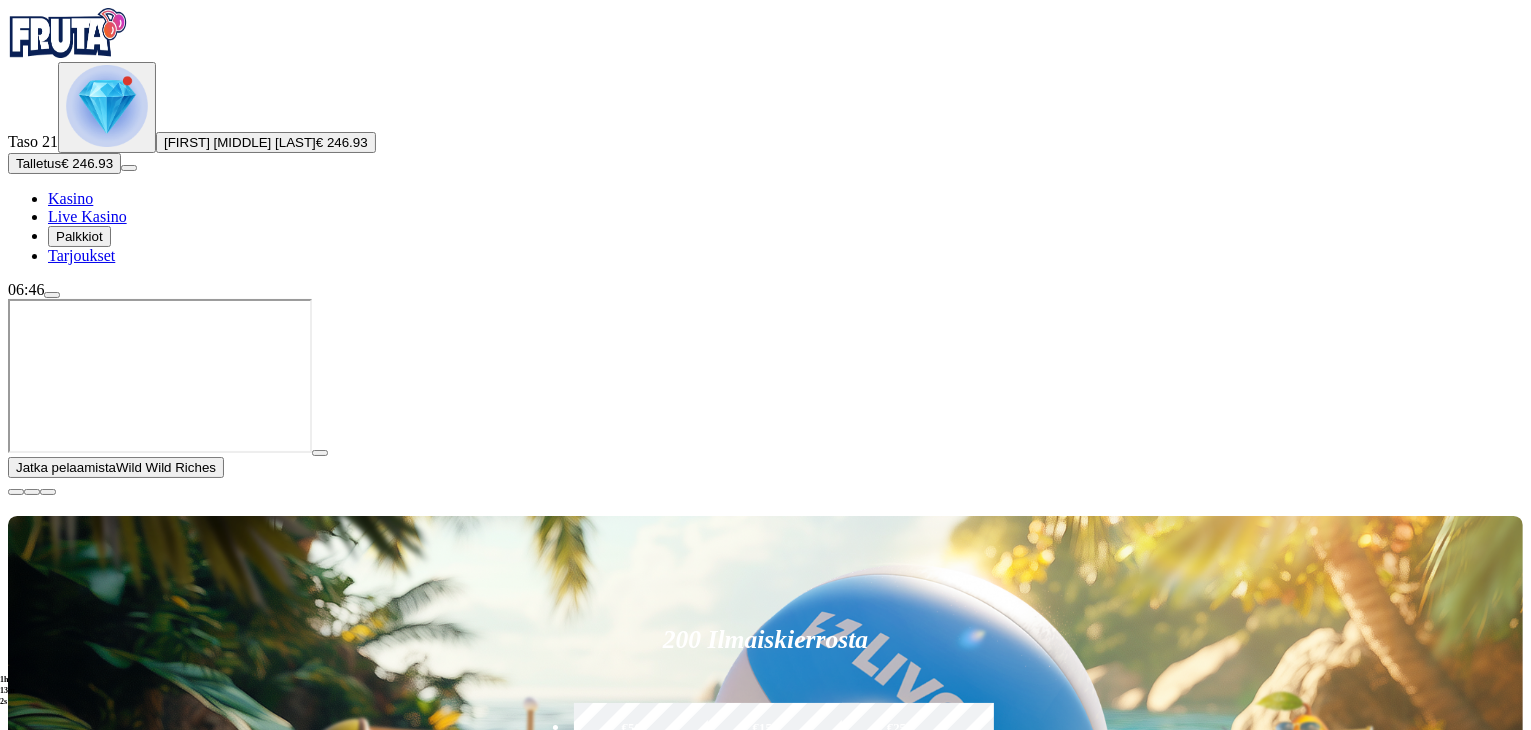 click at bounding box center (16, 492) 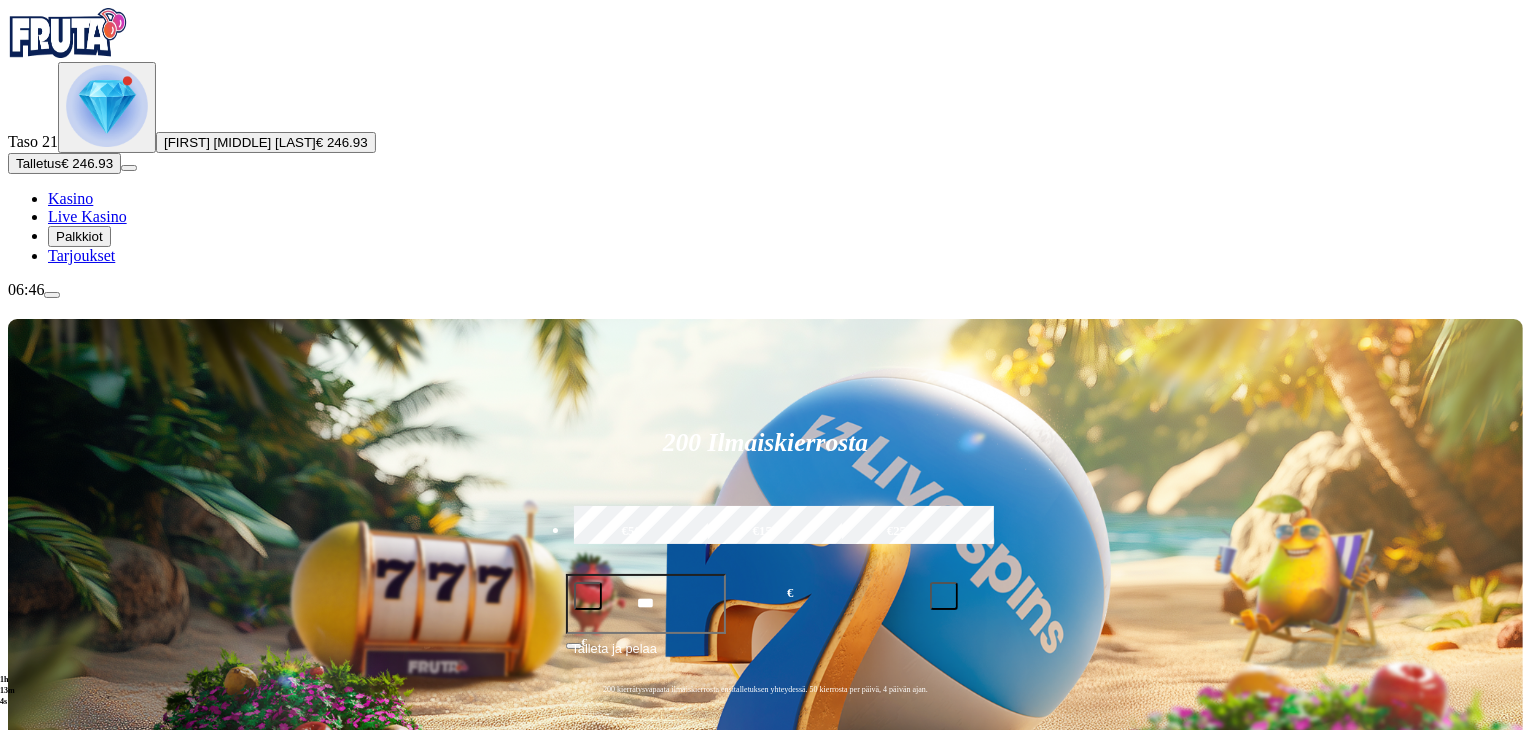 click on "200 Ilmaiskierrosta €50 €150 €250 *** € € Talleta ja pelaa 200 kierrätysvapaata ilmaiskierrosta ensitalletuksen yhteydessä. 50 kierrosta per päivä, 4 päivän ajan. Suositut Kolikkopelit Live Kasino Jackpotit Pöytäpelit Kaikki pelit Viimeksi pelattu Pelaa nyt Gold Blitz Pelaa nyt Wild Wild Riches Pelaa nyt Super Joker Pelaa nyt Aztec Gems Deluxe™ Pelaa nyt Wolf Power: Hold & Win Pelaa nyt Joker Stoker Pelaa nyt Bustin' Beavers Pelaa nyt Foxy Fortunes Pelaa nyt Blazing Bison Gold Blitz King Millions Suosituinta alueellasi Näytä kaikki Pelaa nyt Gates of High Roller Pelaa nyt Cherry Pop Deluxe Pelaa nyt Brute Force Pelaa nyt Fire In The Hole xBomb Pelaa nyt Book of Dead Pelaa nyt Le Bandit Pelaa nyt Gold Blitz Pelaa nyt Sweet Bonanza Pelaa nyt Energy Coins: Hold and Win Pelaa nyt Bill & Coin Dream Drop Pelaa nyt Moon Princess 100 Uusia pelejä Näytä kaikki Pelaa nyt Giga Match Gems Pelaa nyt Aiko and the Wind Spirit Pelaa nyt Rise of Orpheus  Pelaa nyt Jack Hammer 4: Chasing the Dragon FAQ" at bounding box center (765, 9218) 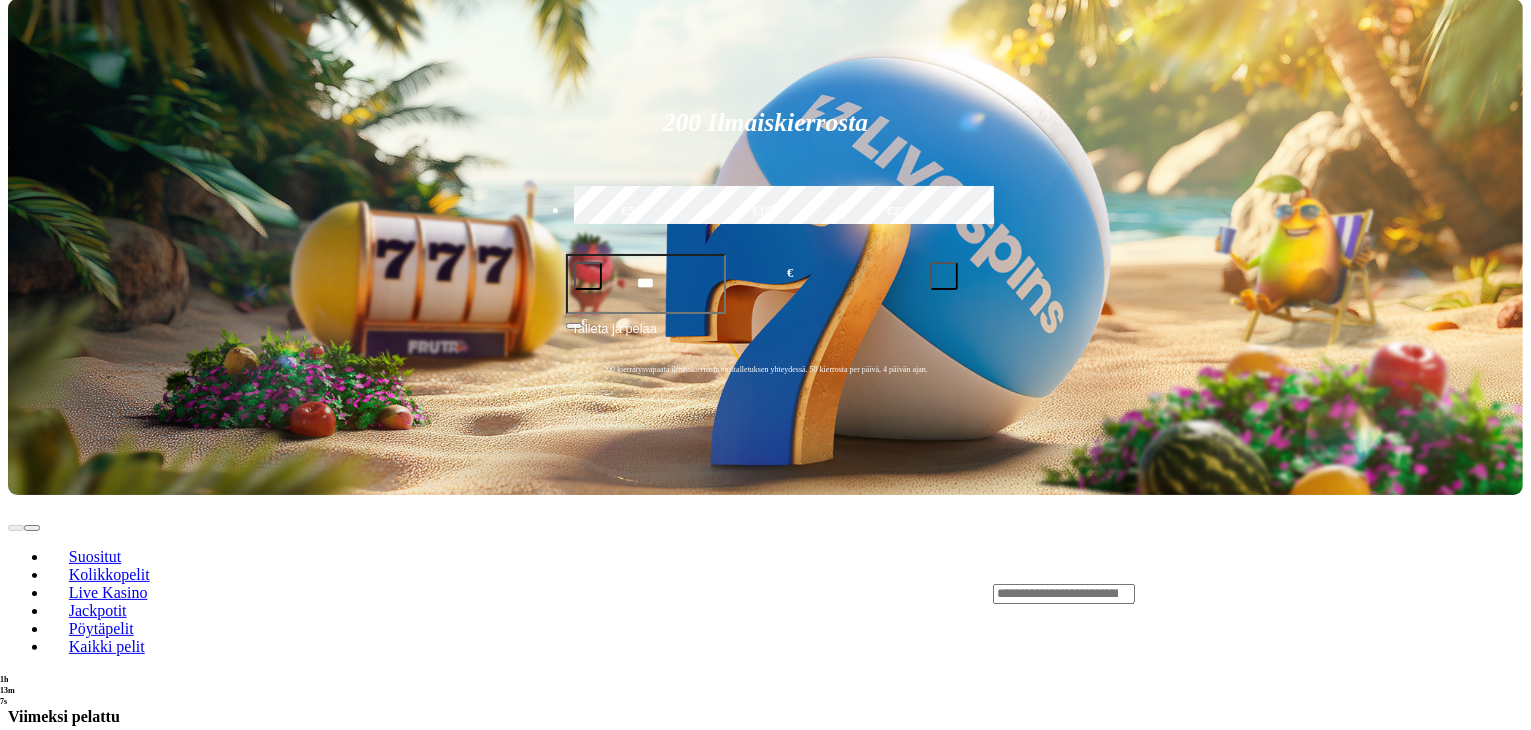 scroll, scrollTop: 360, scrollLeft: 0, axis: vertical 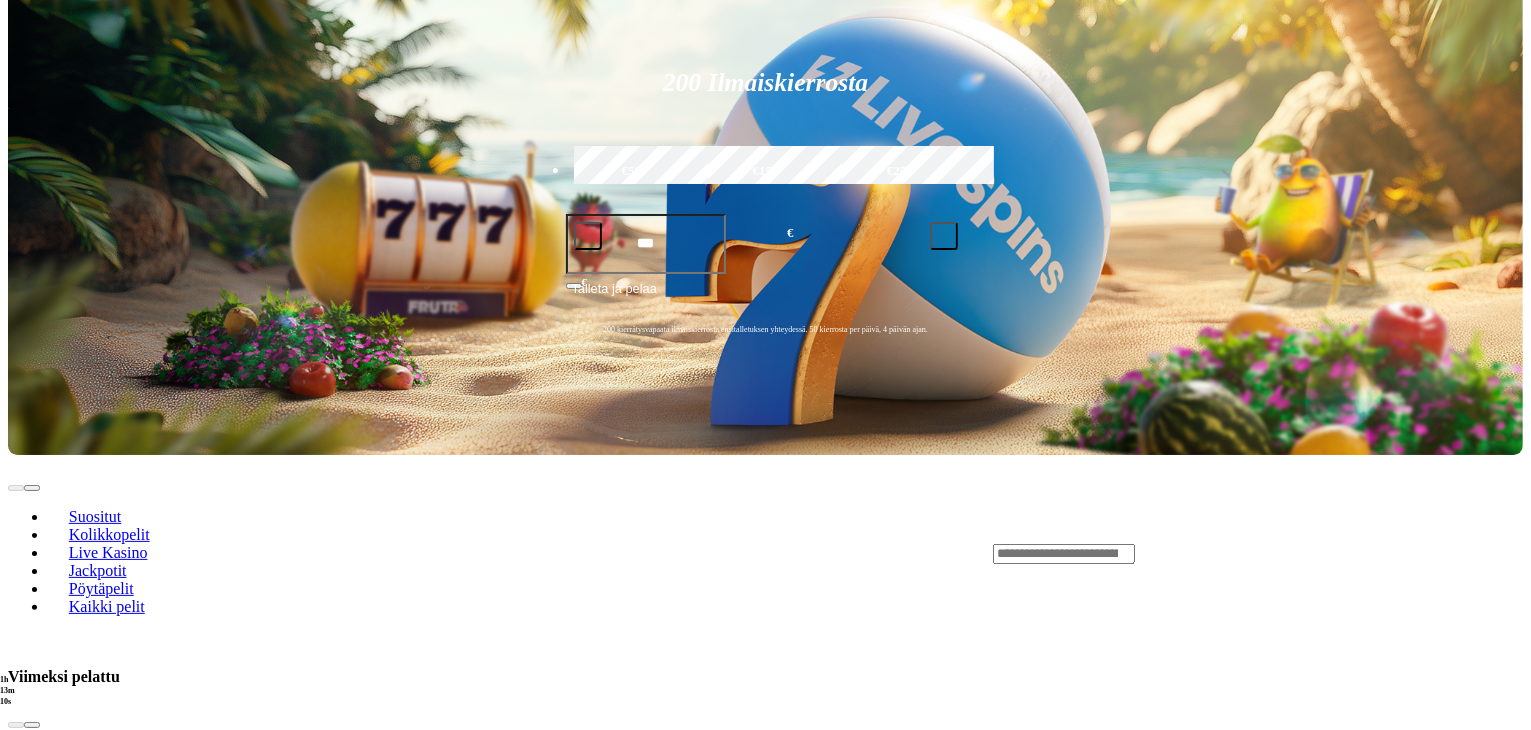 click on "Pelaa nyt" at bounding box center [77, 962] 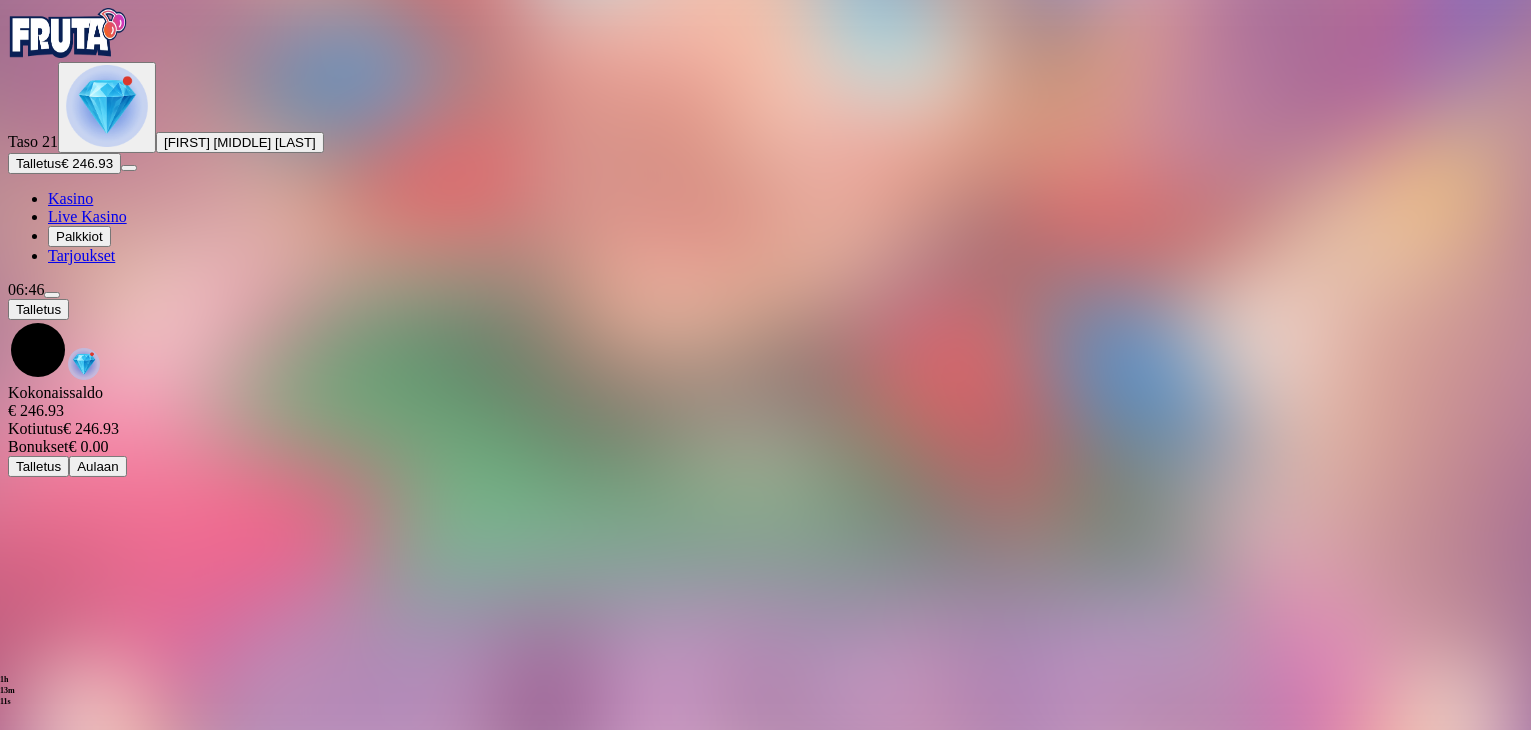 scroll, scrollTop: 0, scrollLeft: 0, axis: both 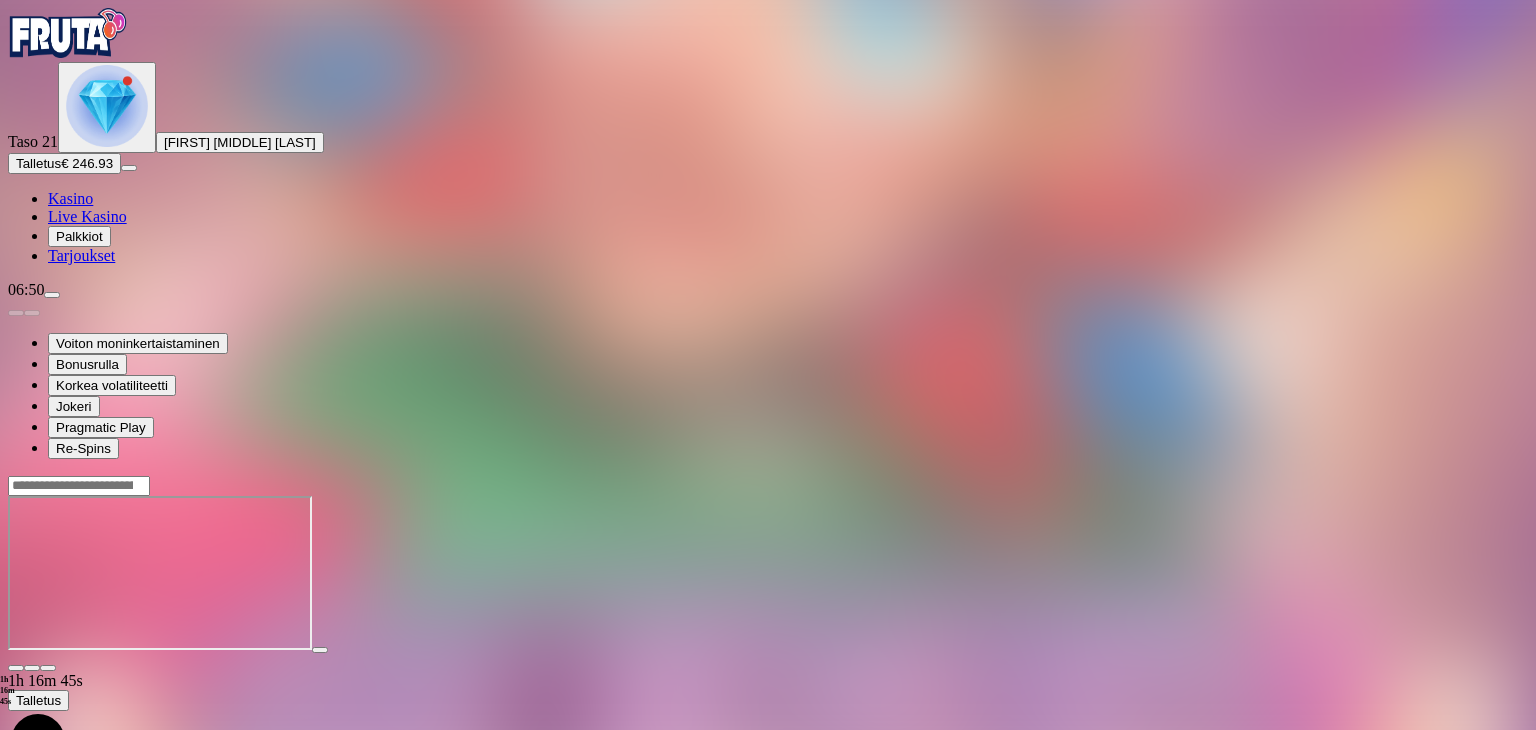 click on "Kasino" at bounding box center (70, 198) 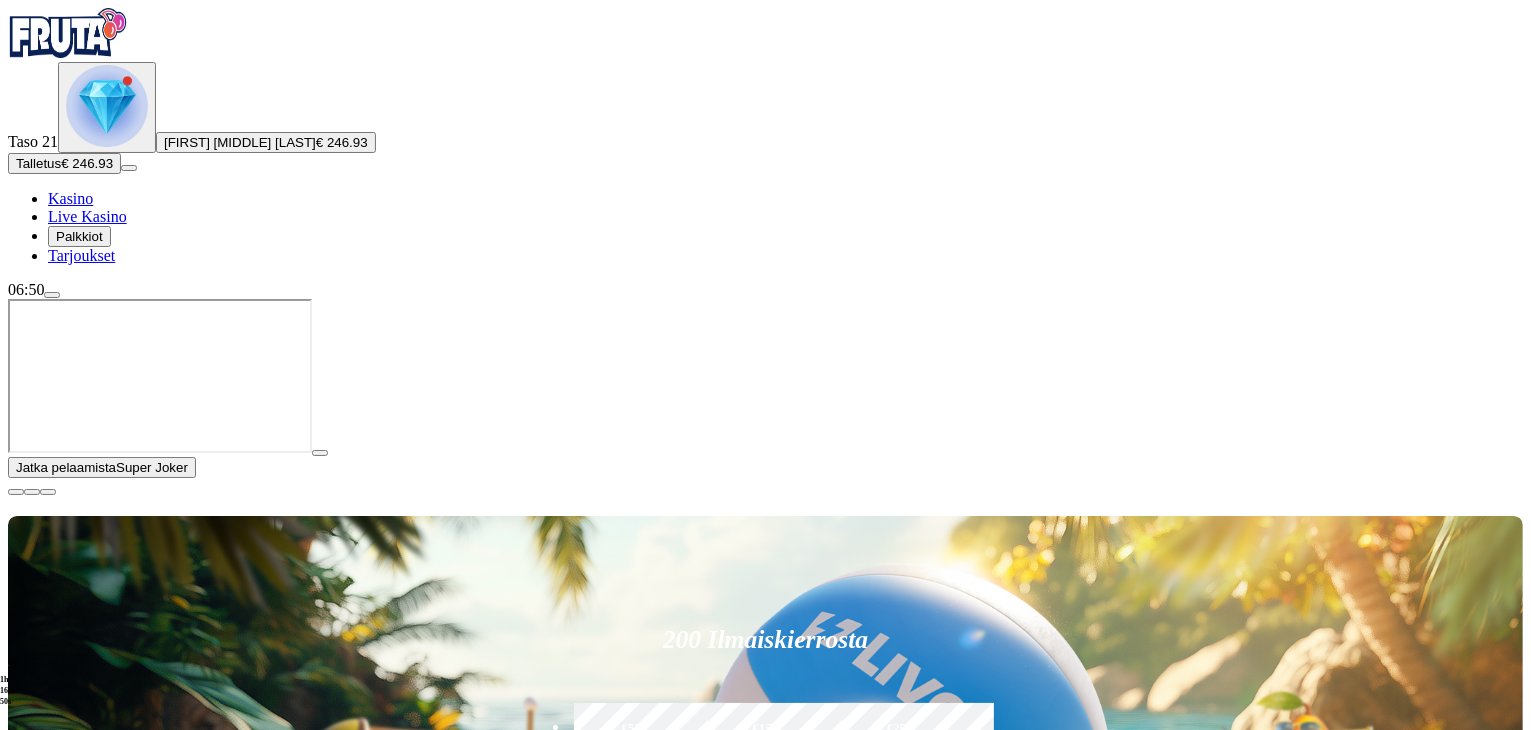 click on "Pelaa nyt" at bounding box center (77, 1328) 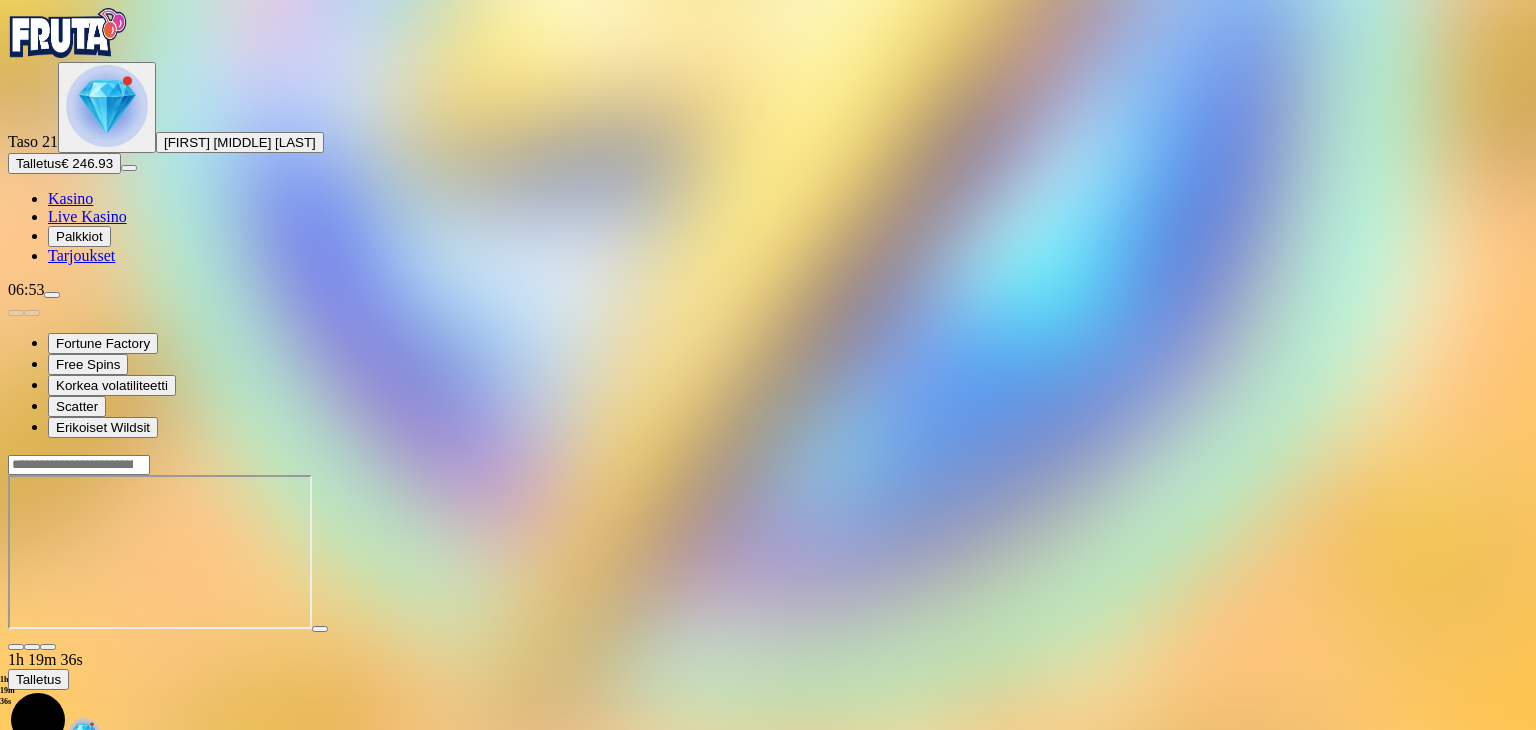 click on "1h 19m 36s Talletus Kokonaissaldo € 246.93 Kotiutus € 246.93 Bonukset € 0.00 Talletus Aulaan" at bounding box center (768, 650) 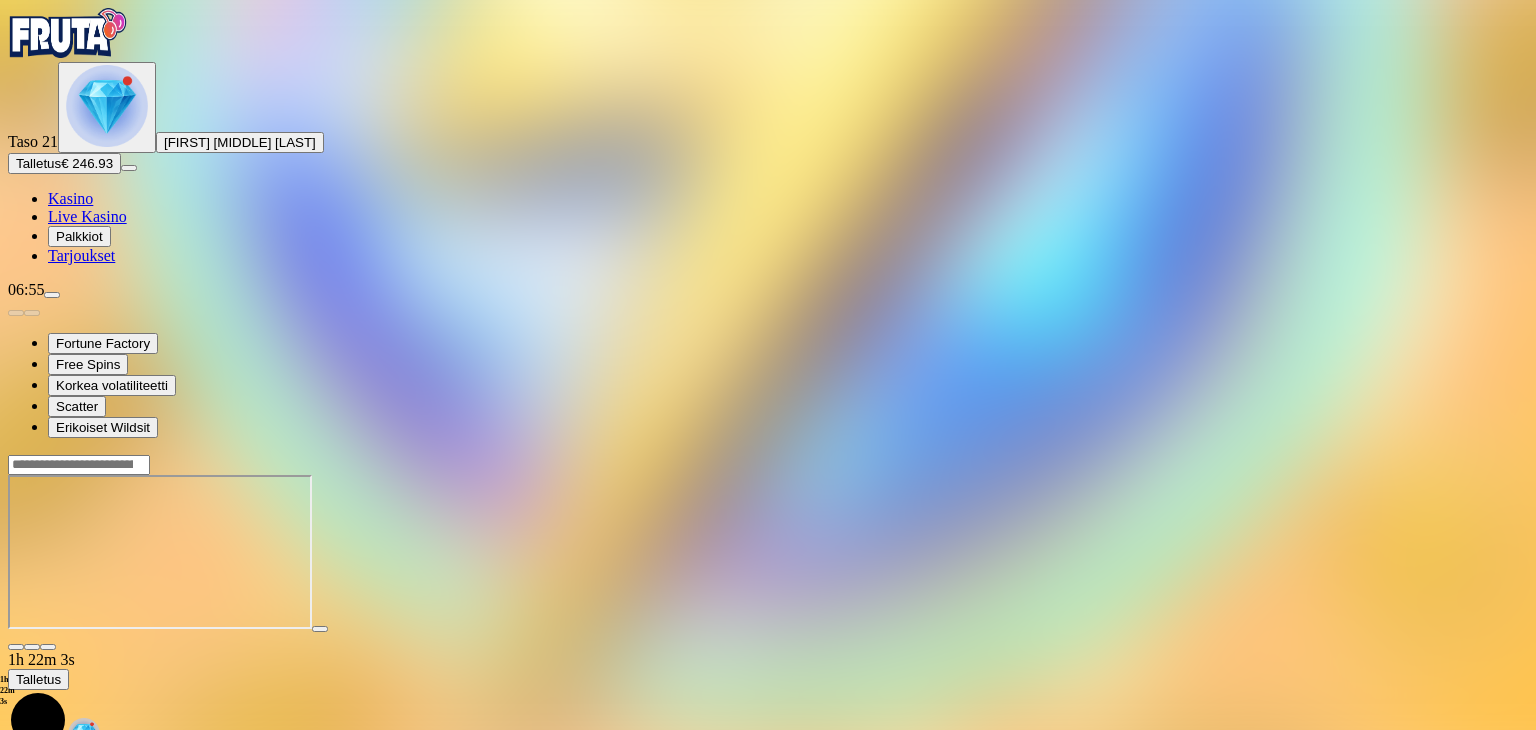 click on "Kasino" at bounding box center [70, 198] 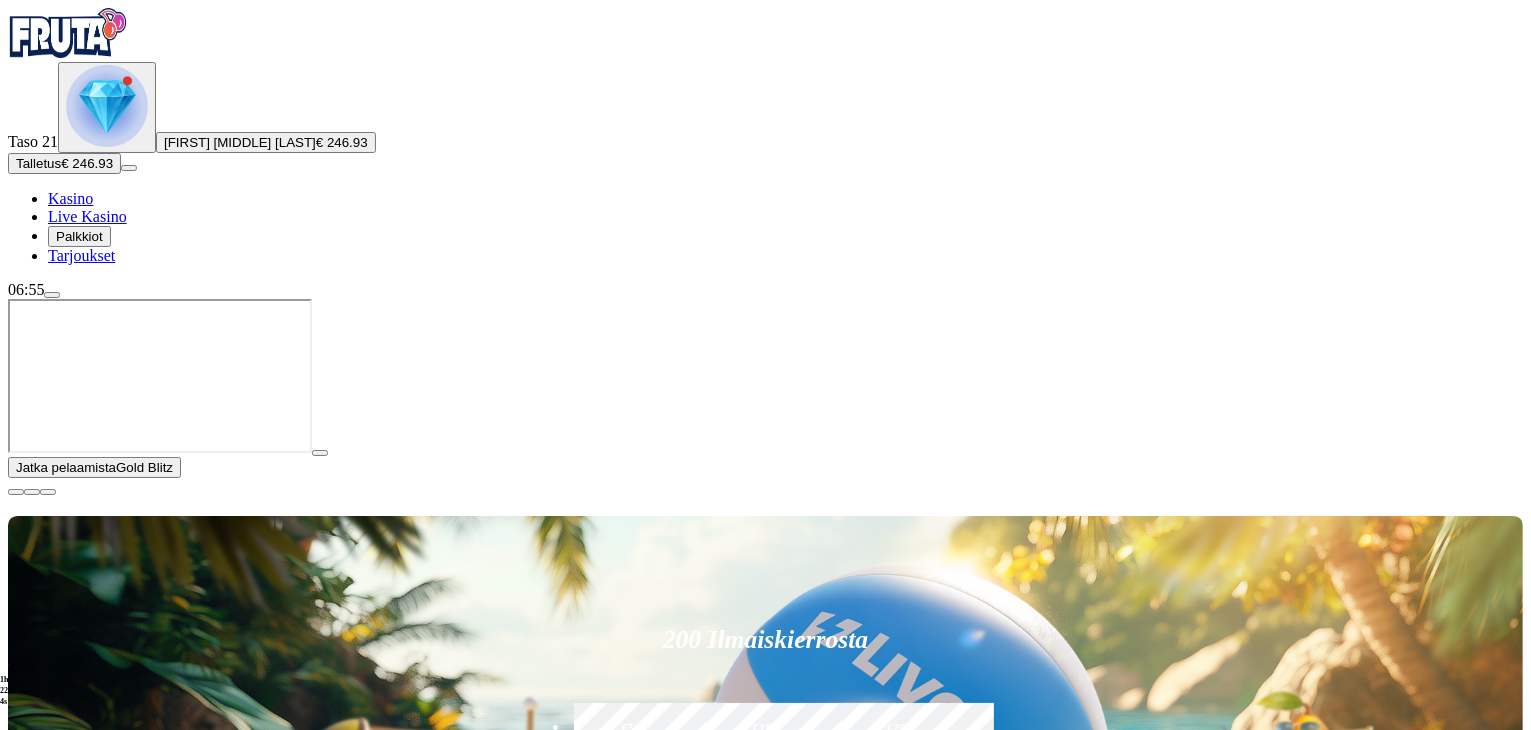 click on "Kasino" at bounding box center (70, 198) 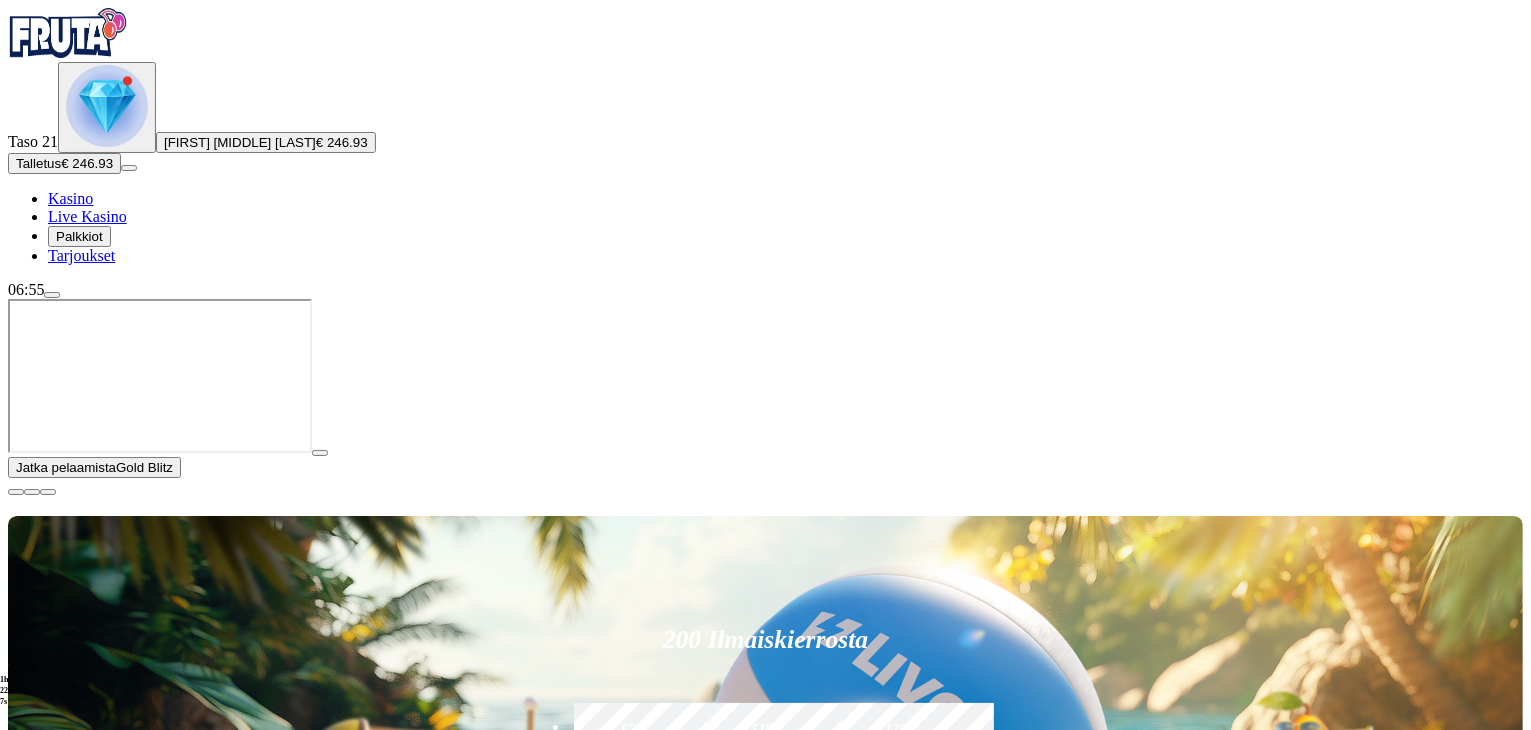 click at bounding box center (16, 492) 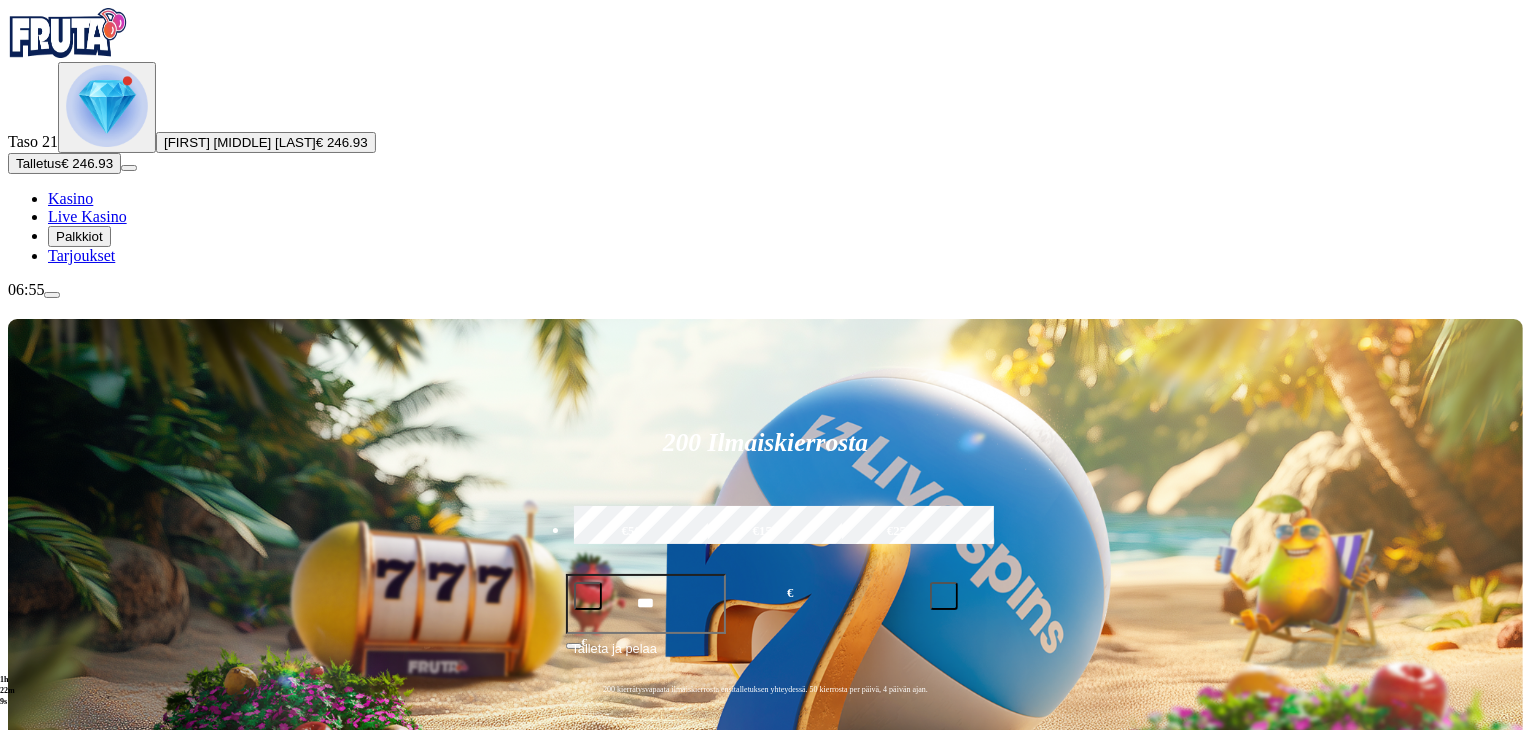 click on "200 Ilmaiskierrosta €50 €150 €250 *** € € Talleta ja pelaa 200 kierrätysvapaata ilmaiskierrosta ensitalletuksen yhteydessä. 50 kierrosta per päivä, 4 päivän ajan. Suositut Kolikkopelit Live Kasino Jackpotit Pöytäpelit Kaikki pelit Viimeksi pelattu Pelaa nyt Gold Blitz Pelaa nyt Wild Wild Riches Pelaa nyt Super Joker Pelaa nyt Aztec Gems Deluxe™ Pelaa nyt Wolf Power: Hold & Win Pelaa nyt Joker Stoker Pelaa nyt Bustin' Beavers Pelaa nyt Foxy Fortunes Pelaa nyt Blazing Bison Gold Blitz King Millions Suosituinta alueellasi Näytä kaikki Pelaa nyt Gates of High Roller Pelaa nyt Cherry Pop Deluxe Pelaa nyt Brute Force Pelaa nyt Fire In The Hole xBomb Pelaa nyt Book of Dead Pelaa nyt Le Bandit Pelaa nyt Gold Blitz Pelaa nyt Sweet Bonanza Pelaa nyt Energy Coins: Hold and Win Pelaa nyt Bill & Coin Dream Drop Pelaa nyt Moon Princess 100 Uusia pelejä Näytä kaikki Pelaa nyt Giga Match Gems Pelaa nyt Aiko and the Wind Spirit Pelaa nyt Rise of Orpheus  Pelaa nyt Jack Hammer 4: Chasing the Dragon FAQ" at bounding box center (765, 9218) 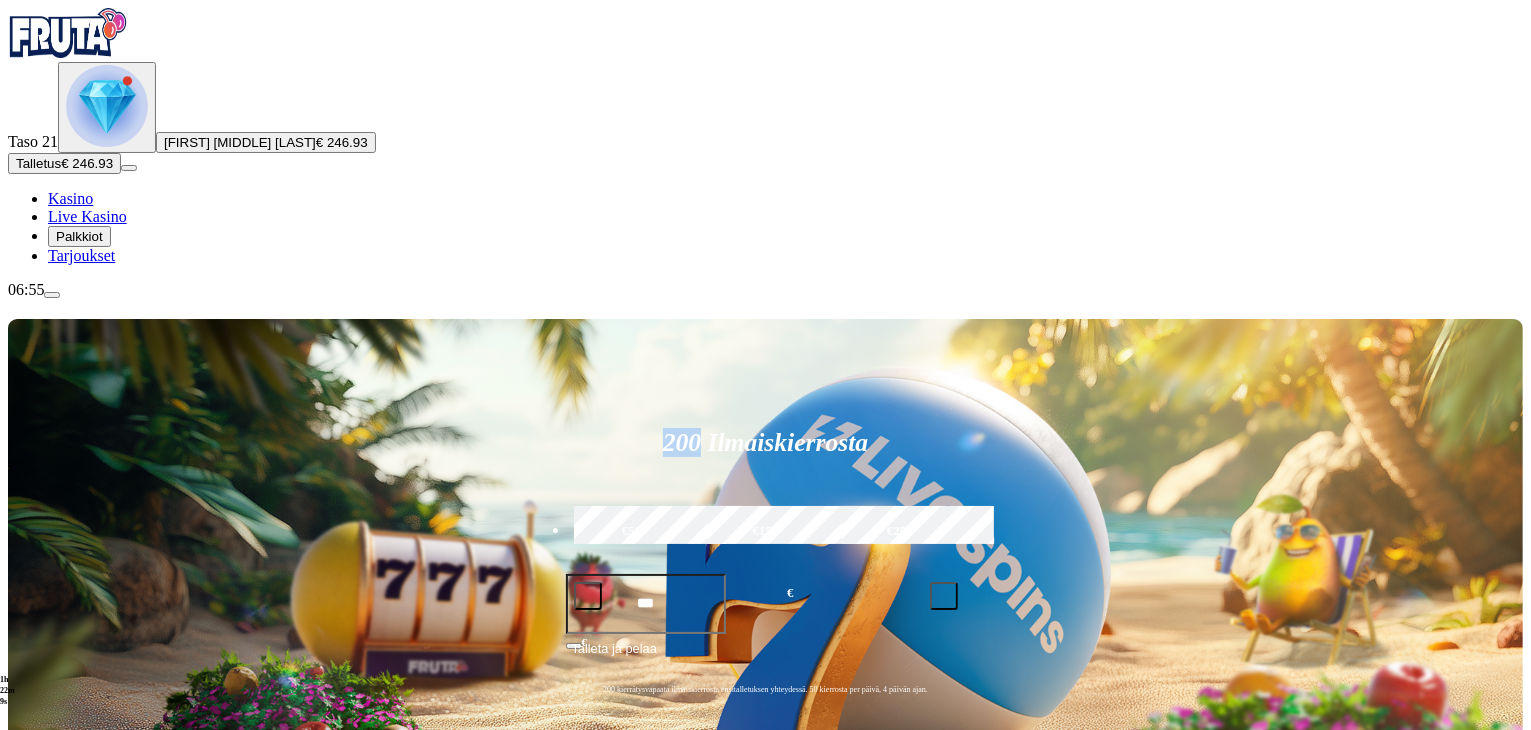 click on "200 Ilmaiskierrosta €50 €150 €250 *** € € Talleta ja pelaa 200 kierrätysvapaata ilmaiskierrosta ensitalletuksen yhteydessä. 50 kierrosta per päivä, 4 päivän ajan. Suositut Kolikkopelit Live Kasino Jackpotit Pöytäpelit Kaikki pelit Viimeksi pelattu Pelaa nyt Gold Blitz Pelaa nyt Wild Wild Riches Pelaa nyt Super Joker Pelaa nyt Aztec Gems Deluxe™ Pelaa nyt Wolf Power: Hold & Win Pelaa nyt Joker Stoker Pelaa nyt Bustin' Beavers Pelaa nyt Foxy Fortunes Pelaa nyt Blazing Bison Gold Blitz King Millions Suosituinta alueellasi Näytä kaikki Pelaa nyt Gates of High Roller Pelaa nyt Cherry Pop Deluxe Pelaa nyt Brute Force Pelaa nyt Fire In The Hole xBomb Pelaa nyt Book of Dead Pelaa nyt Le Bandit Pelaa nyt Gold Blitz Pelaa nyt Sweet Bonanza Pelaa nyt Energy Coins: Hold and Win Pelaa nyt Bill & Coin Dream Drop Pelaa nyt Moon Princess 100 Uusia pelejä Näytä kaikki Pelaa nyt Giga Match Gems Pelaa nyt Aiko and the Wind Spirit Pelaa nyt Rise of Orpheus  Pelaa nyt Jack Hammer 4: Chasing the Dragon FAQ" at bounding box center (765, 9218) 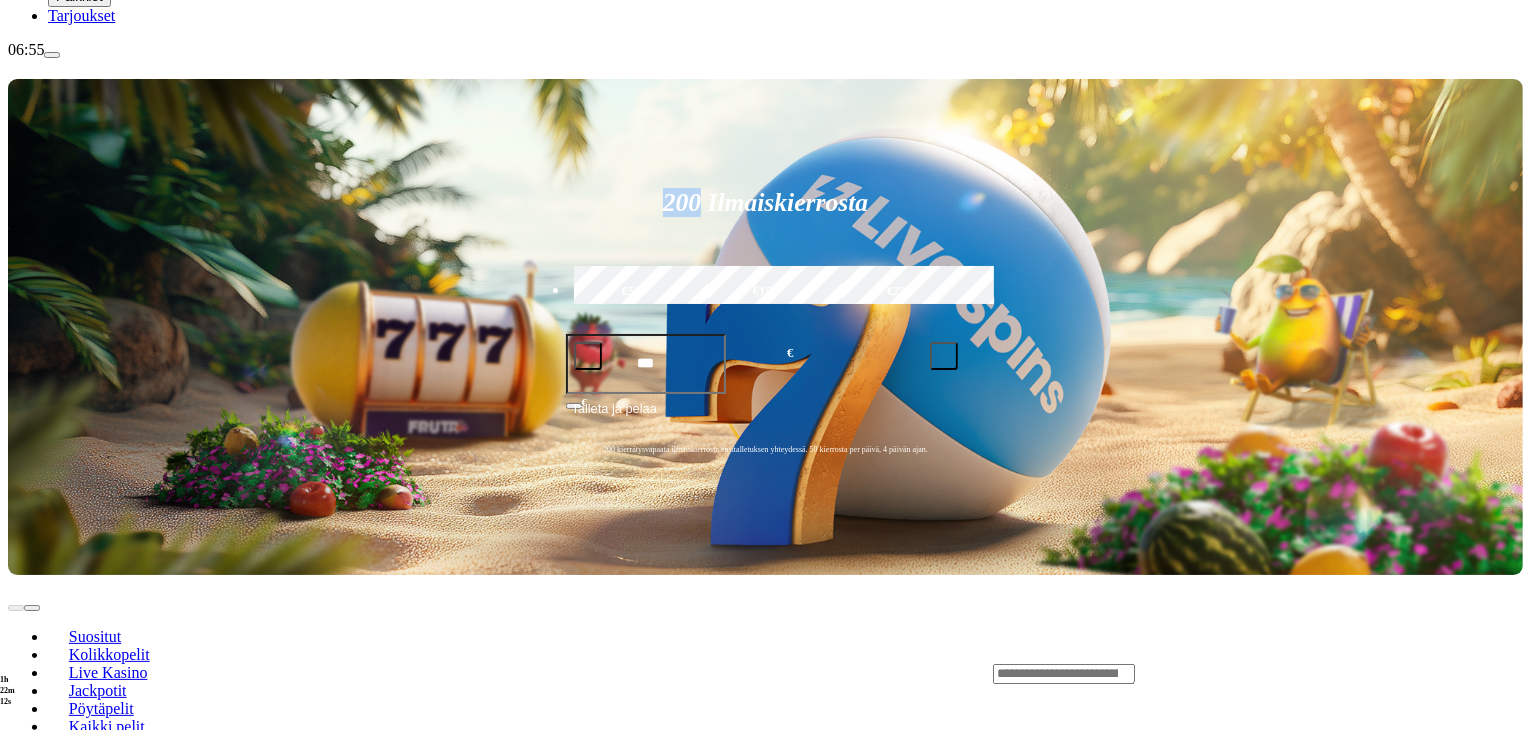 scroll, scrollTop: 280, scrollLeft: 0, axis: vertical 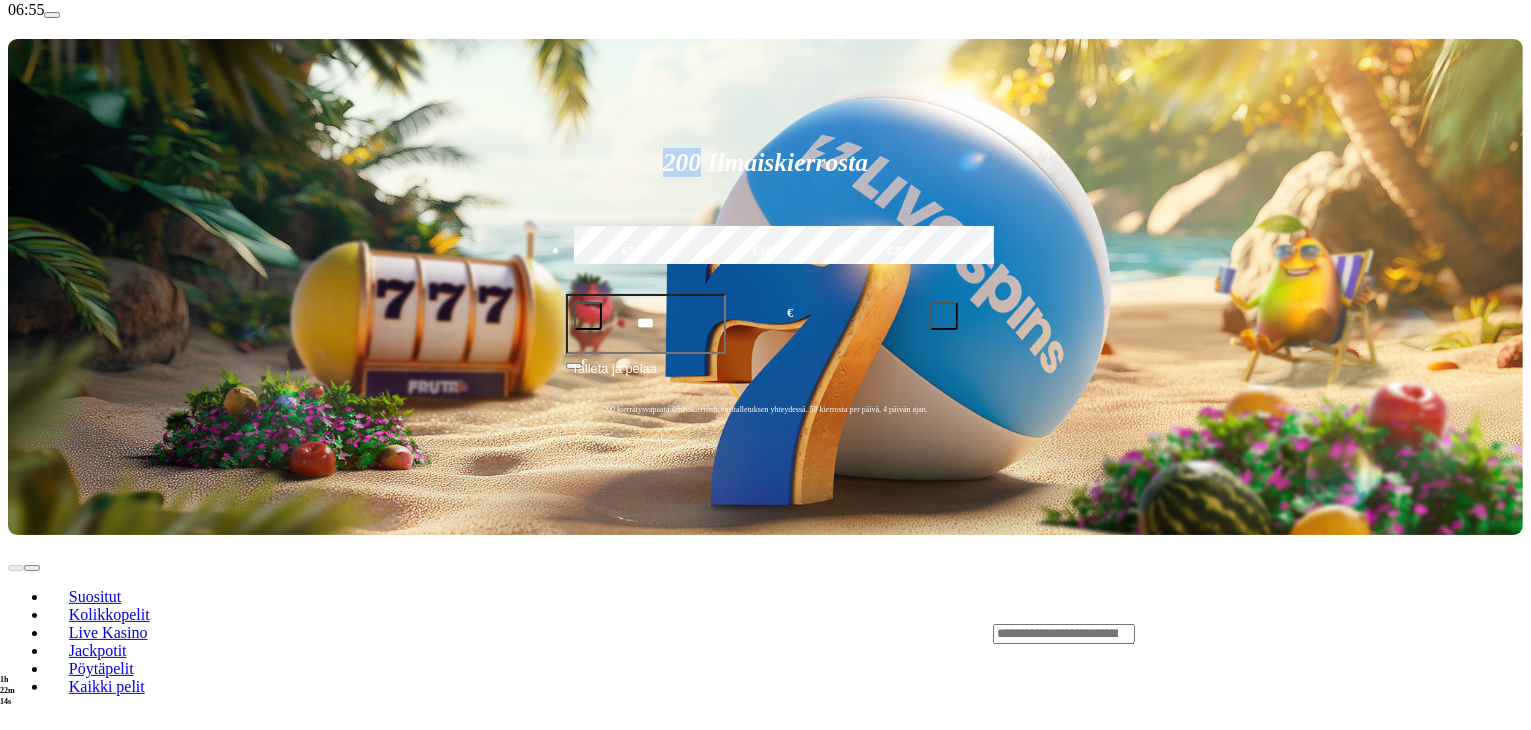 click on "Pelaa nyt" 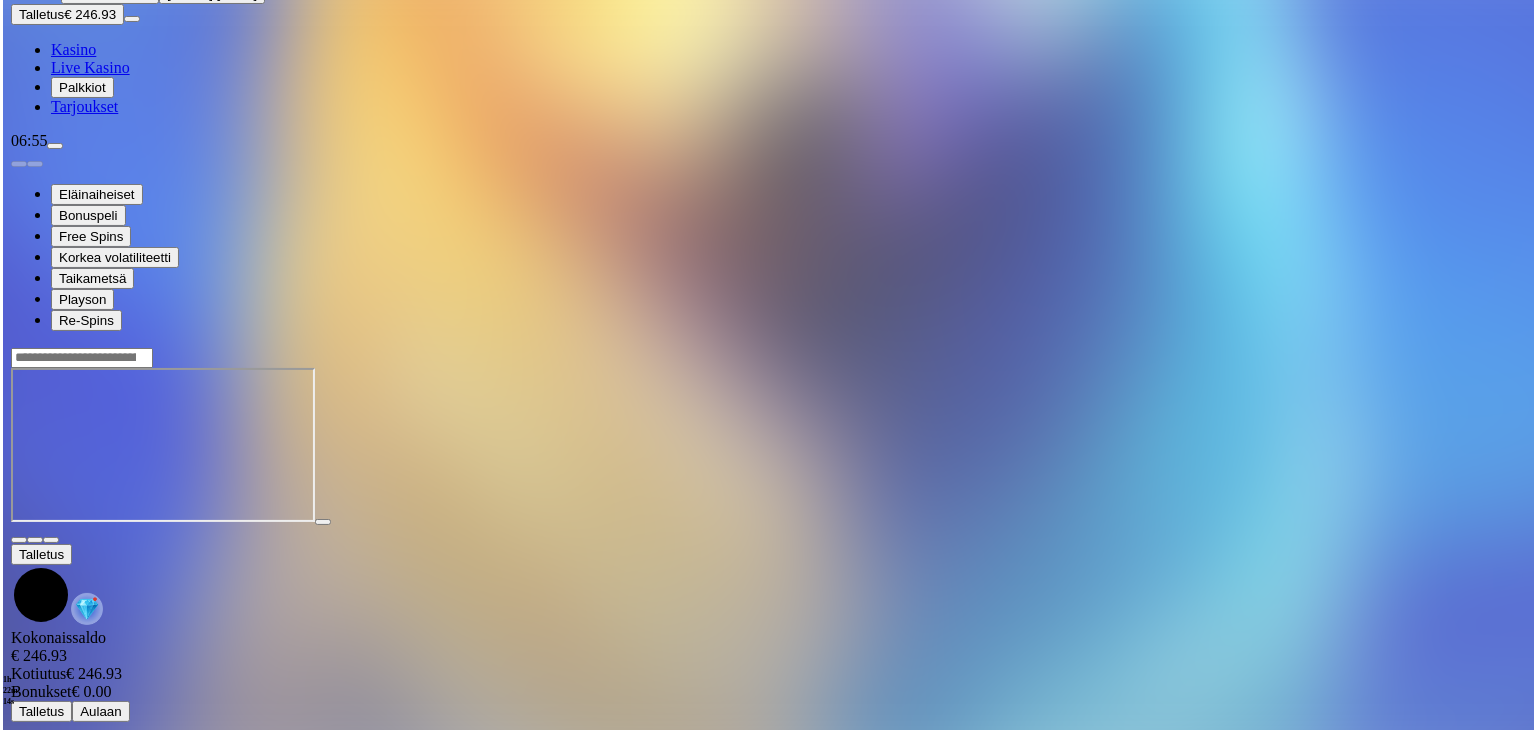 scroll, scrollTop: 0, scrollLeft: 0, axis: both 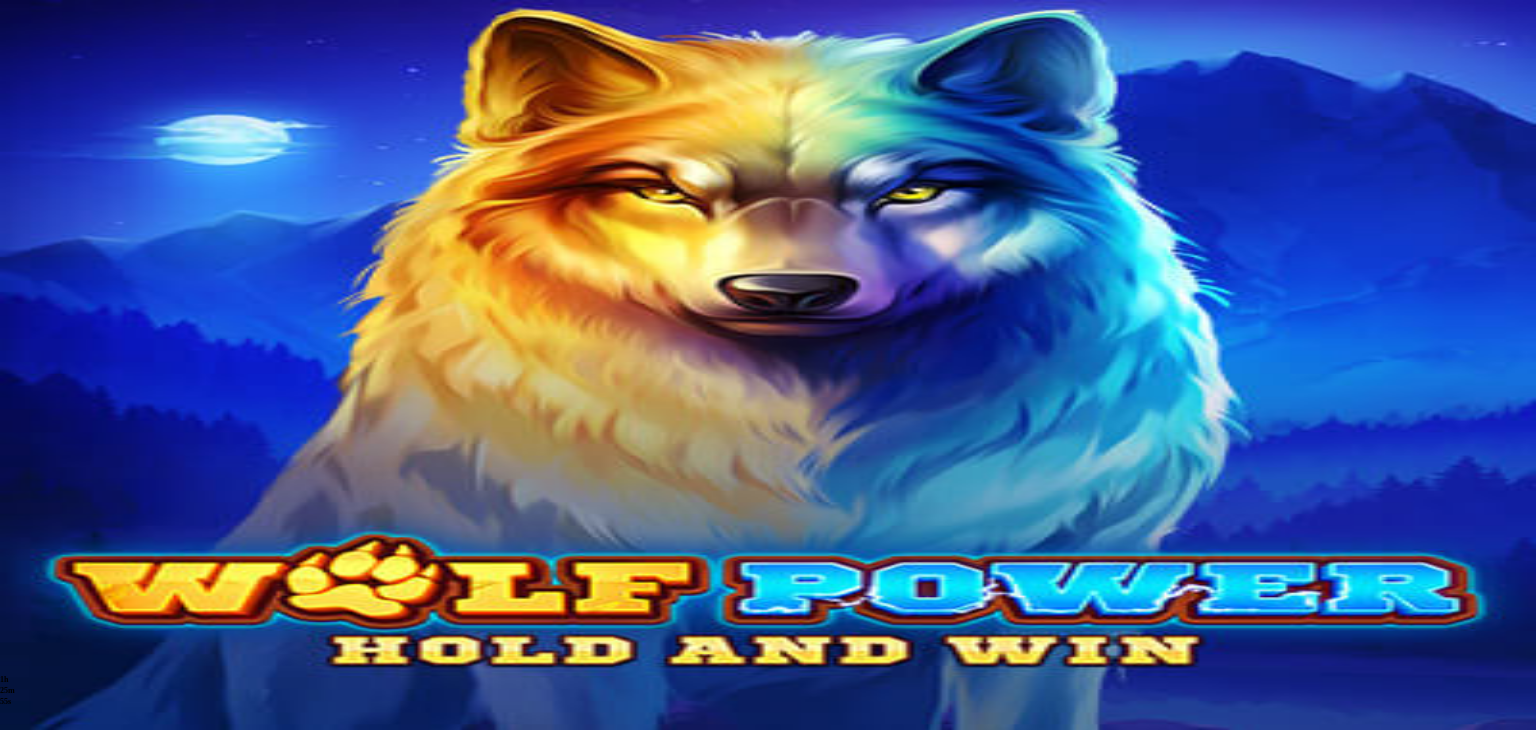 click on "Kasino" at bounding box center [70, 198] 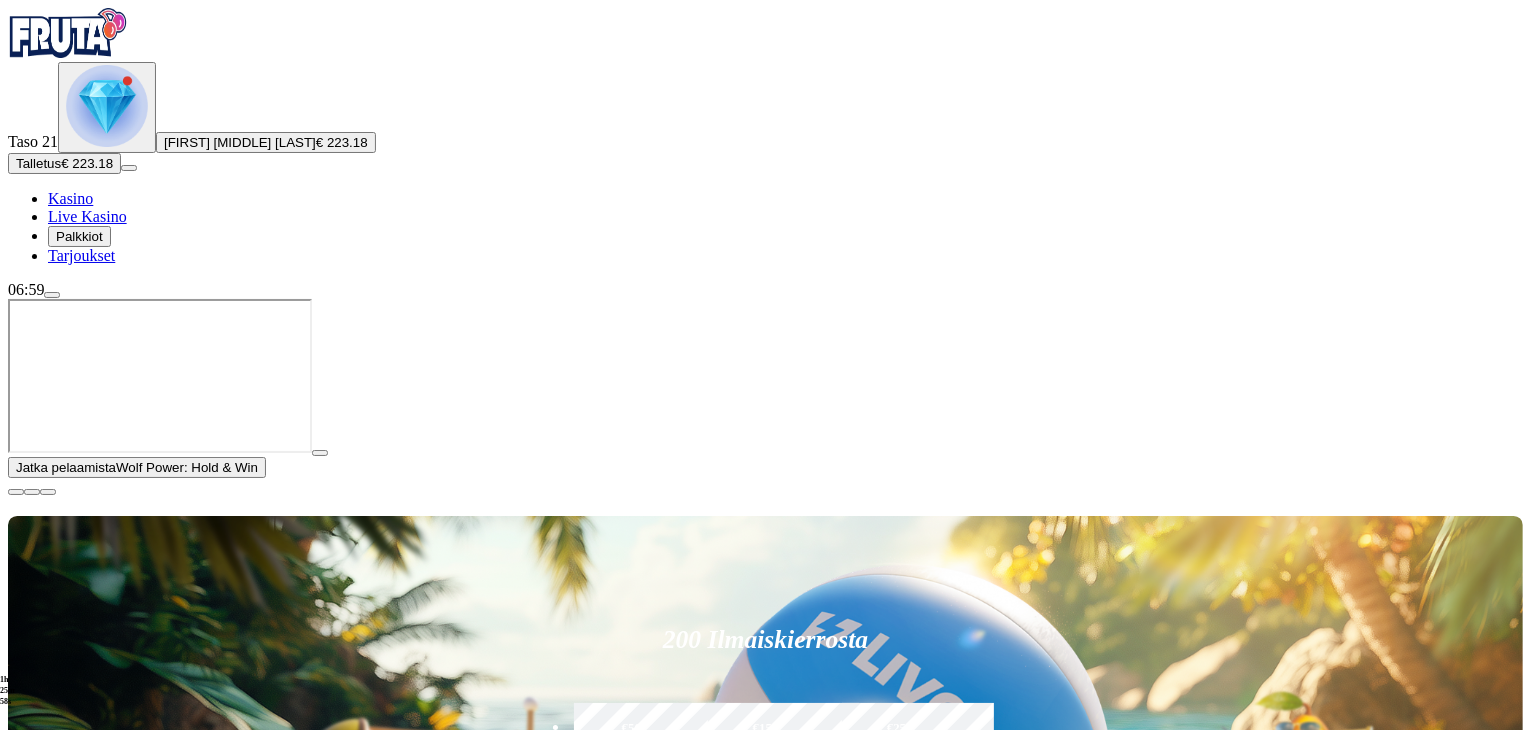 click on "Pelaa nyt" at bounding box center (77, 1615) 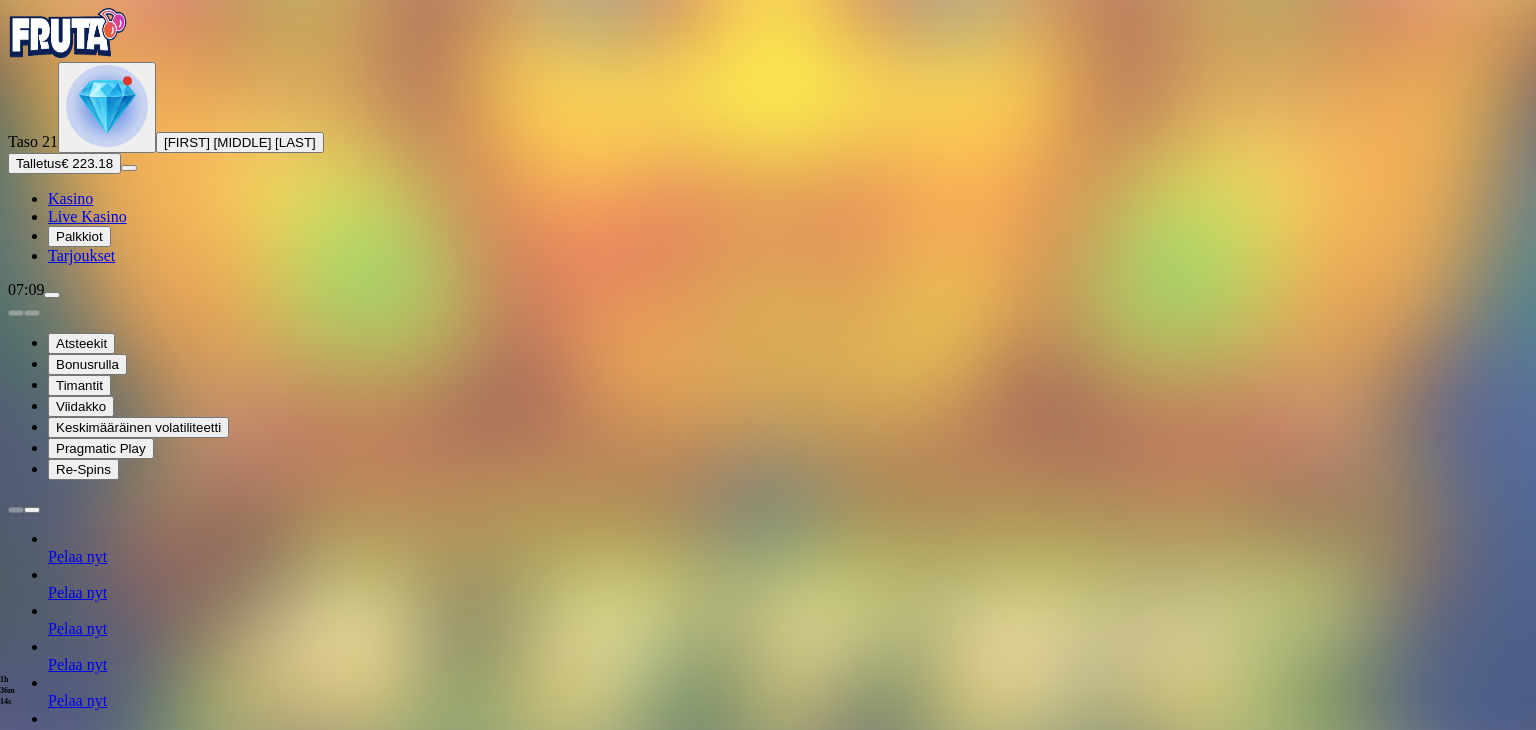 click on "Palkkiot" at bounding box center (79, 236) 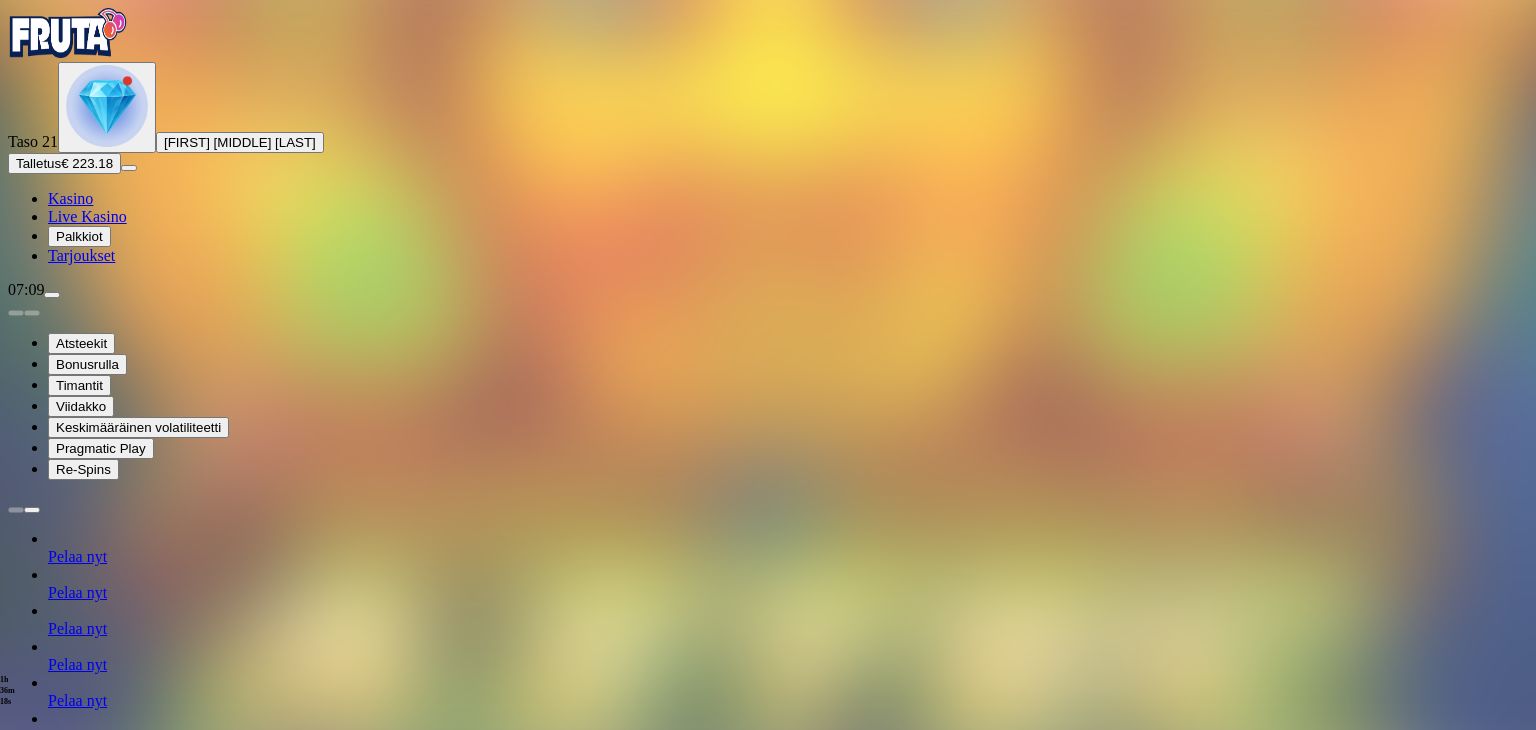 click at bounding box center [112, 2444] 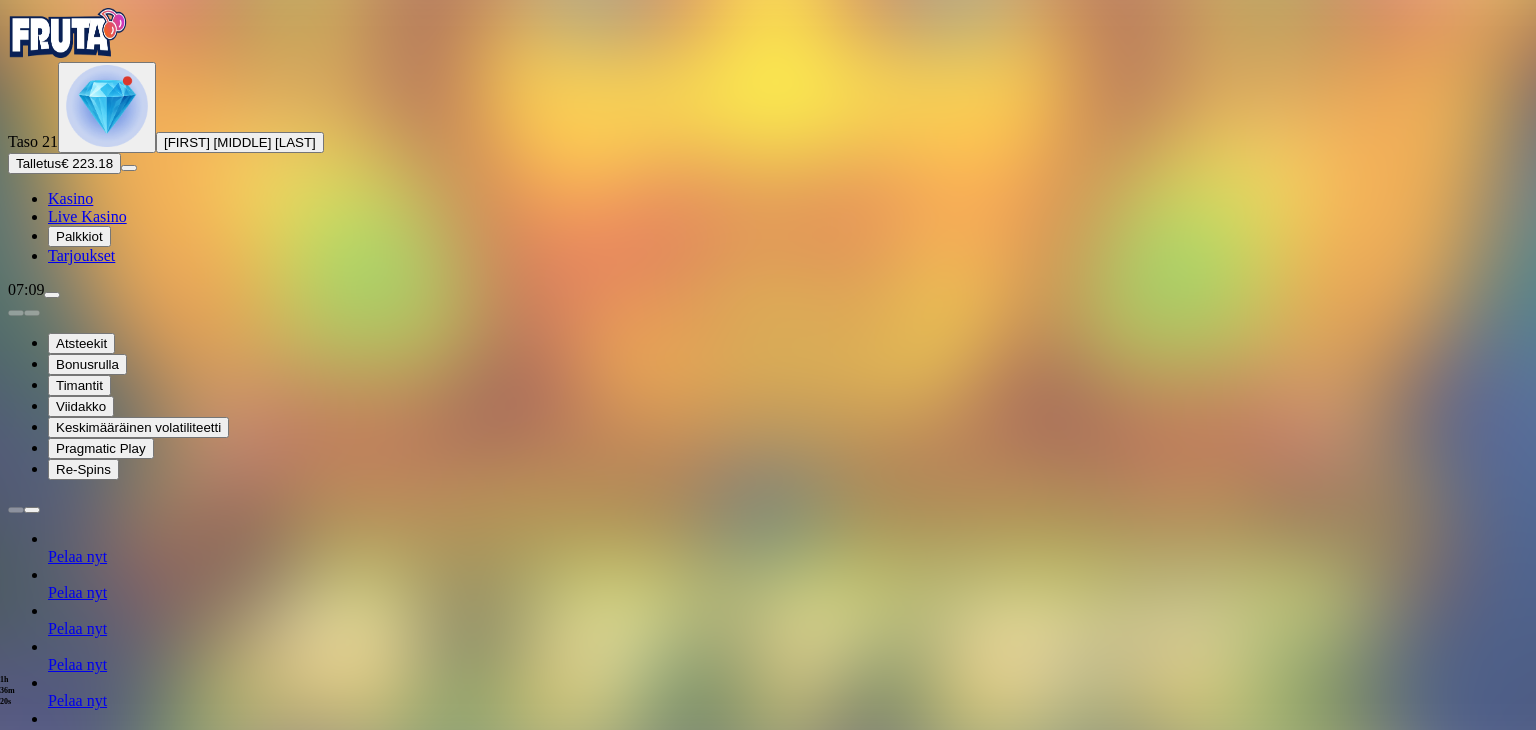 click on "Avaa palkinto" at bounding box center [768, 1582] 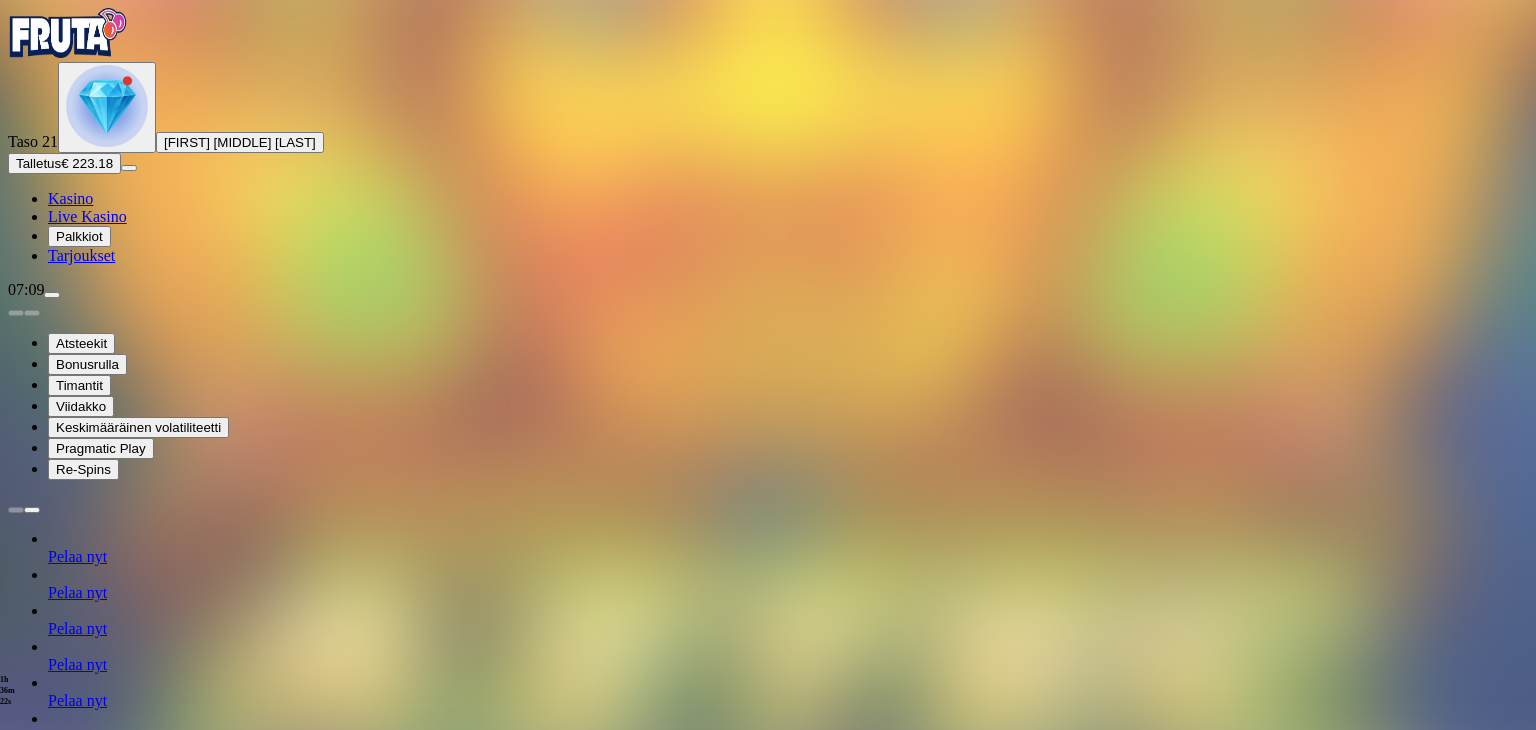 click at bounding box center [88, 1786] 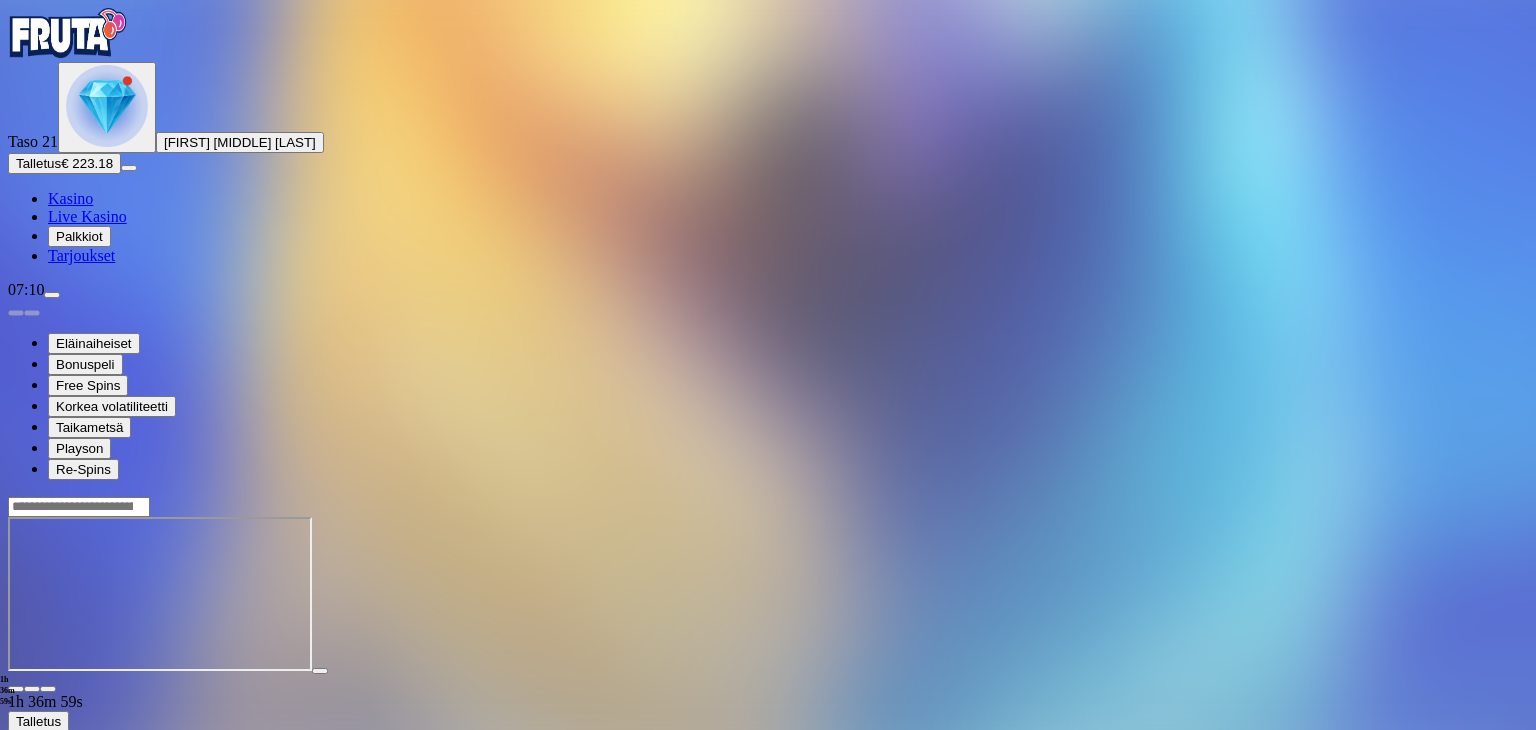 click on "Palkkiot" at bounding box center [79, 236] 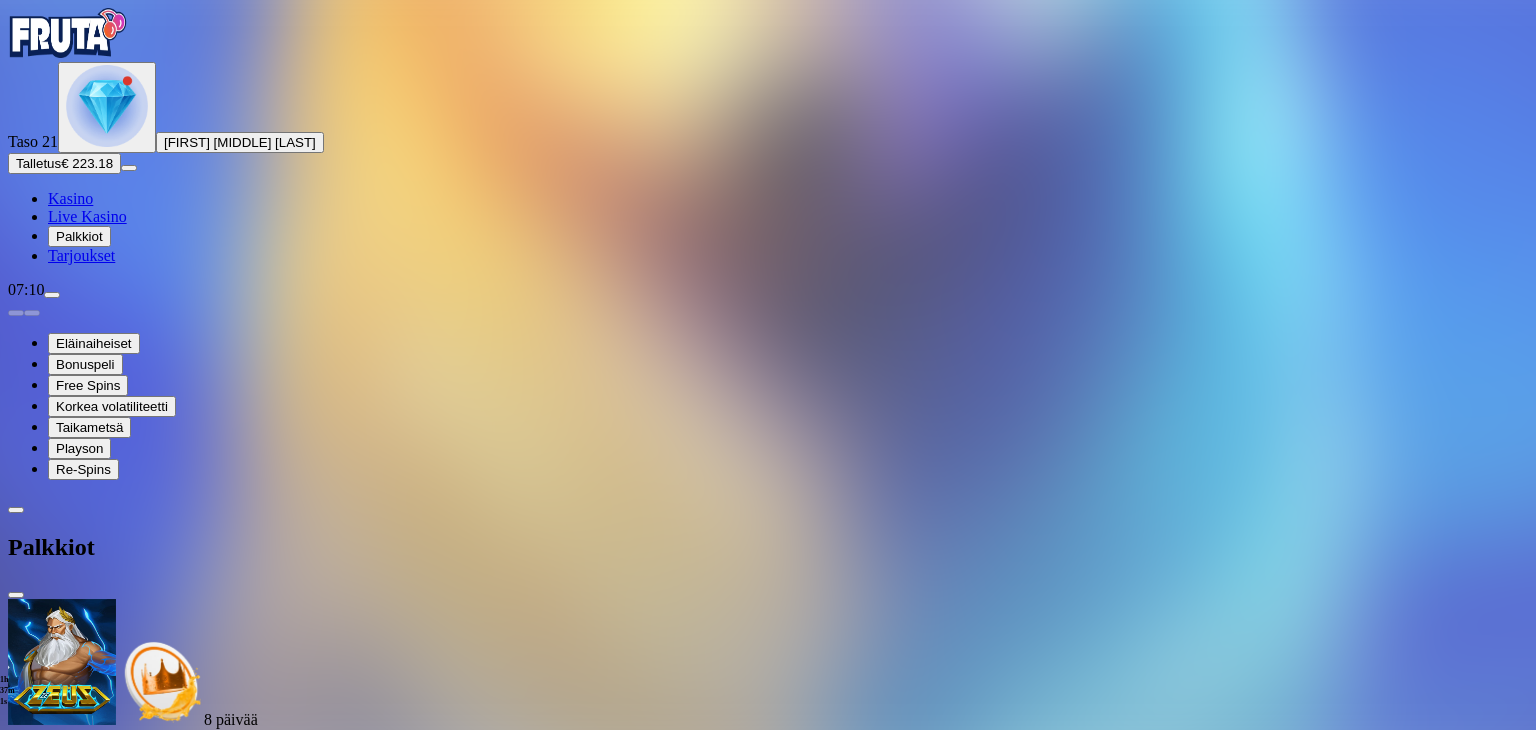 click at bounding box center [112, 1854] 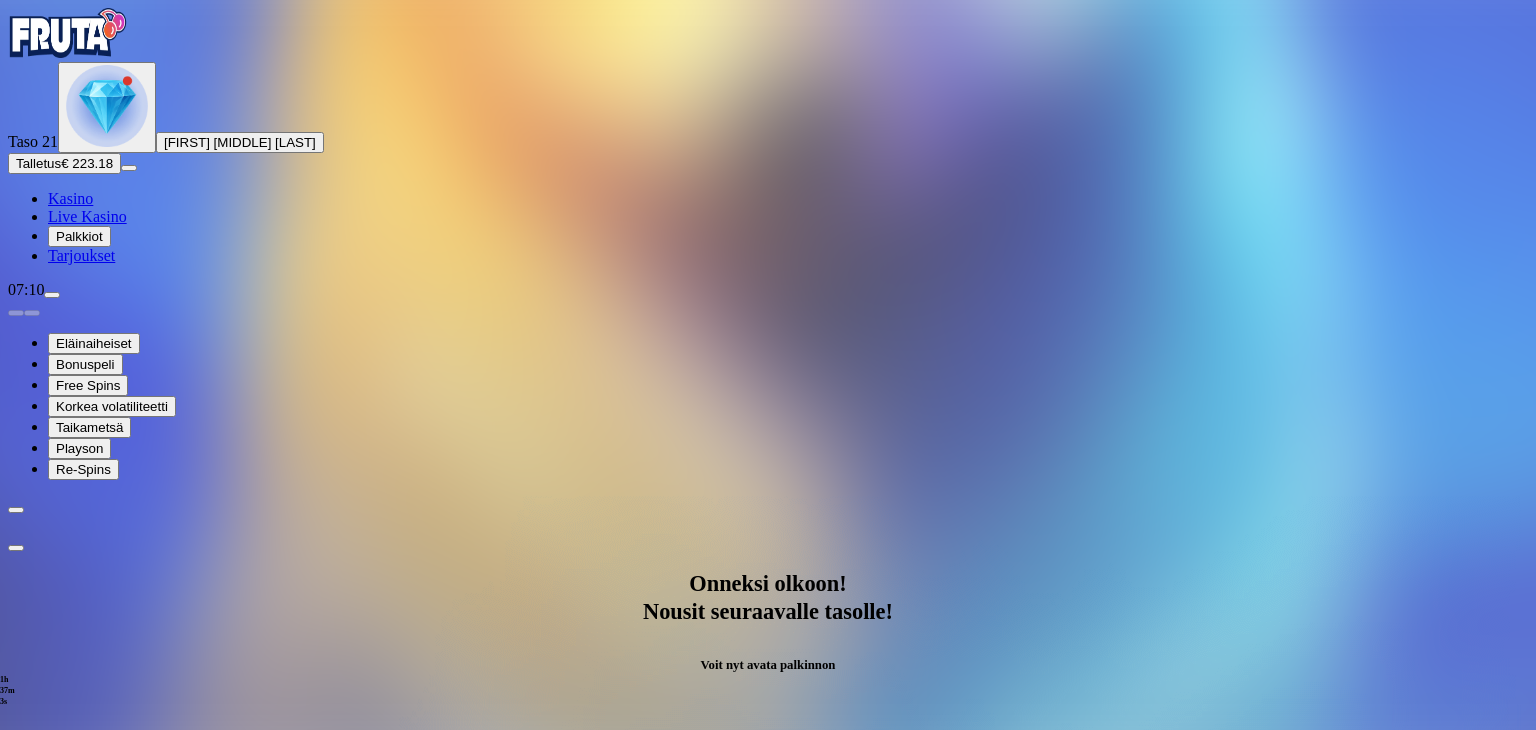 click on "Avaa palkinto" at bounding box center (768, 992) 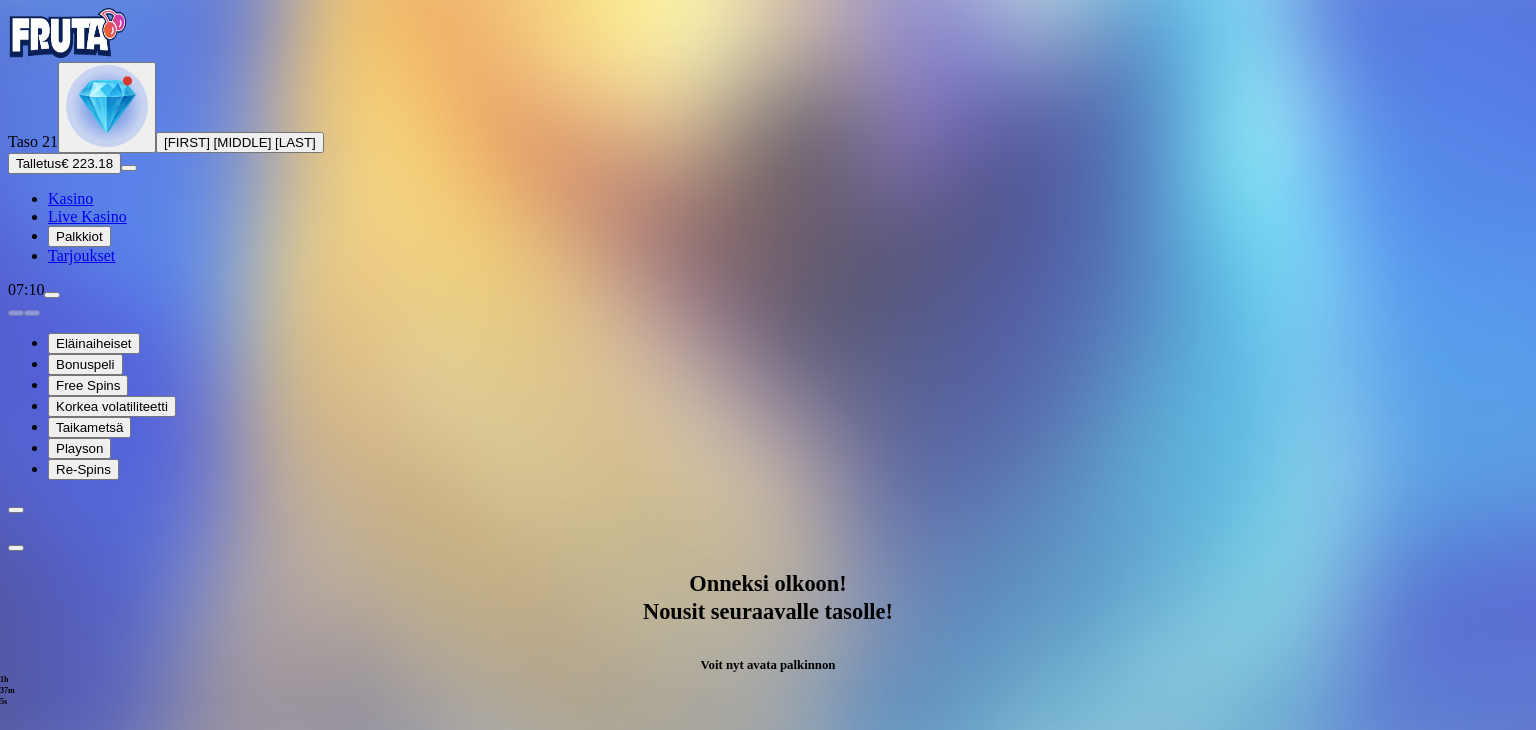 click at bounding box center [88, 1196] 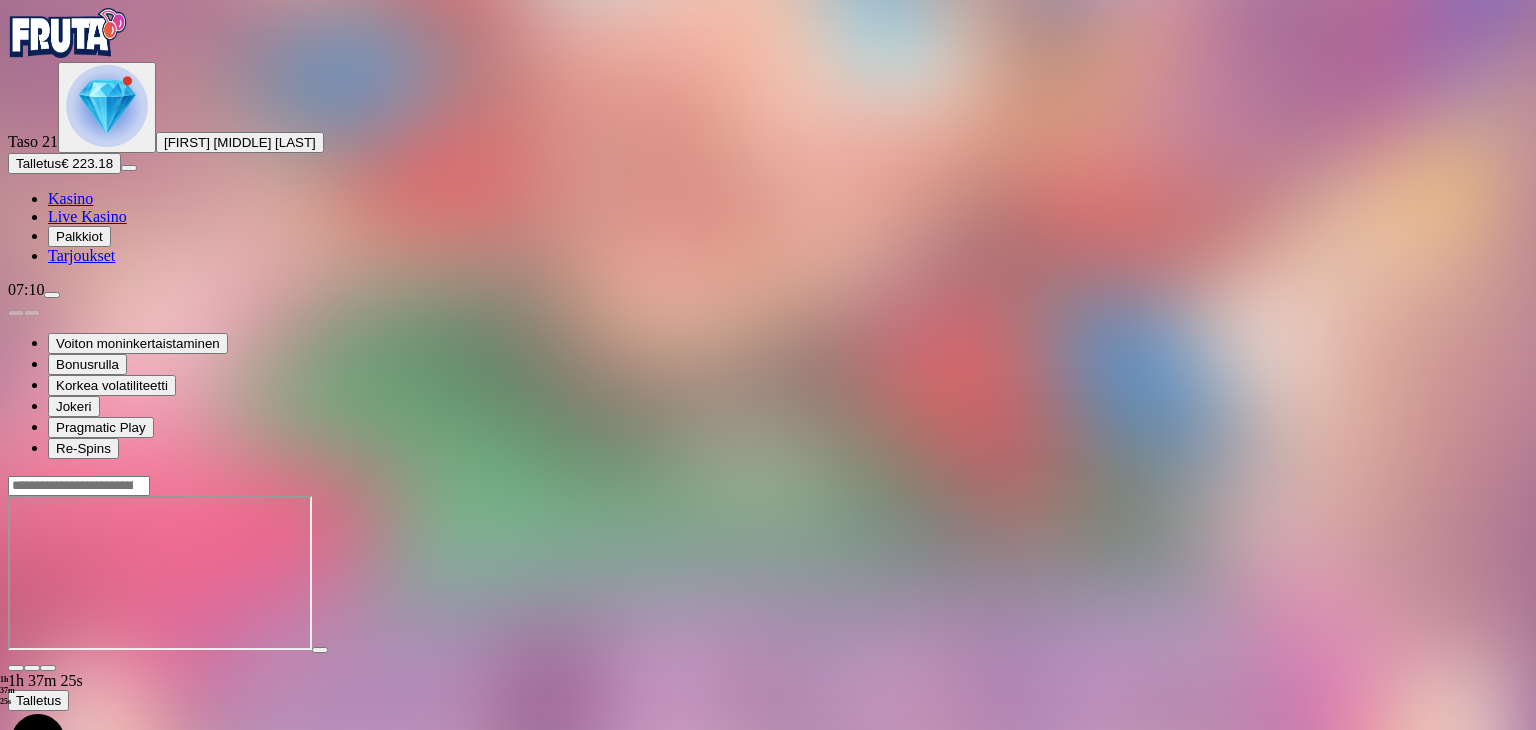 click on "Palkkiot" at bounding box center [79, 236] 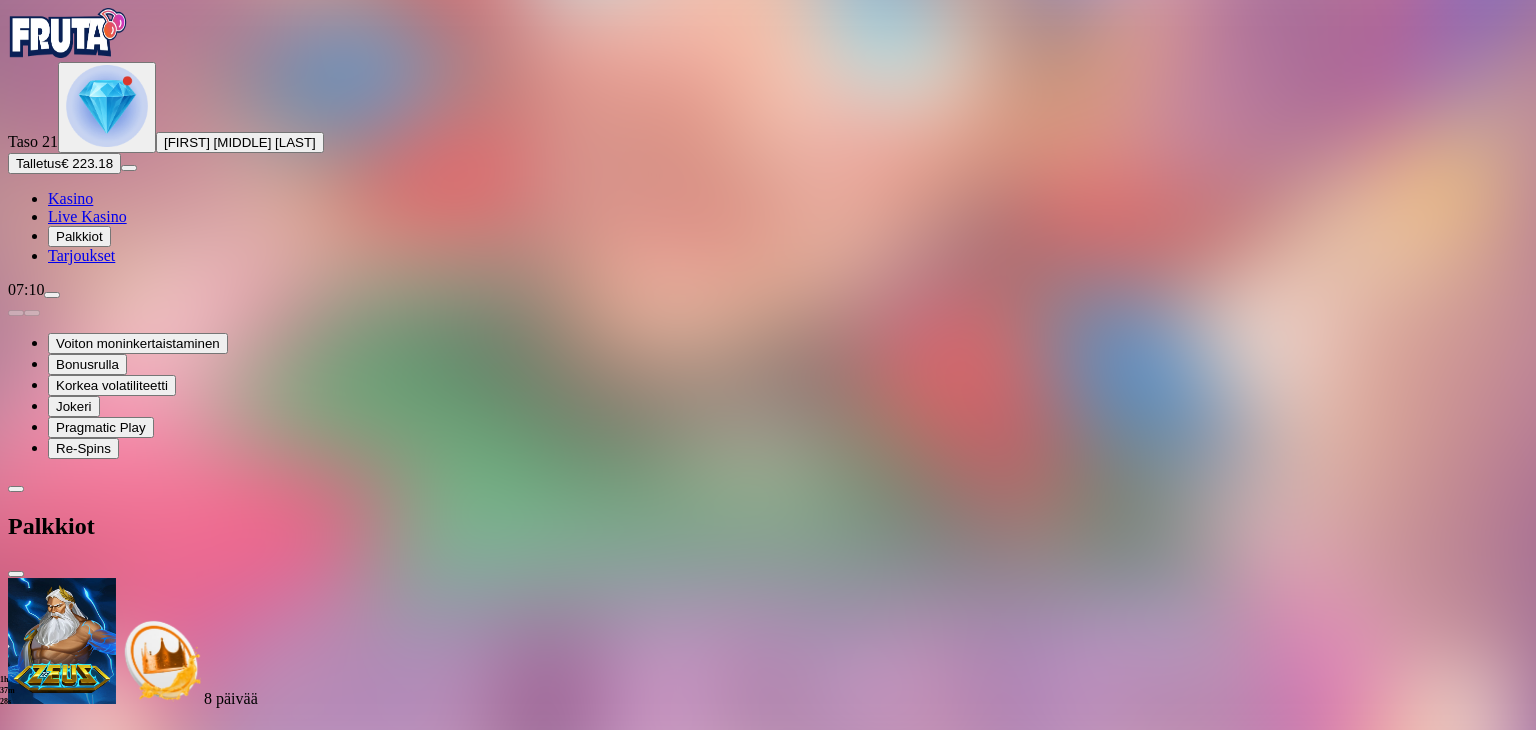 click at bounding box center [112, 1833] 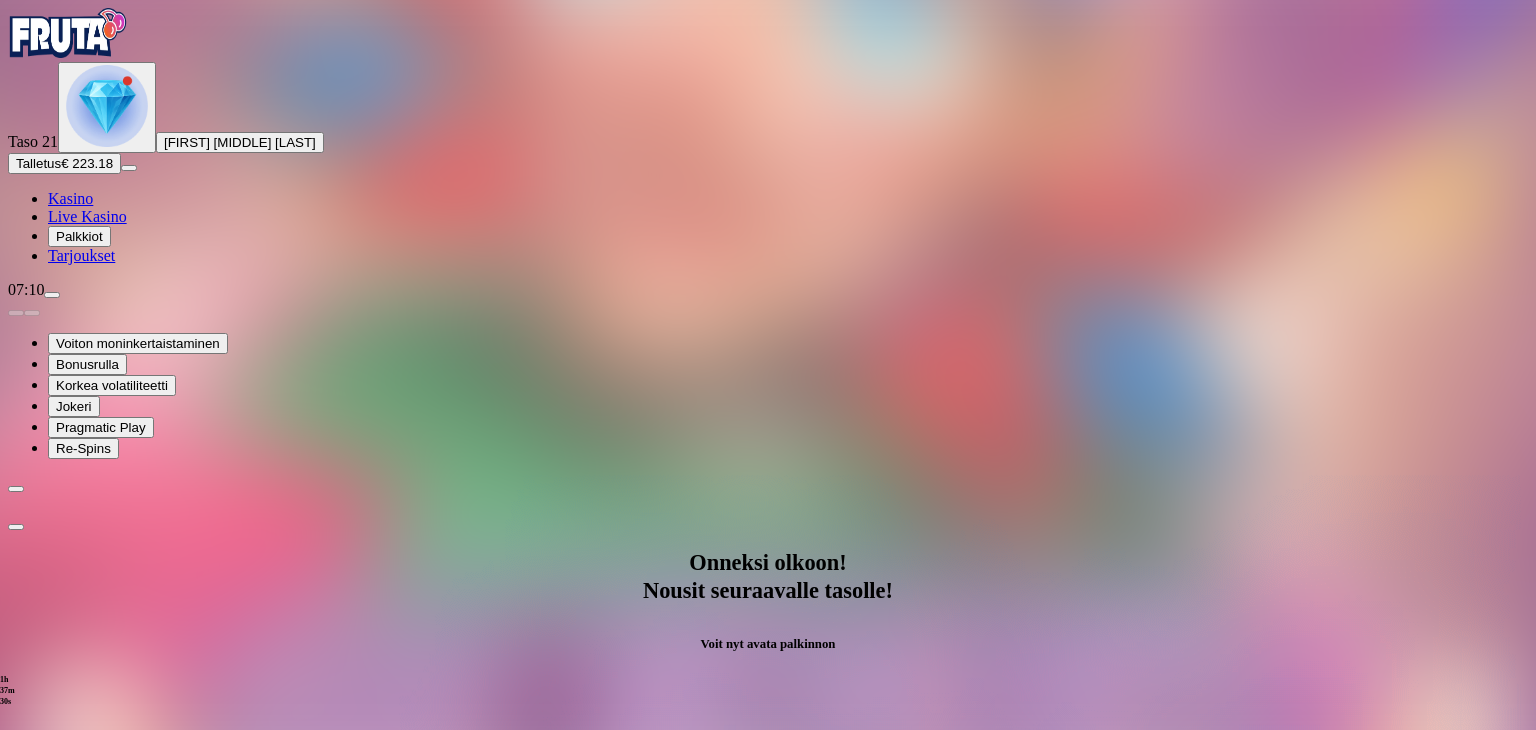 click on "Avaa palkinto" at bounding box center (768, 971) 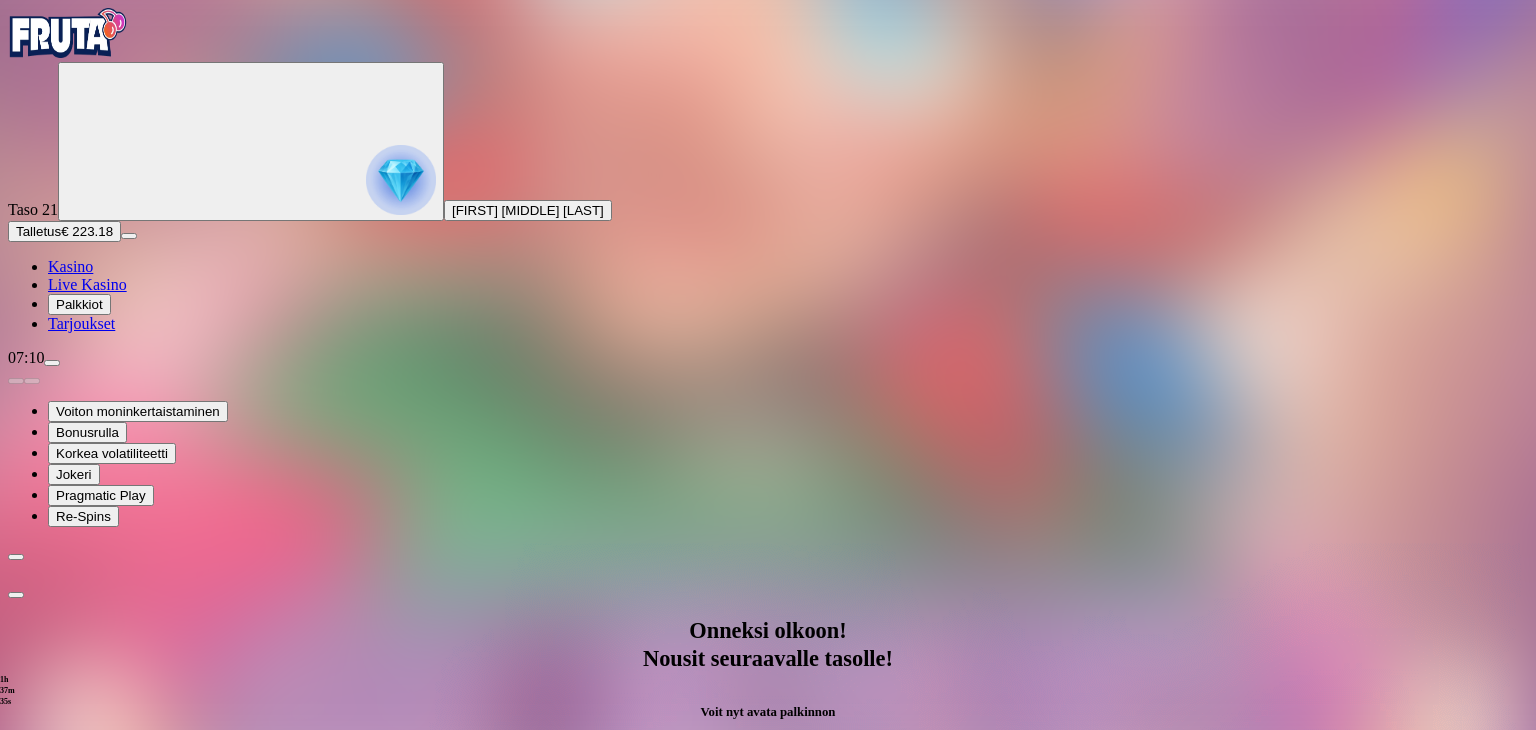click at bounding box center [88, 1243] 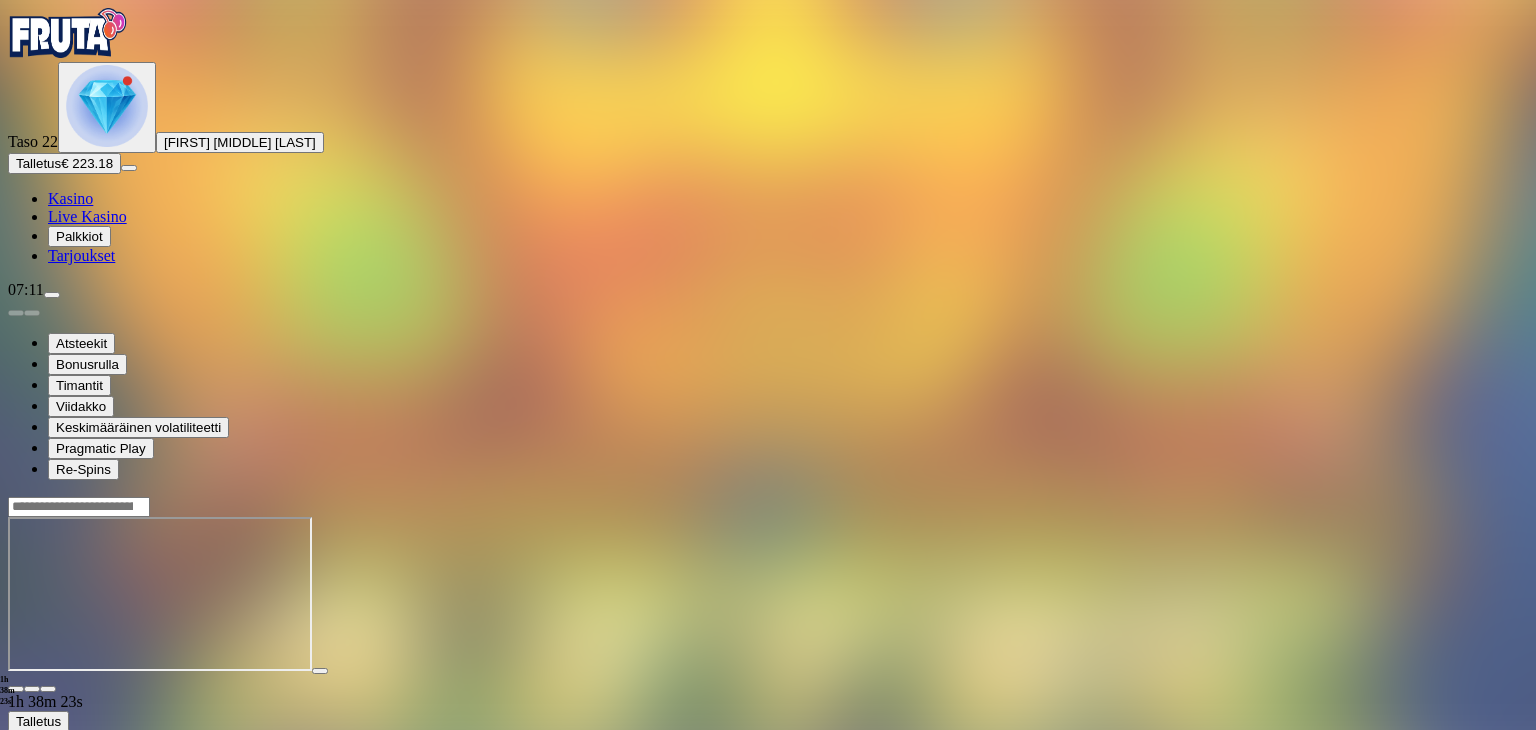 click on "Palkkiot" at bounding box center (79, 236) 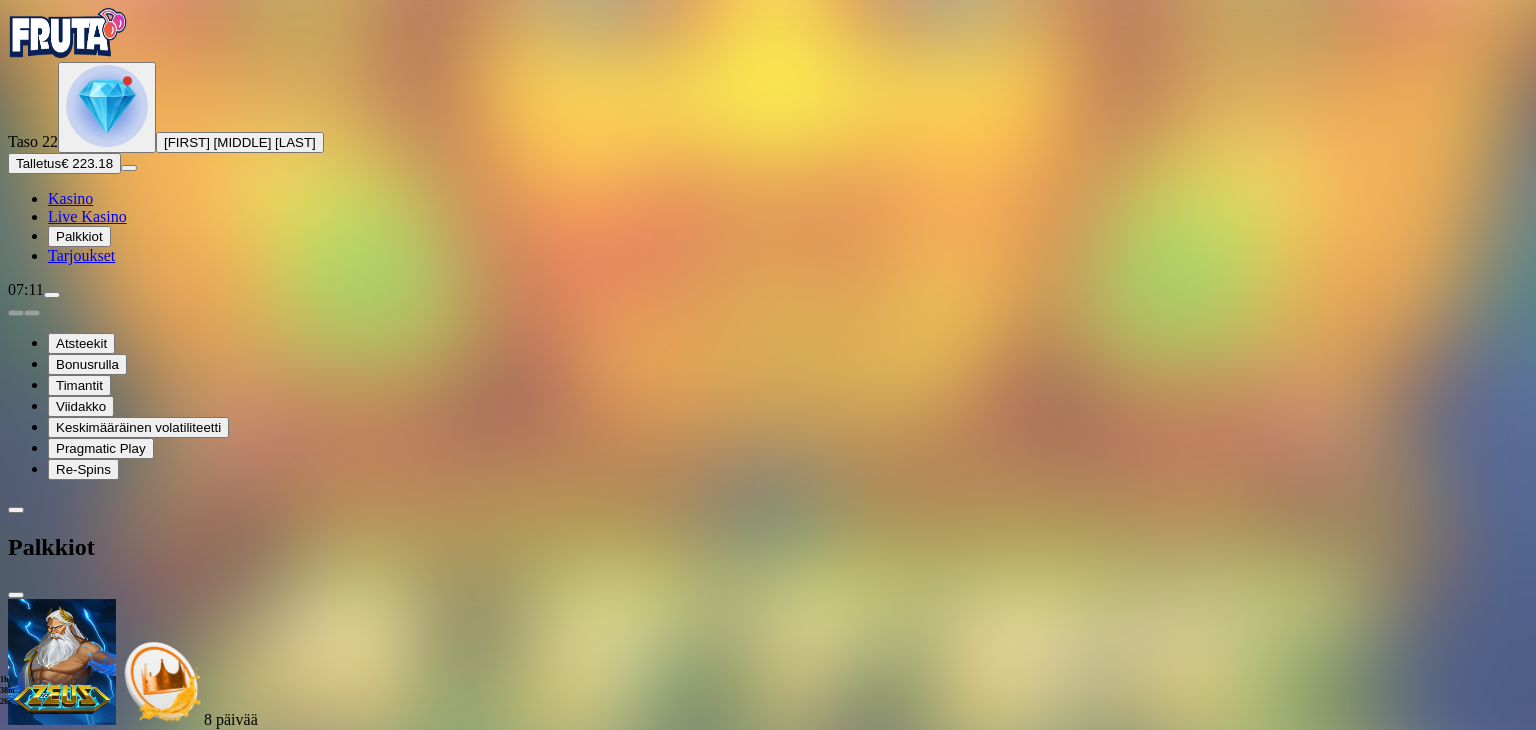 click at bounding box center [112, 1854] 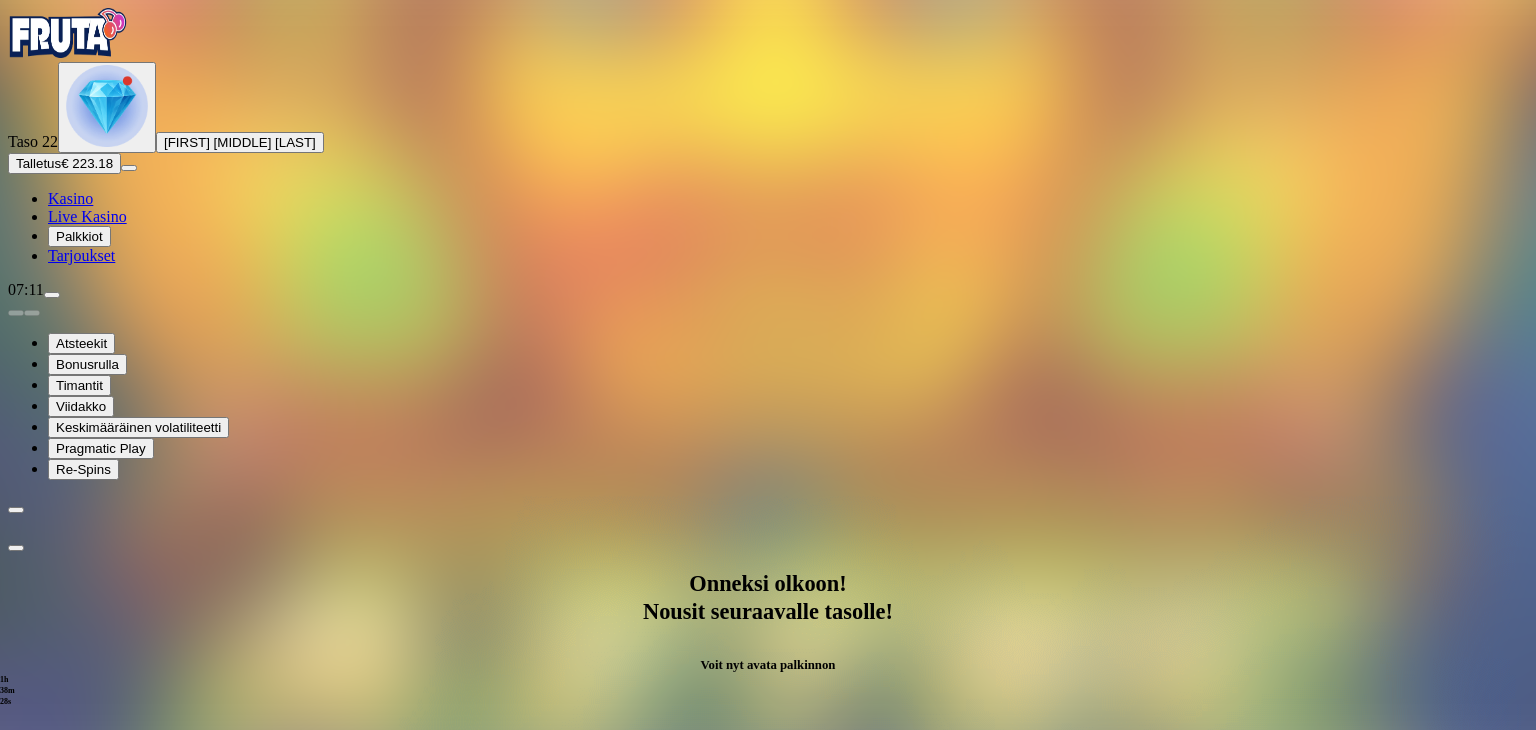 click on "Avaa palkinto" at bounding box center (768, 992) 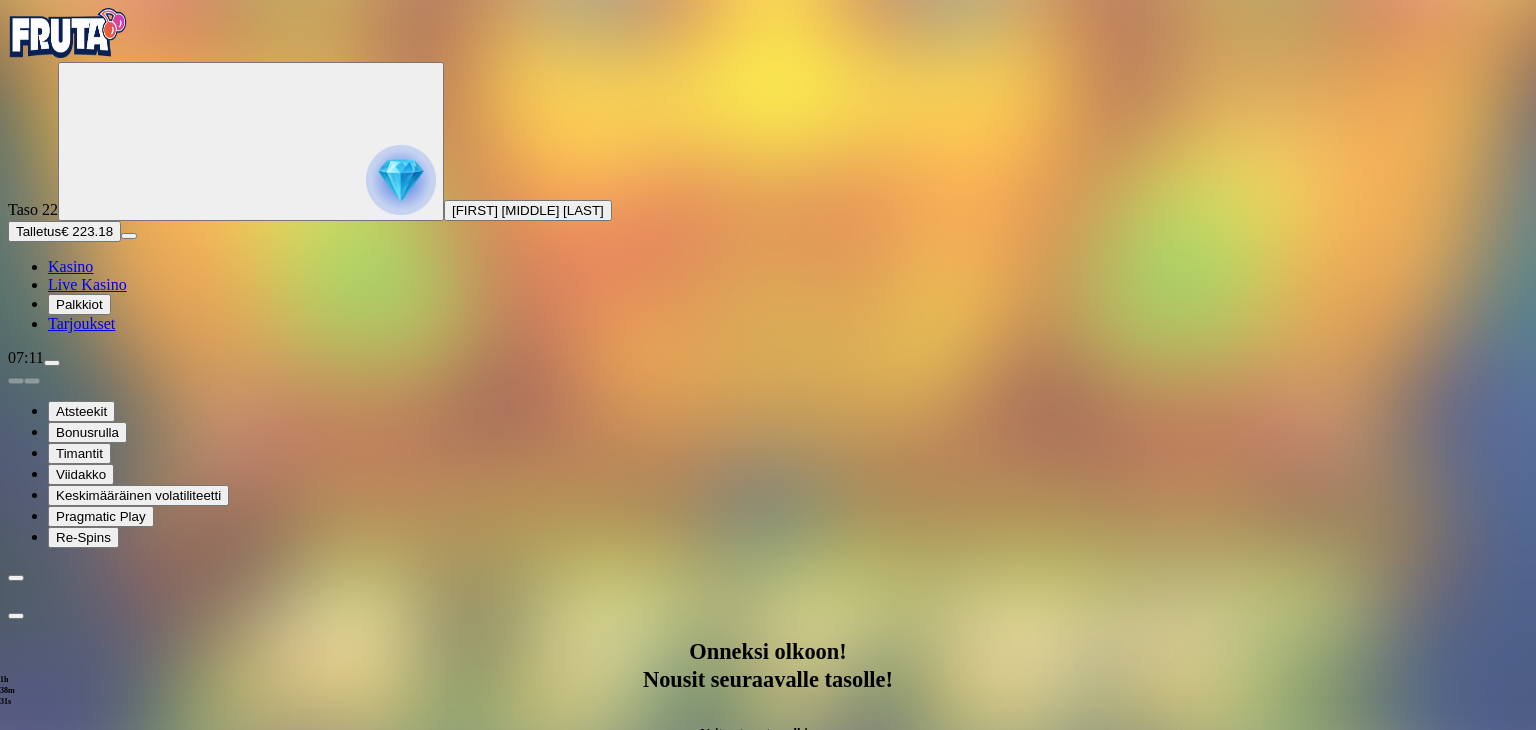 click at bounding box center [88, 1264] 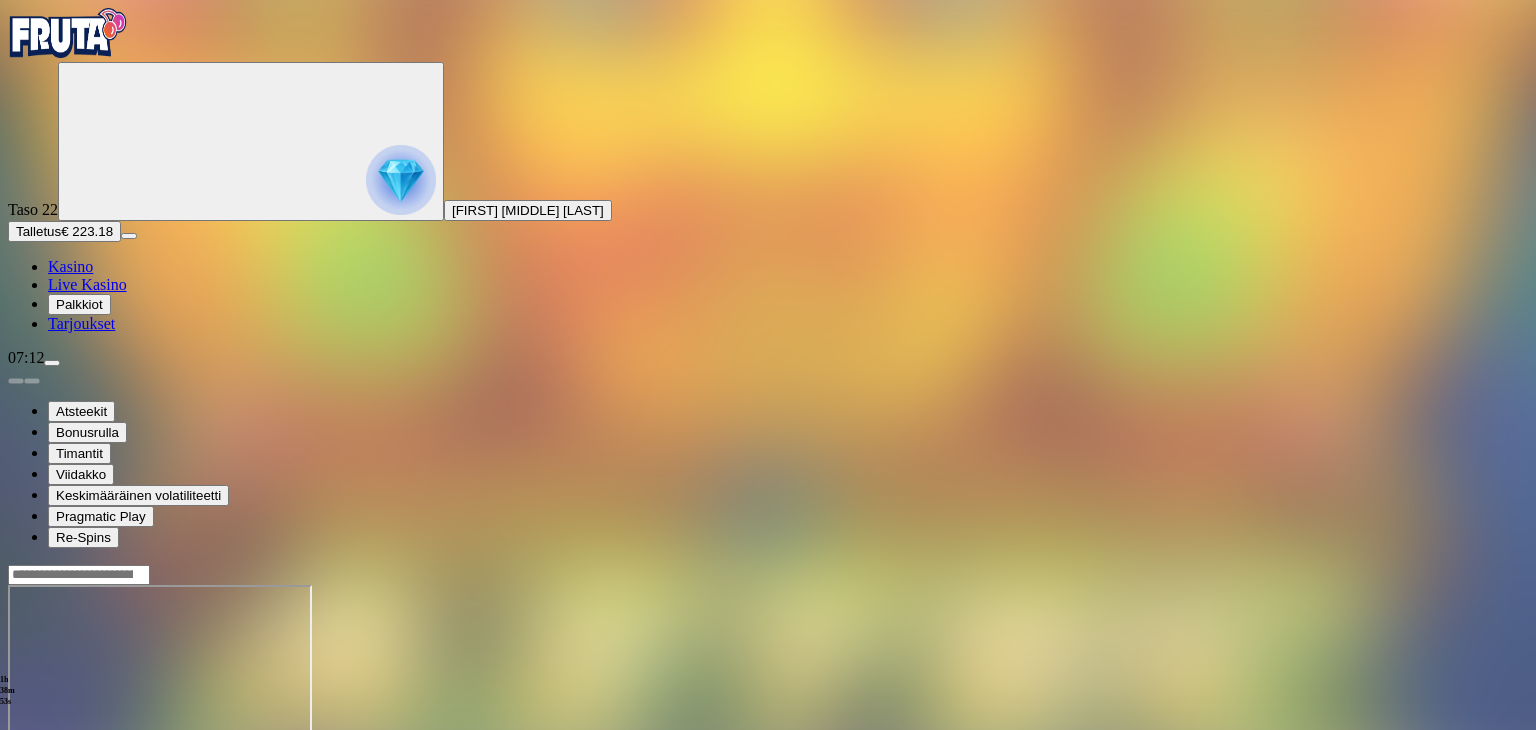 click on "Palkkiot" at bounding box center [79, 304] 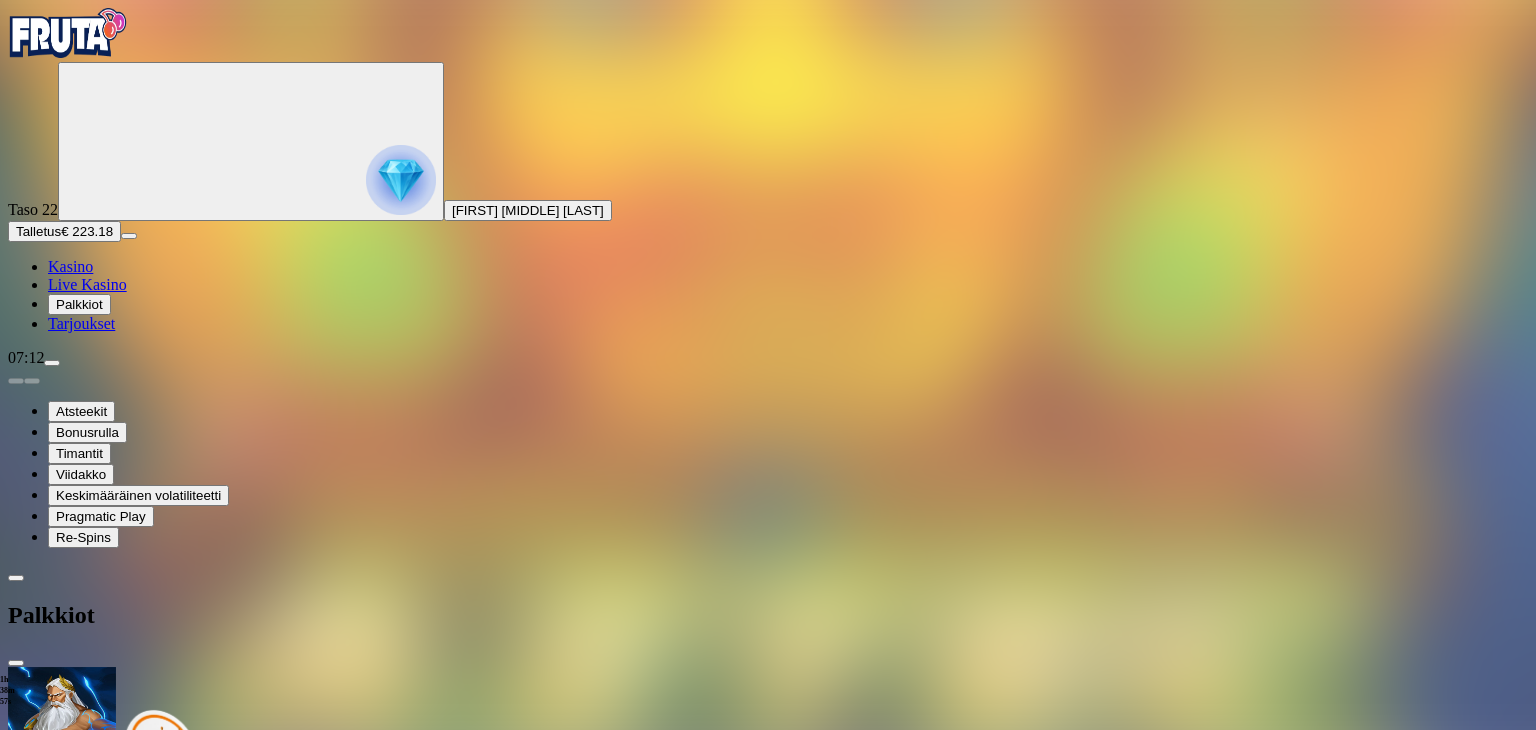 click on "Taso 23 Fruit Up   ja nappaat seuraavan palkkion" at bounding box center (768, 1815) 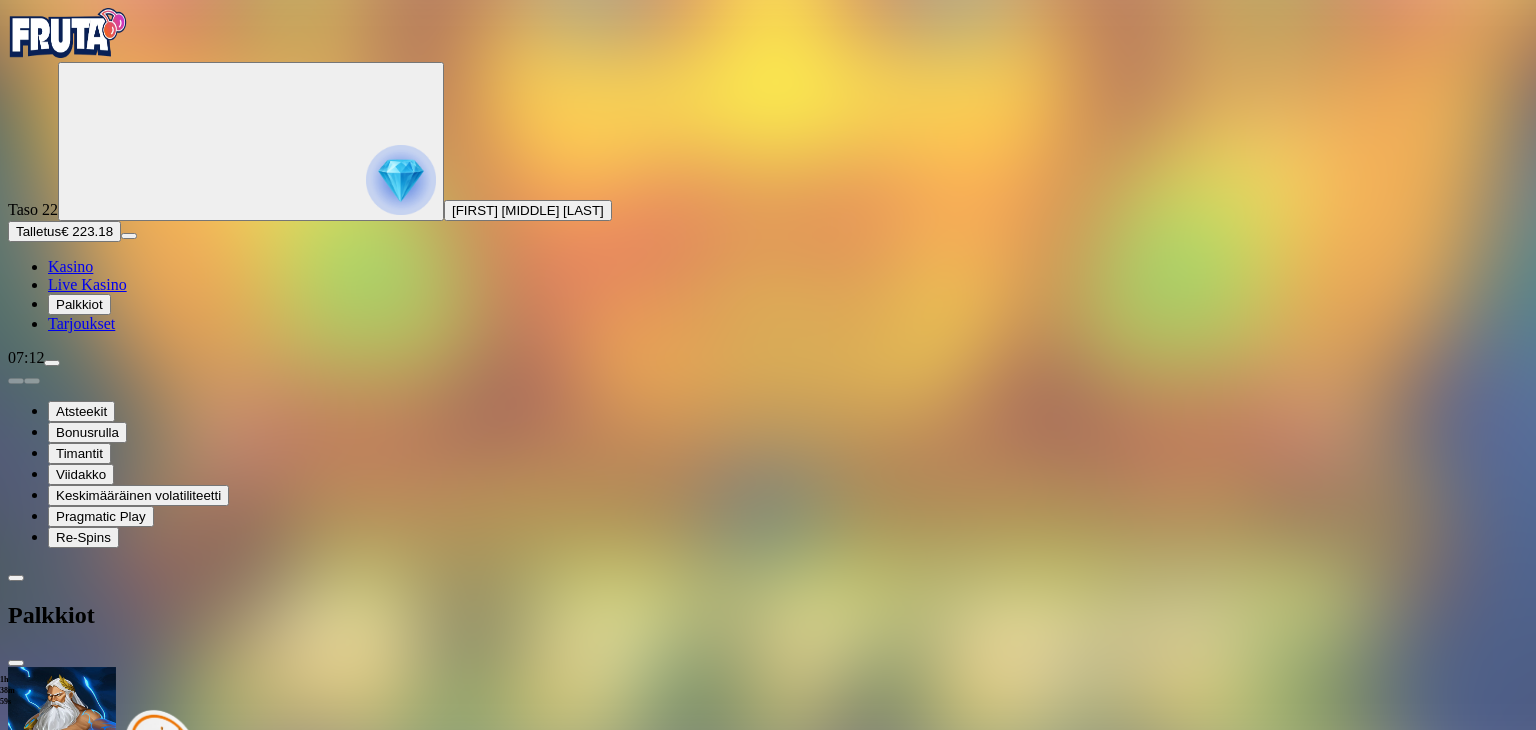 click on "Taso 23 Fruit Up   ja nappaat seuraavan palkkion" at bounding box center (768, 1815) 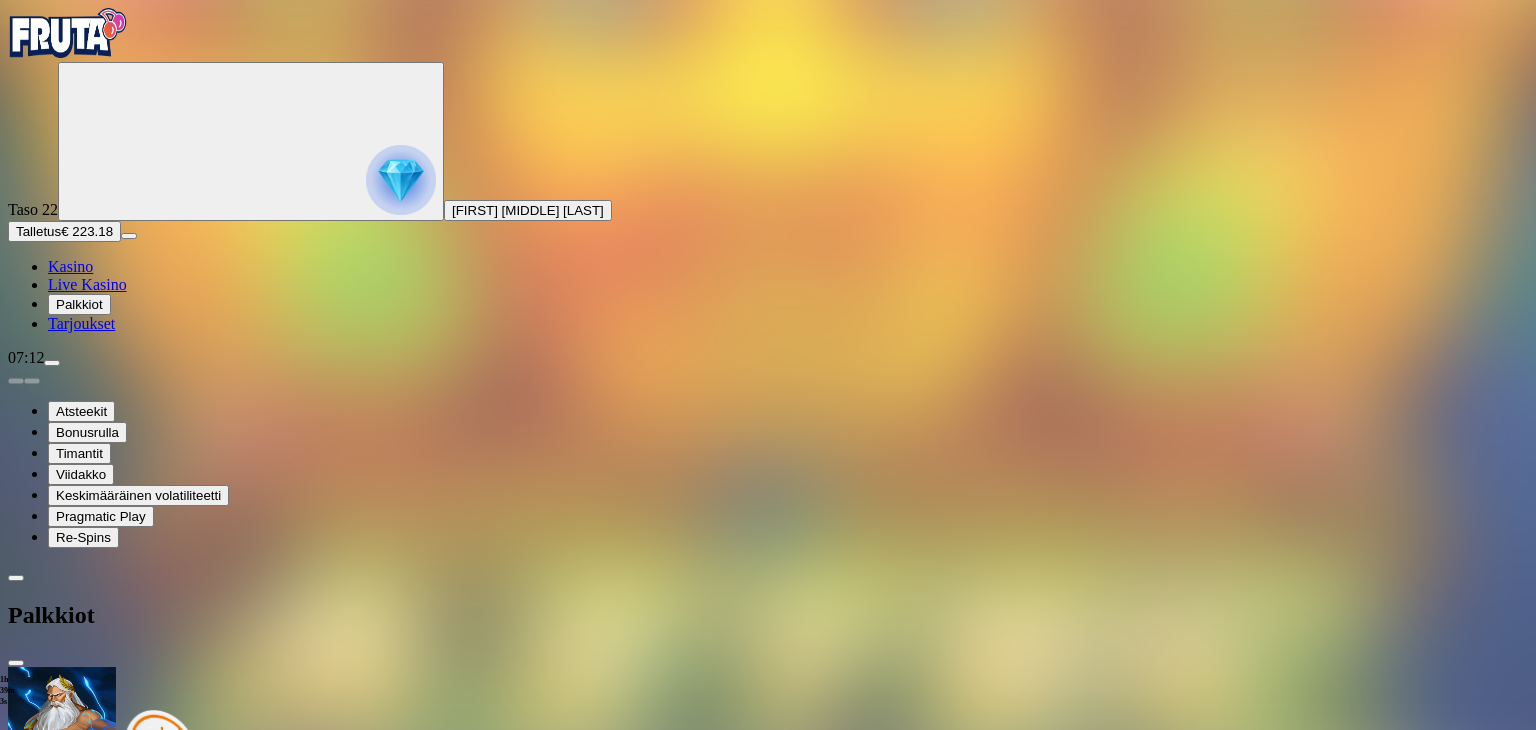 scroll, scrollTop: 152, scrollLeft: 0, axis: vertical 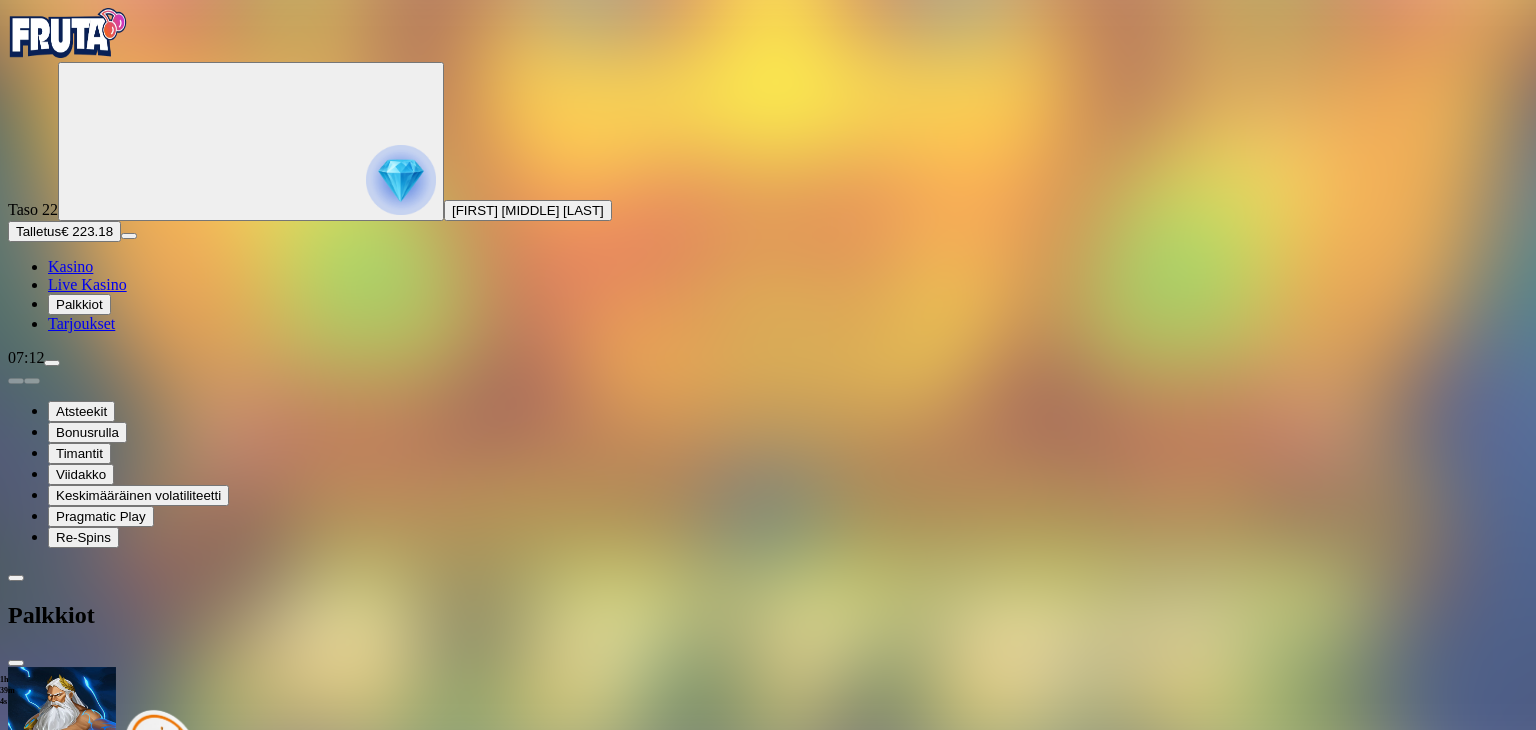 click at bounding box center (52, 1765) 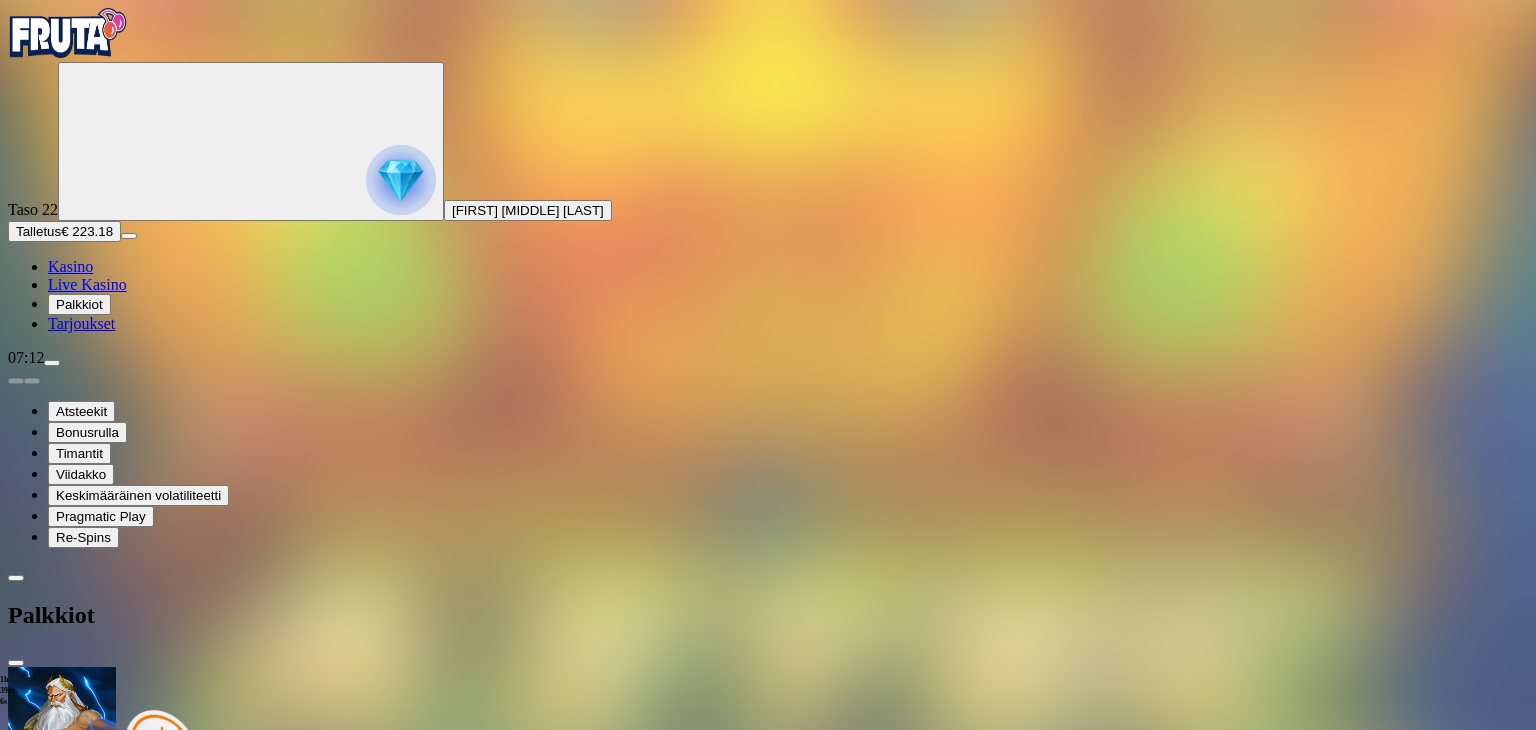 click at bounding box center [768, 1925] 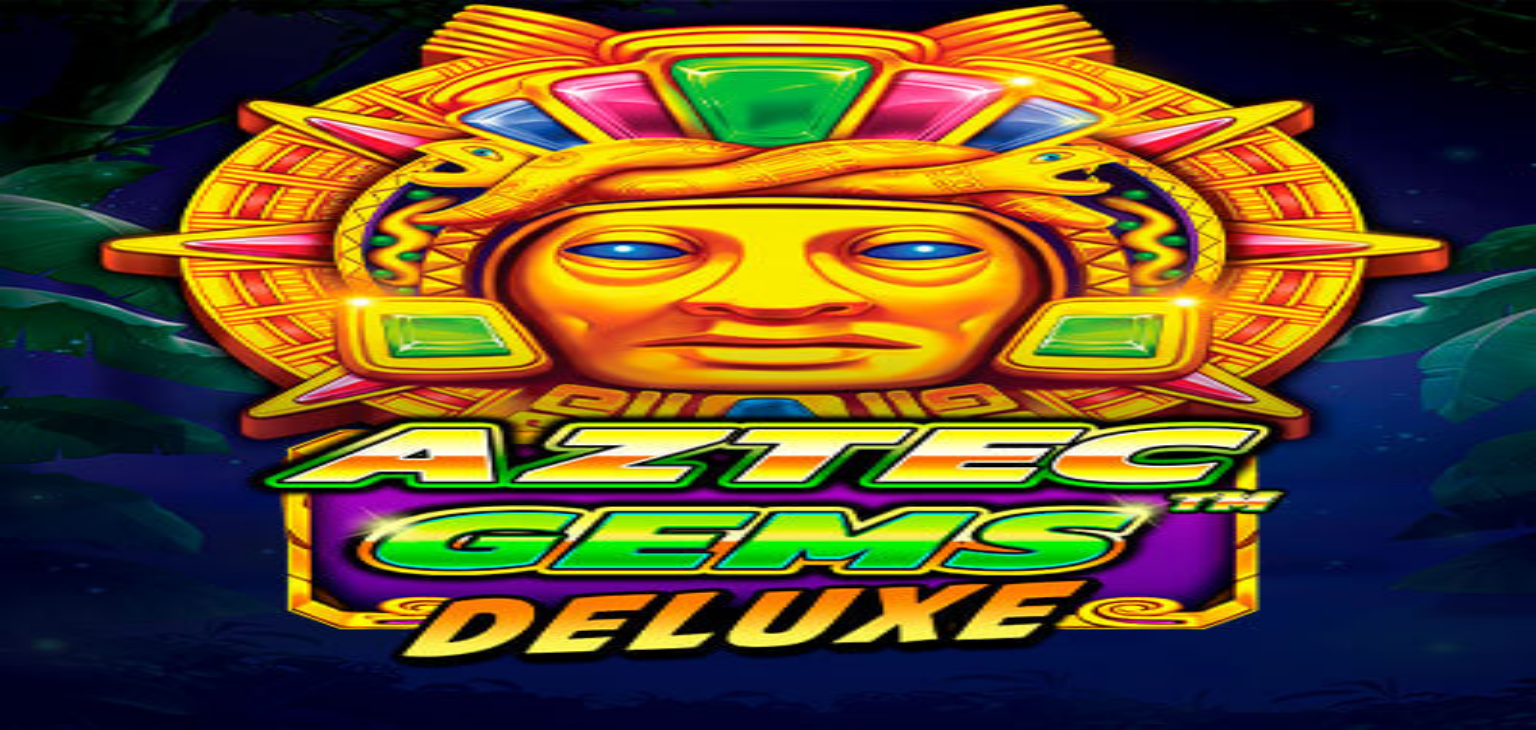 scroll, scrollTop: 0, scrollLeft: 0, axis: both 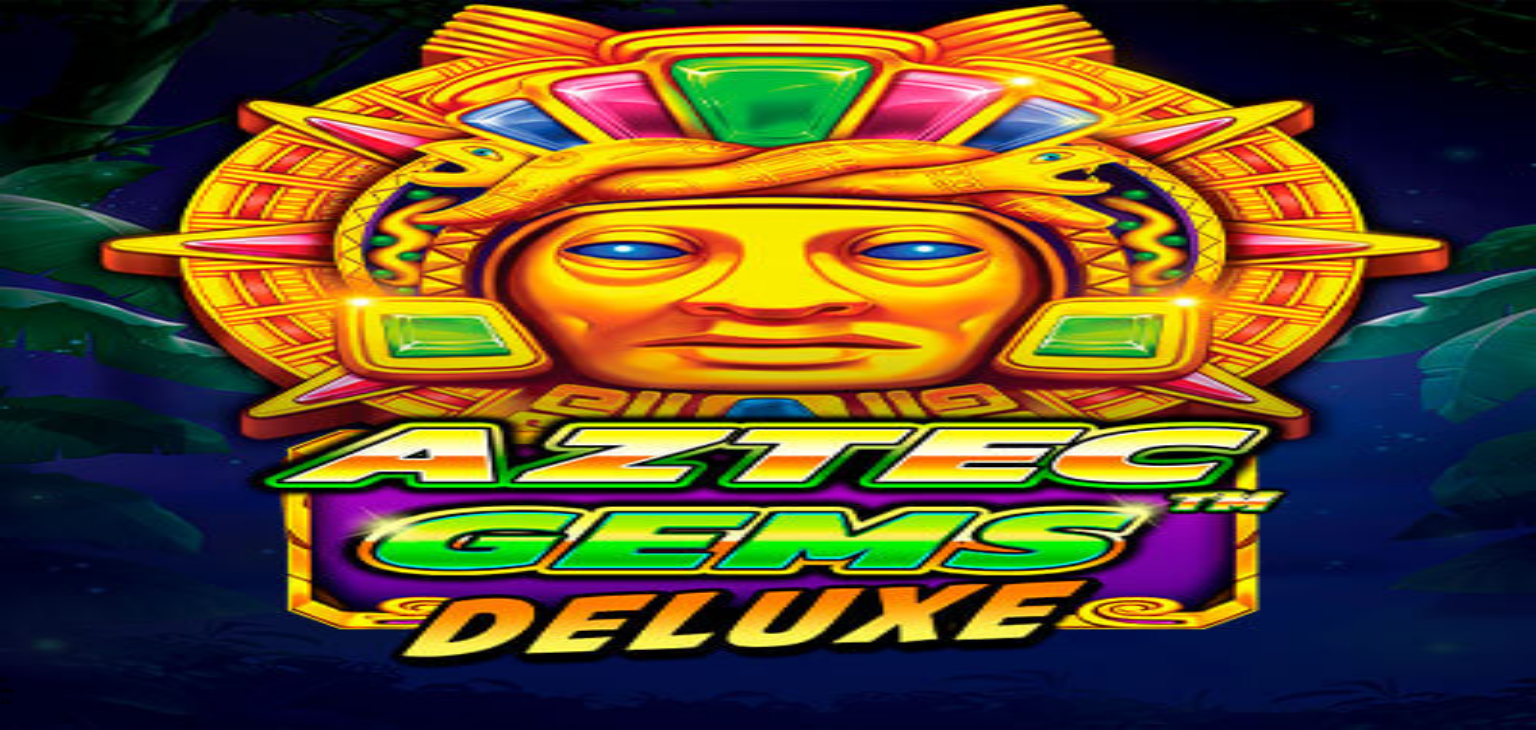 click on "Kasino" at bounding box center [70, 266] 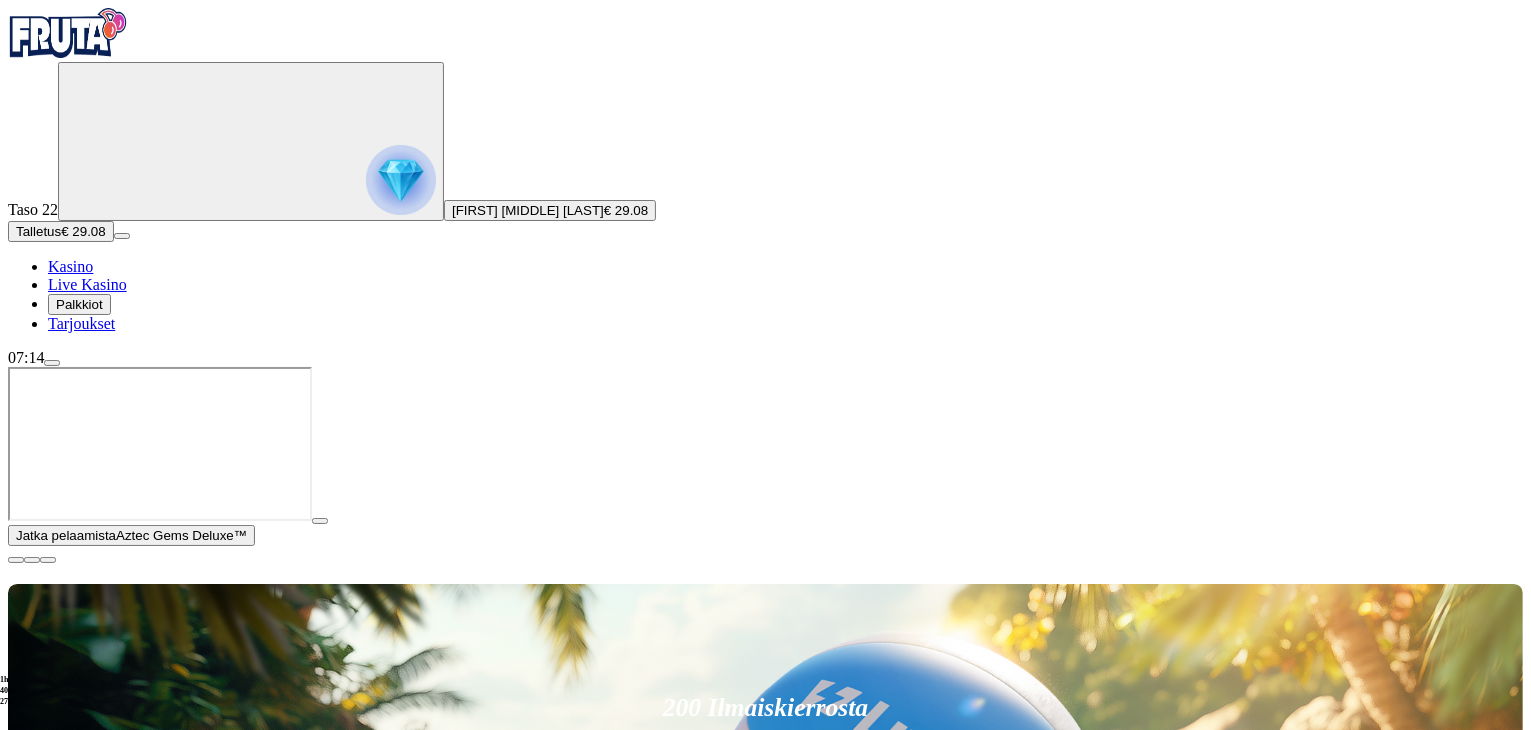 click at bounding box center (16, 560) 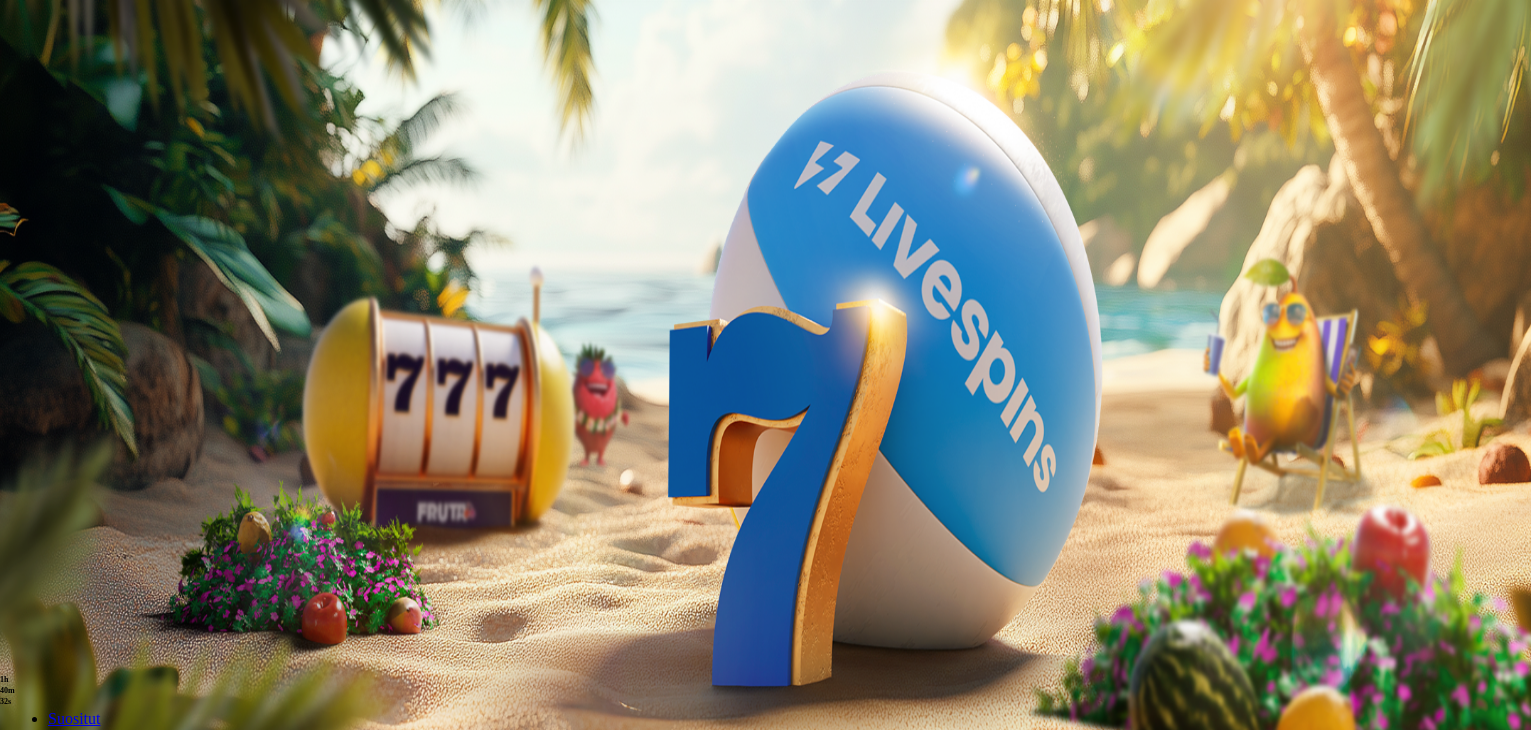 scroll, scrollTop: 0, scrollLeft: 0, axis: both 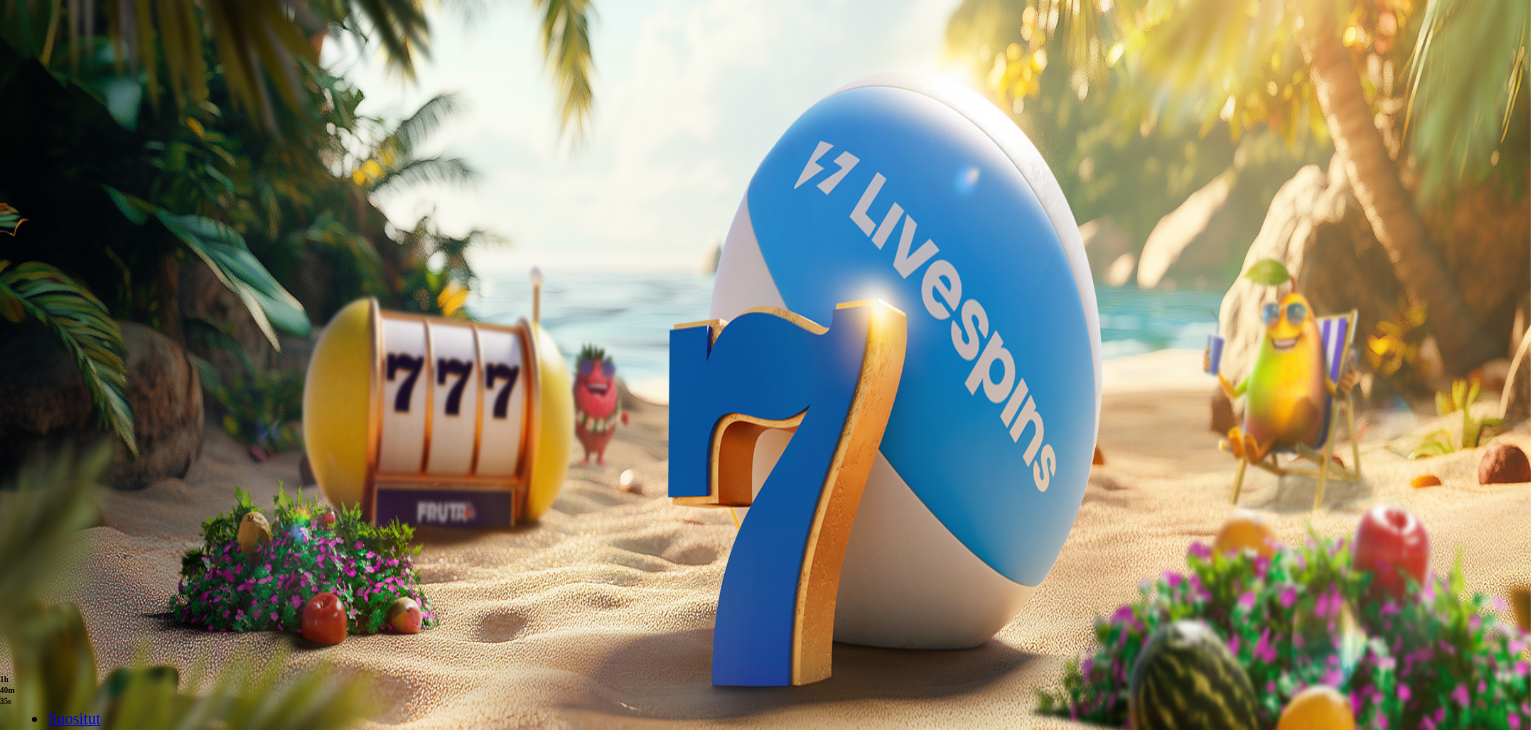 click on "Palkkiot" at bounding box center [79, 304] 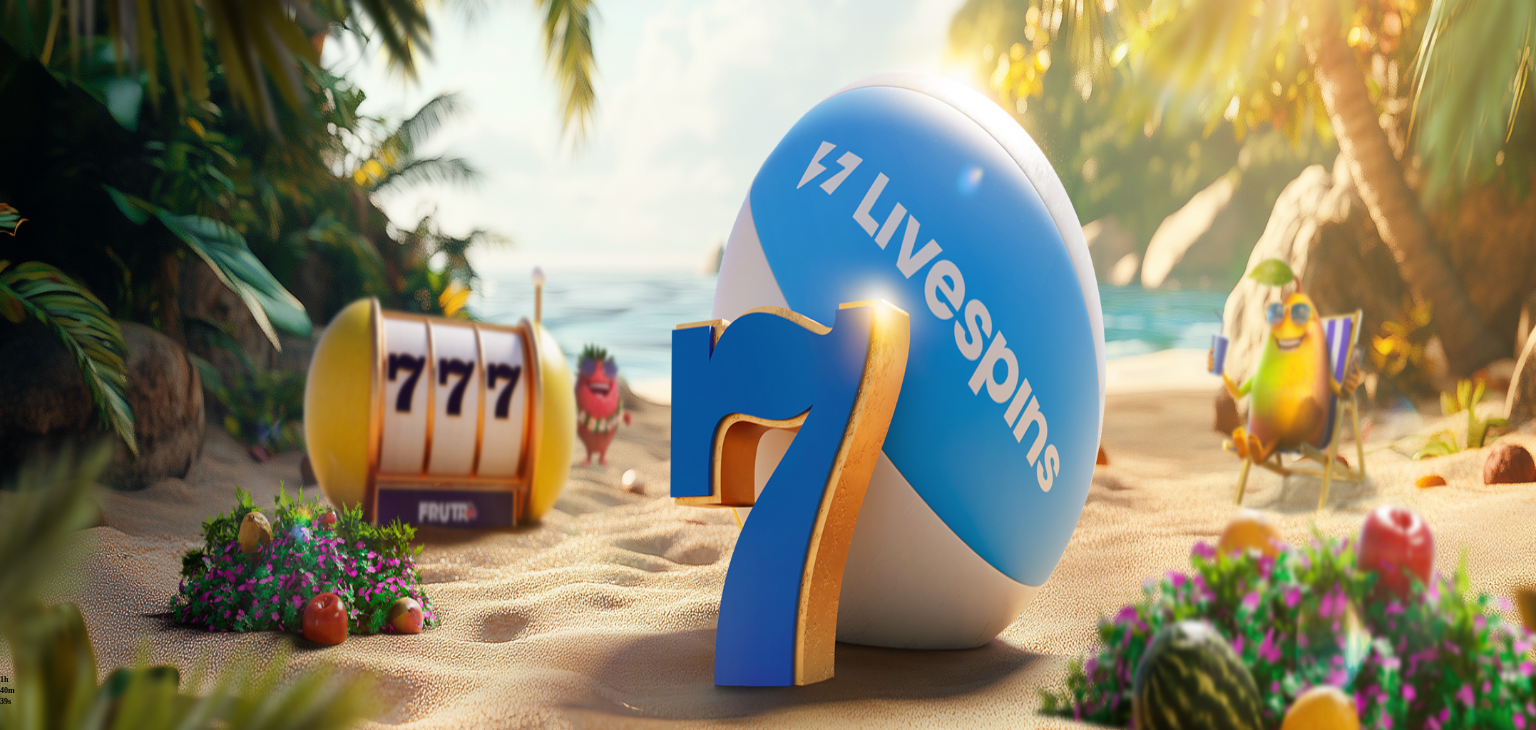 click on "8 päivää Talletuksella etuja Talleta € 250 tai enemmän
Saat 30 ilmaiskierrosta (€ 1) Lunasta tarjous 8 päivää Talletuksella etuja Talleta € 150 tai enemmän
Saat 15 ilmaiskierrosta (€ 1) Lunasta tarjous 8 päivää Talletuksella etuja Talleta € 50 tai enemmän
Saat 30 ilmaiskierrosta (€ 0.2) Lunasta tarjous 8 päivää Talletuksella etuja Talleta € 20 tai enemmän
Saat 10 ilmaiskierrosta (€ 0.2) Lunasta tarjous Taso 23 Fruit Up   ja nappaat seuraavan palkkion" at bounding box center (768, 1091) 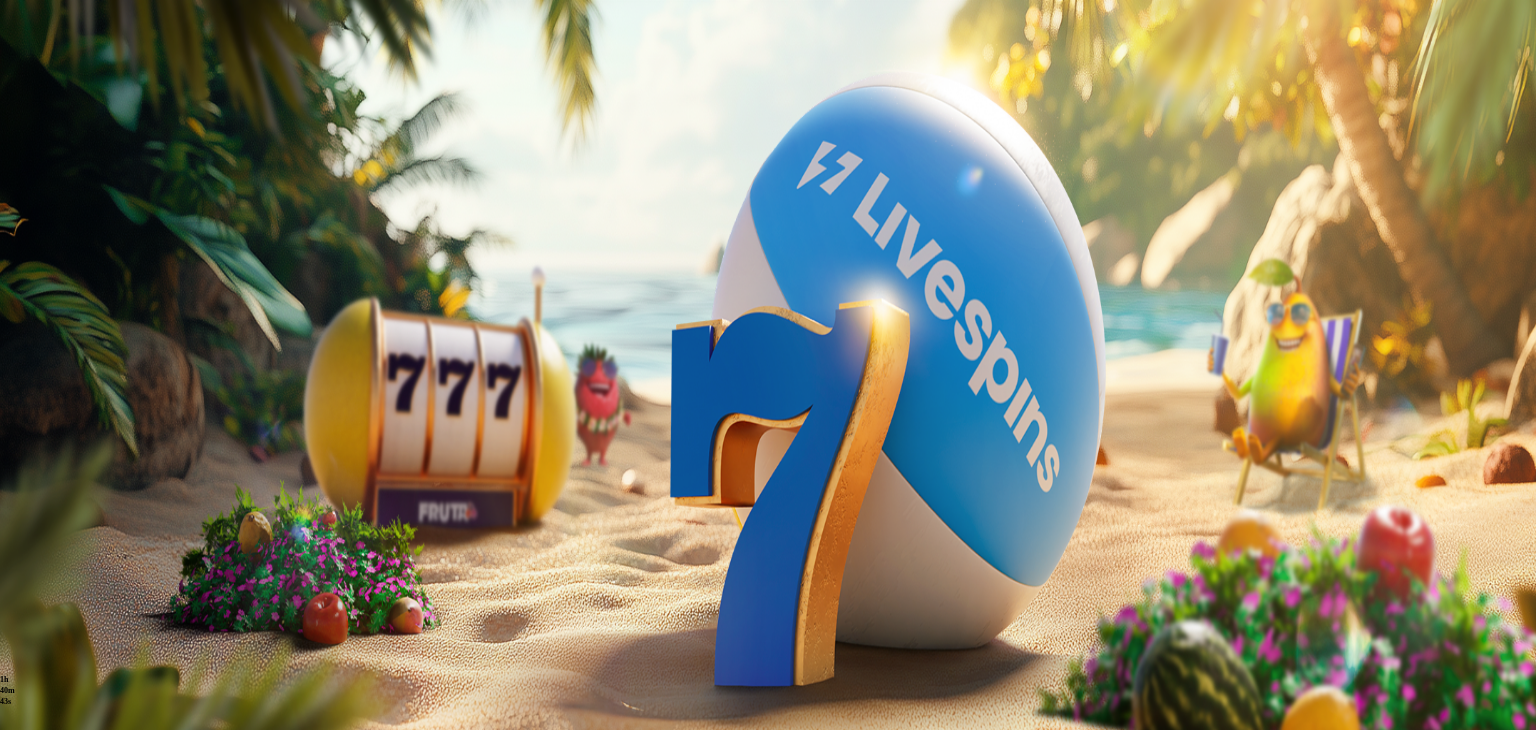 drag, startPoint x: 589, startPoint y: 292, endPoint x: 601, endPoint y: 425, distance: 133.54025 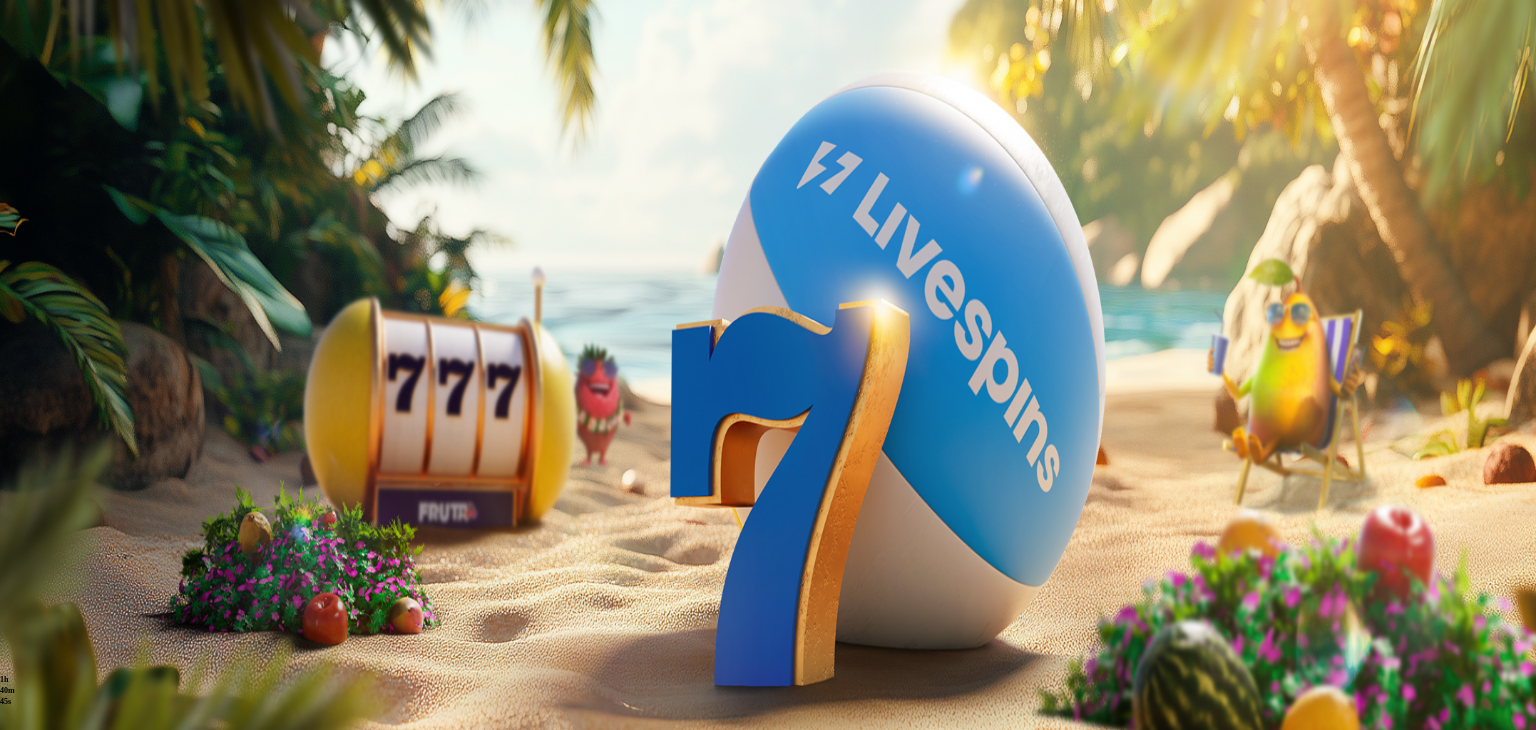 click at bounding box center (768, 1728) 